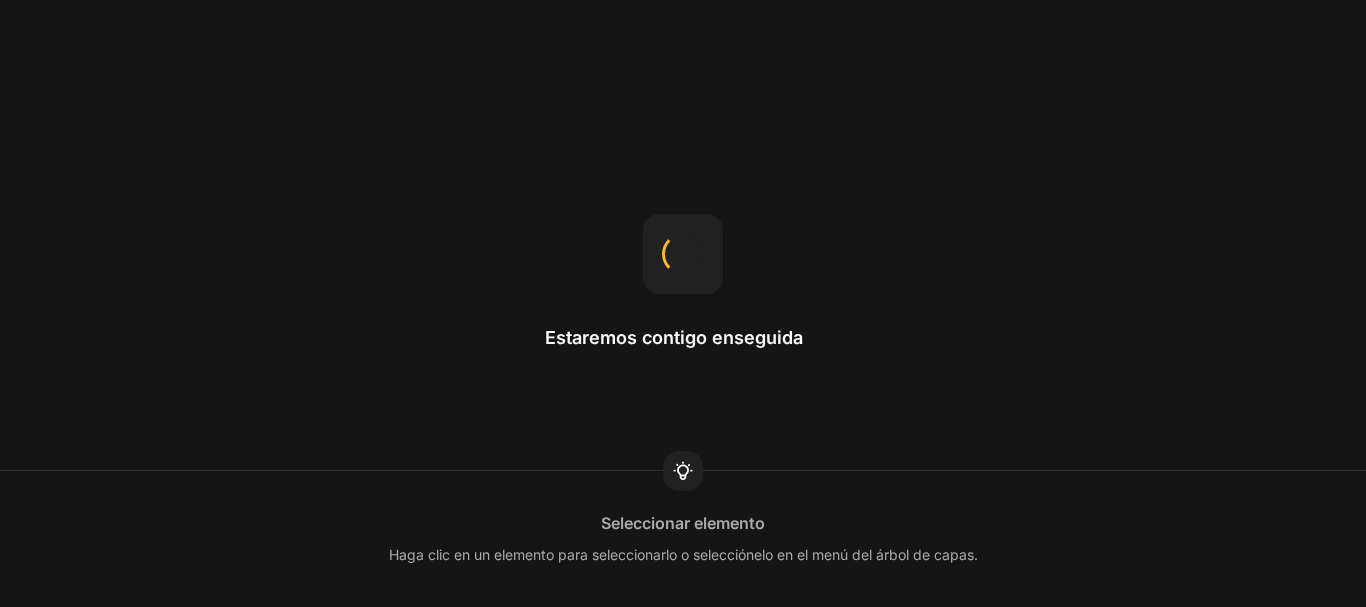 scroll, scrollTop: 0, scrollLeft: 0, axis: both 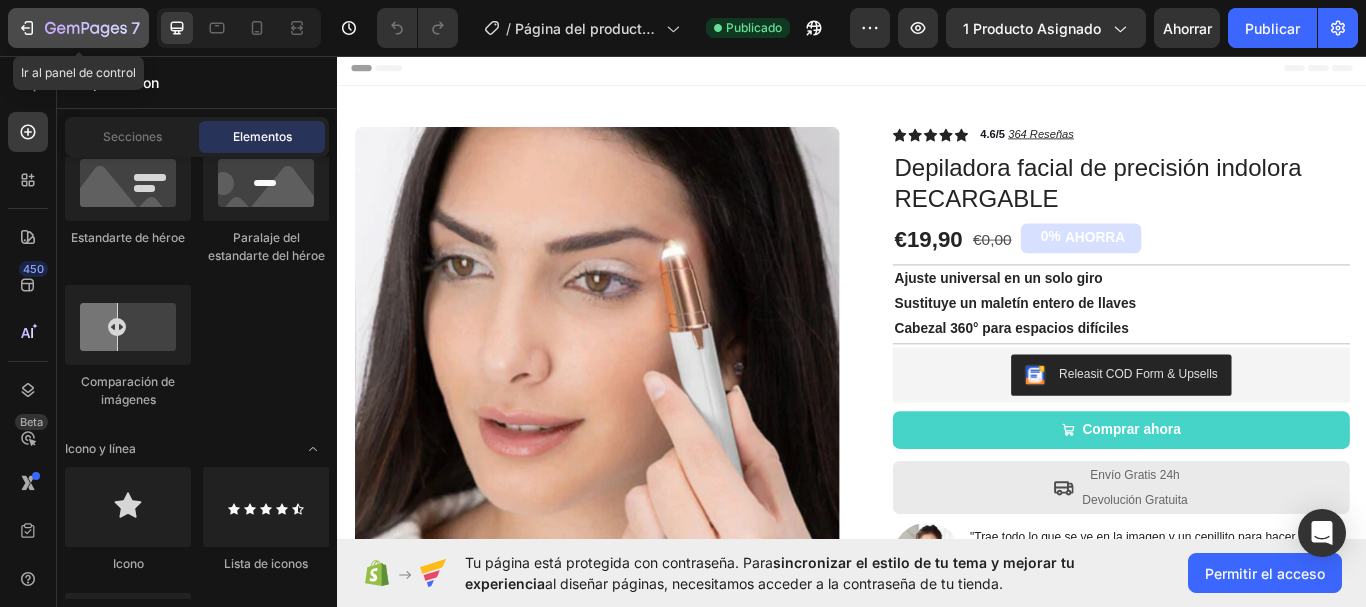 click 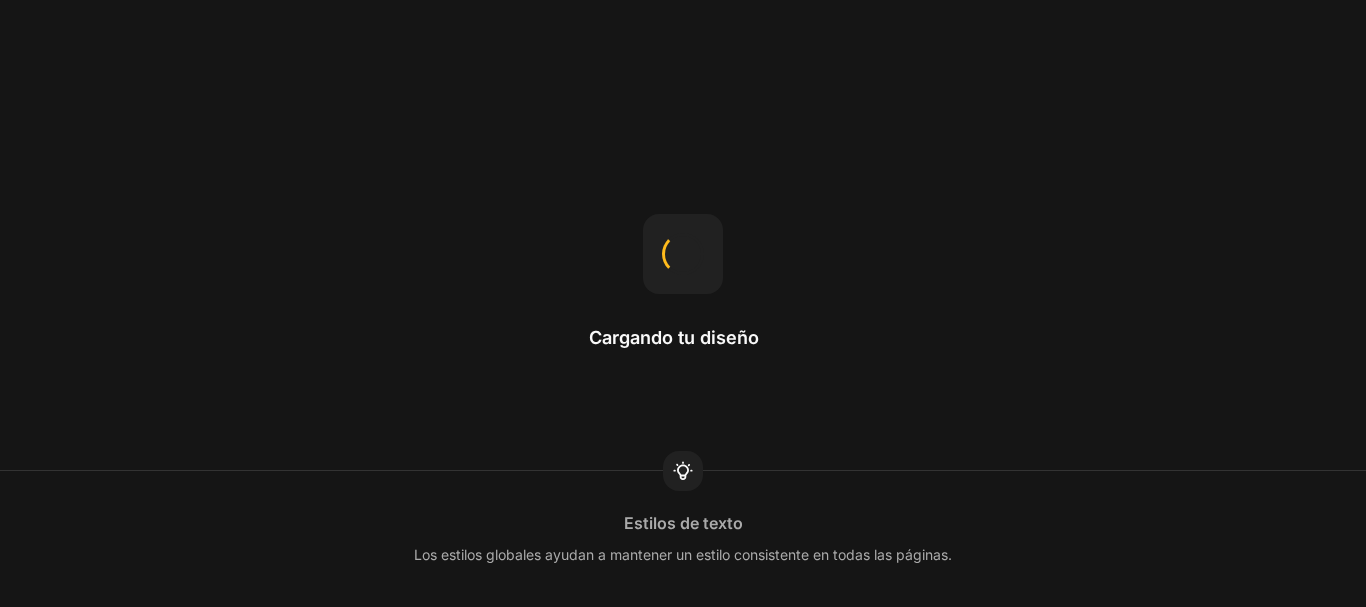 scroll, scrollTop: 0, scrollLeft: 0, axis: both 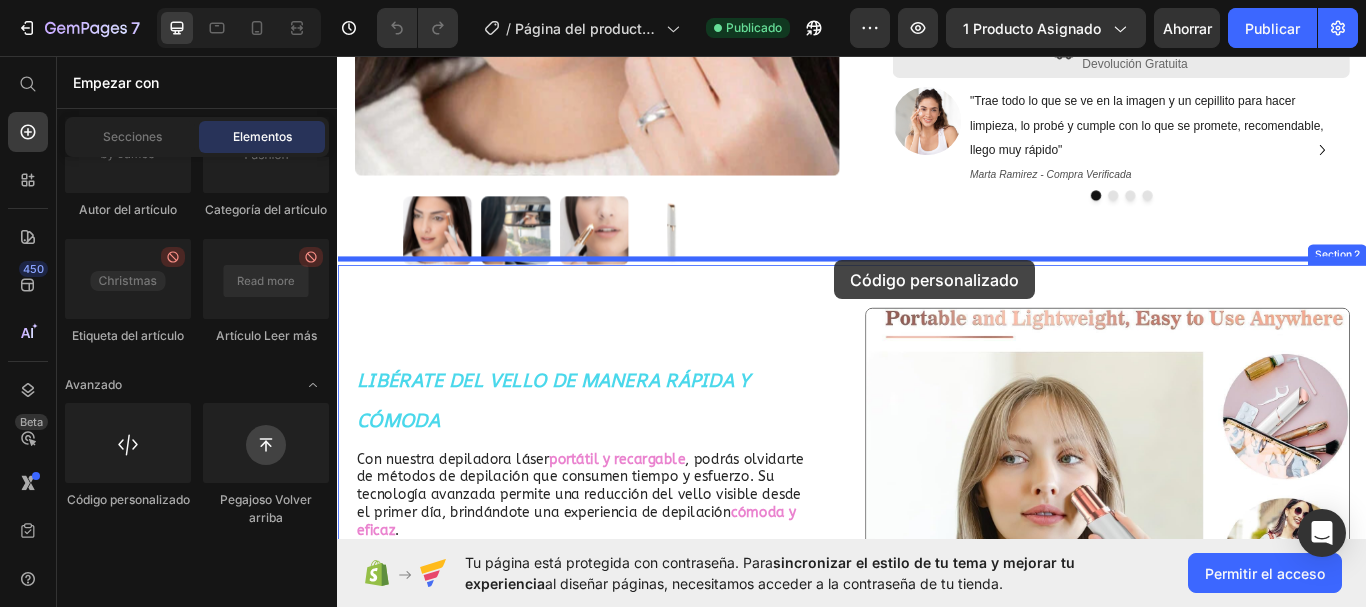 drag, startPoint x: 483, startPoint y: 553, endPoint x: 917, endPoint y: 295, distance: 504.89603 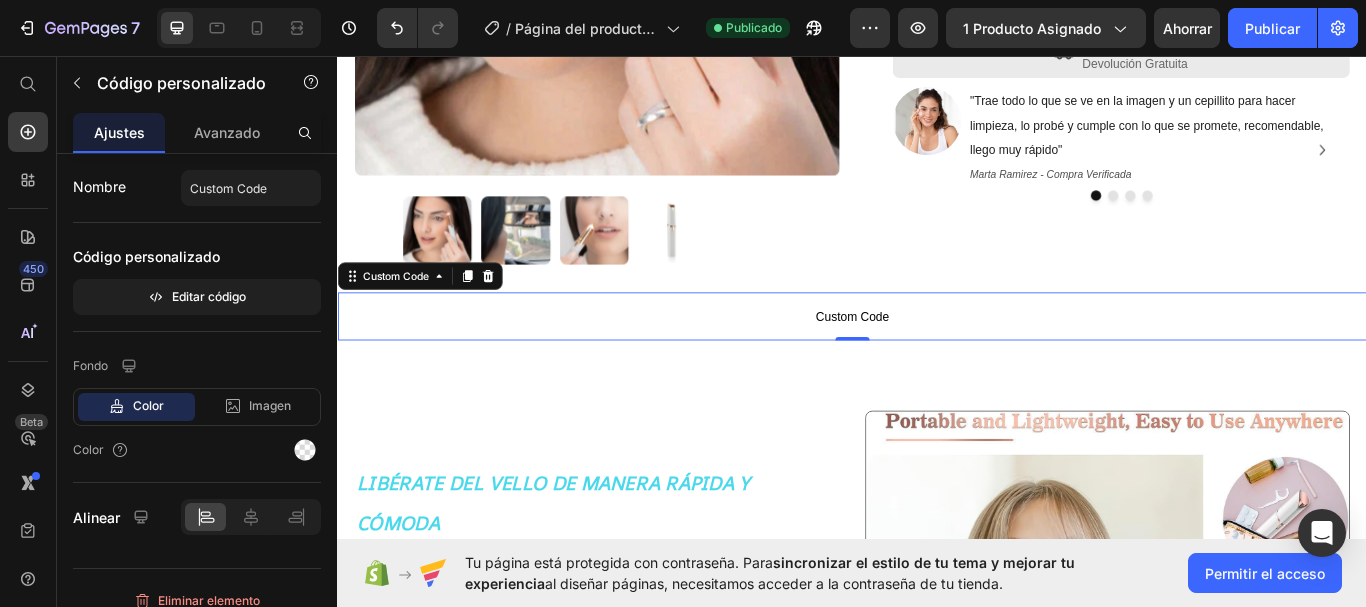 click on "Custom Code" at bounding box center [937, 361] 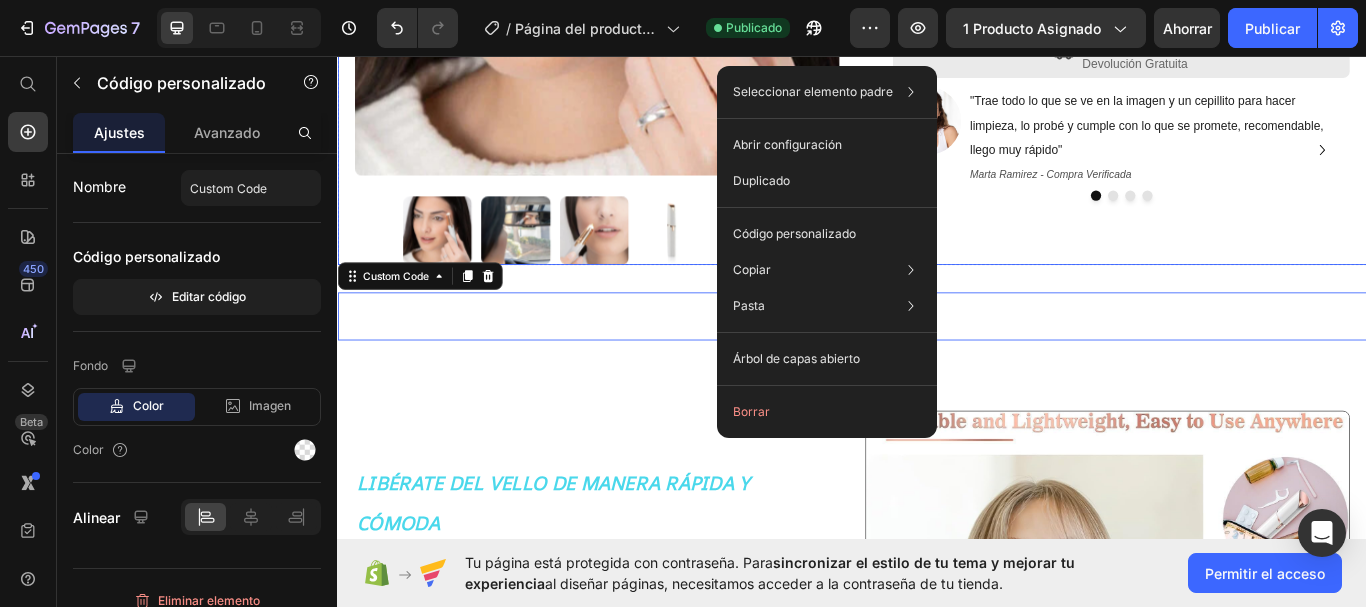 click on "Icon Icon Icon Icon Icon Icon List 4.6/5   364 Reseñas Text Block Row Depiladora facial de precisión indolora RECARGABLE Product Title €19,90 Product Price €0,00 Product Price 0% AHORRA Discount Tag Row Ajuste universal en un solo giro Sustituye un maletín entero de llaves Cabezal 360° para espacios difíciles Text Block Row Releasit COD Form & Upsells Releasit COD Form & Upsells
Comprar ahora Add to Cart Row
Icon Envío Gratis 24h Devolución Gratuita Text Block Row
Image "Trae todo lo que se ve en la imagen y un cepillito para hacer limpieza, lo probé y cumple con lo que se promete, recomendable, llego muy rápido" [FIRST] [LAST] - Compra Verificada Text Block Row Image "Trae todo lo que se ve en la imagen y un cepillito para hacer limpieza, lo probé y cumple con lo que se promete, recomendable, llego muy rápido" [FIRST] [LAST] - Compra Verificada Text Block Row Image [FIRST] [LAST] - Compra Verificada Text Block Row Row" at bounding box center [1234, -34] 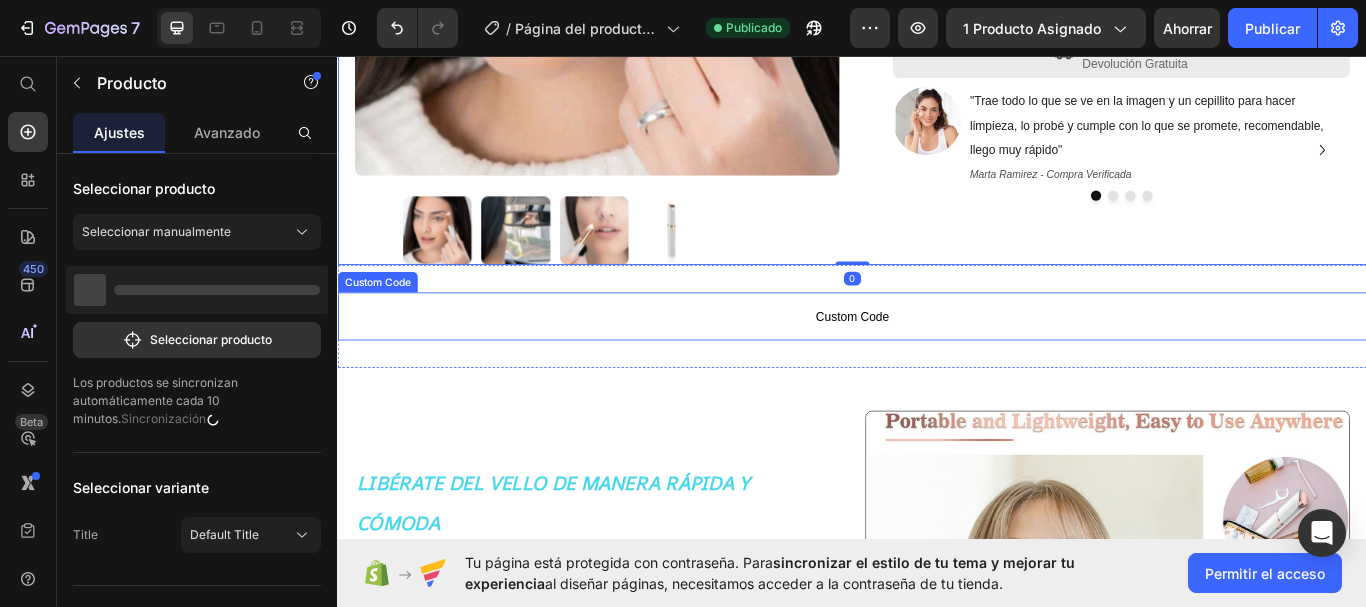 click on "Custom Code" at bounding box center (937, 361) 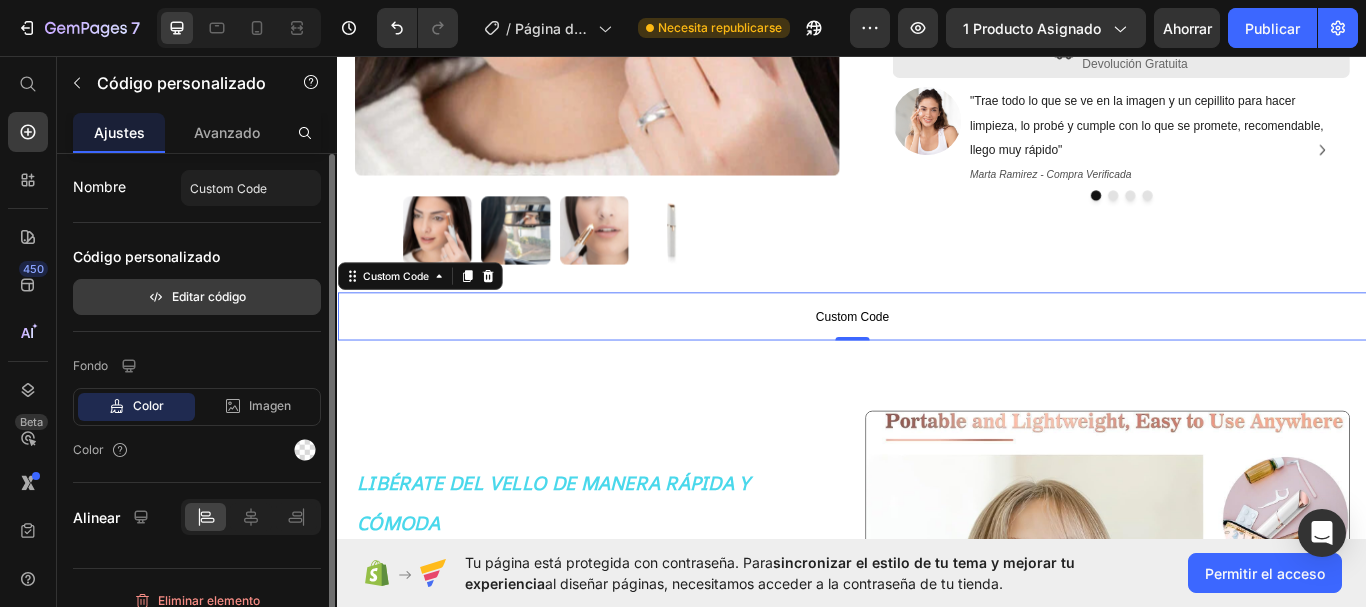 click on "Editar código" at bounding box center [209, 296] 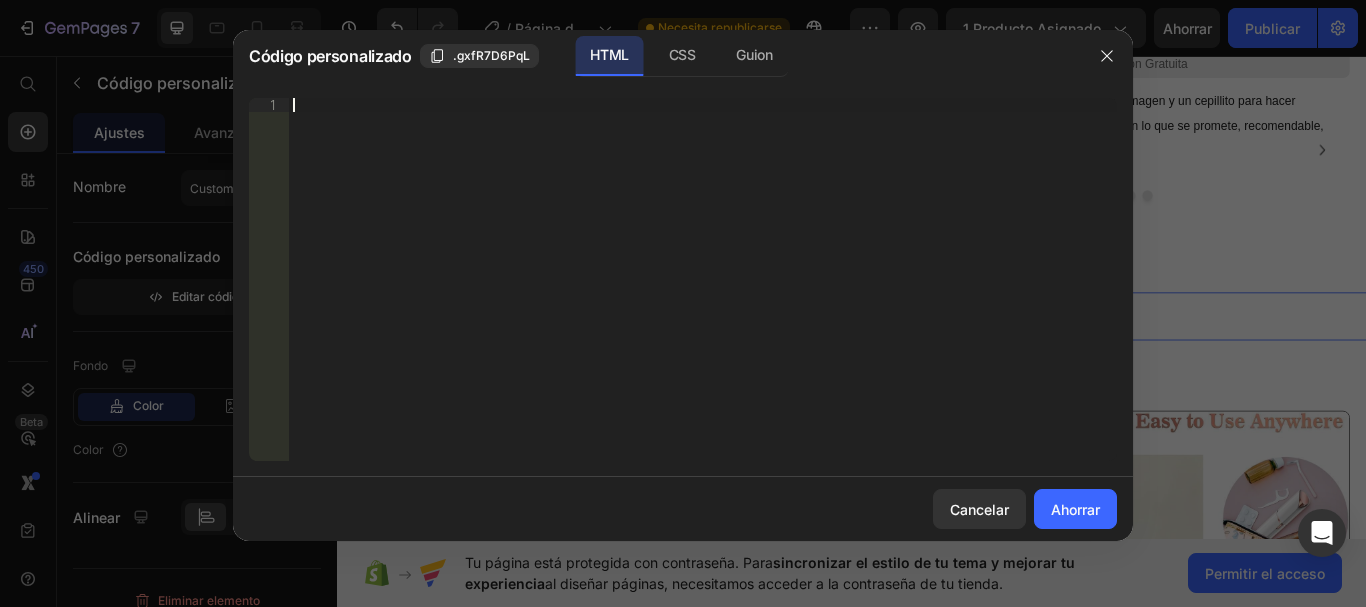 paste on "<div id="_rsi-cod-form-embed-custom-hook"></div>" 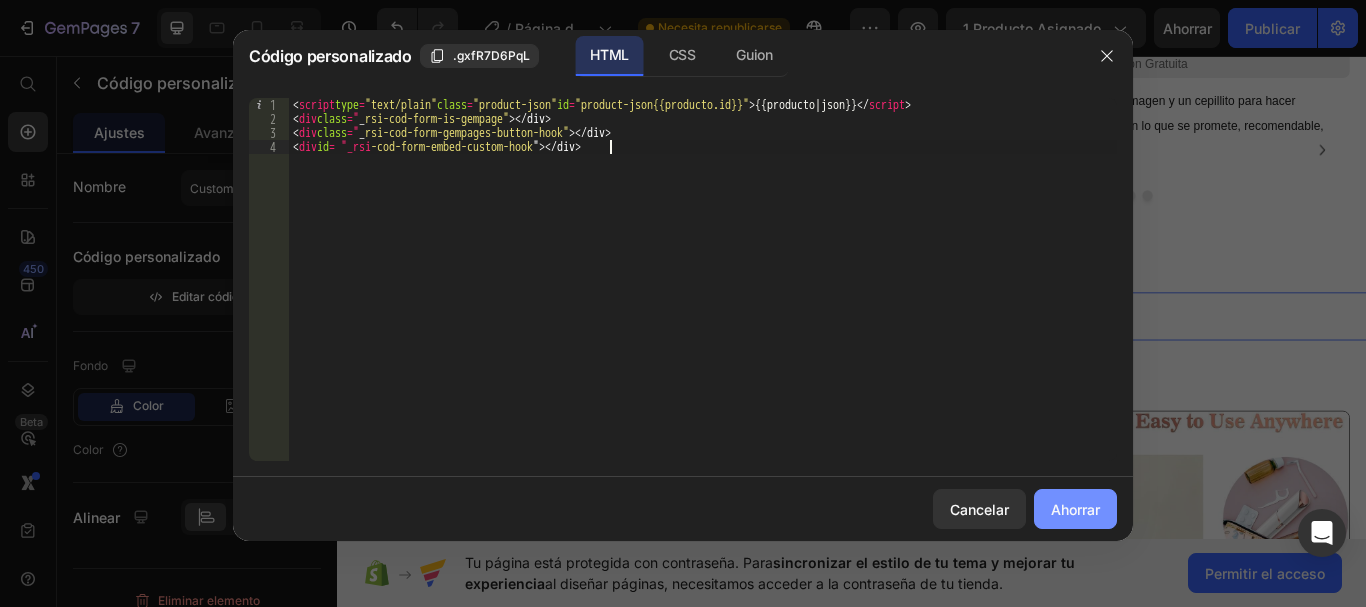 click on "Ahorrar" at bounding box center [1075, 509] 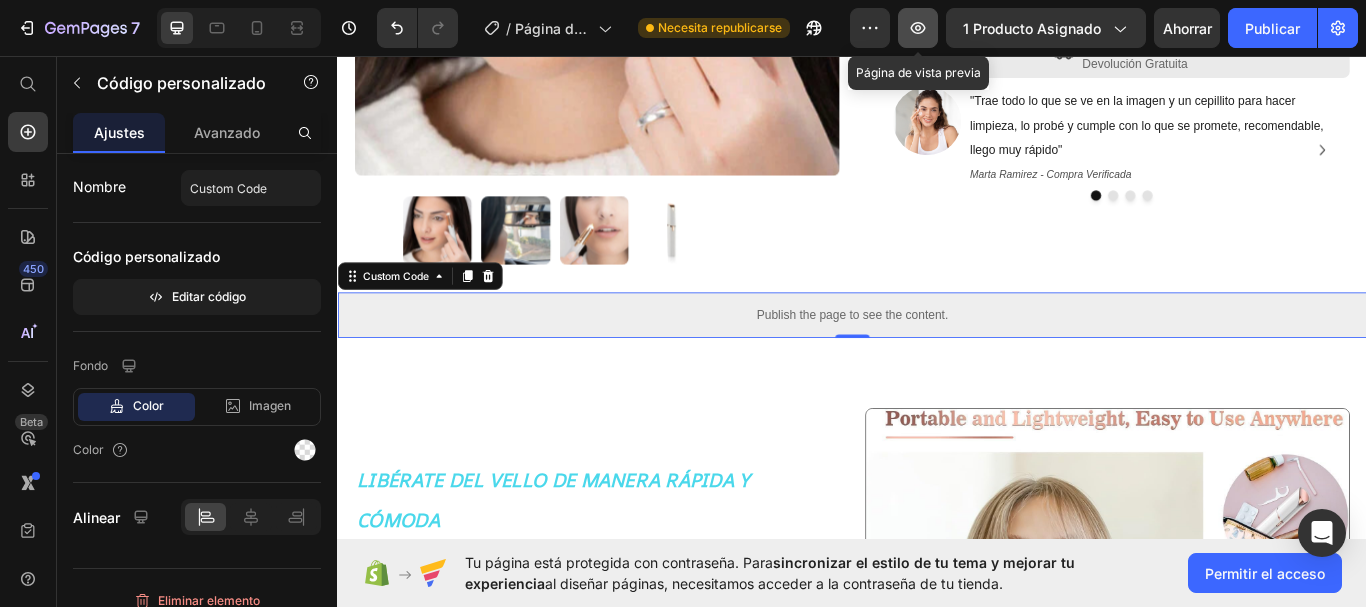 click 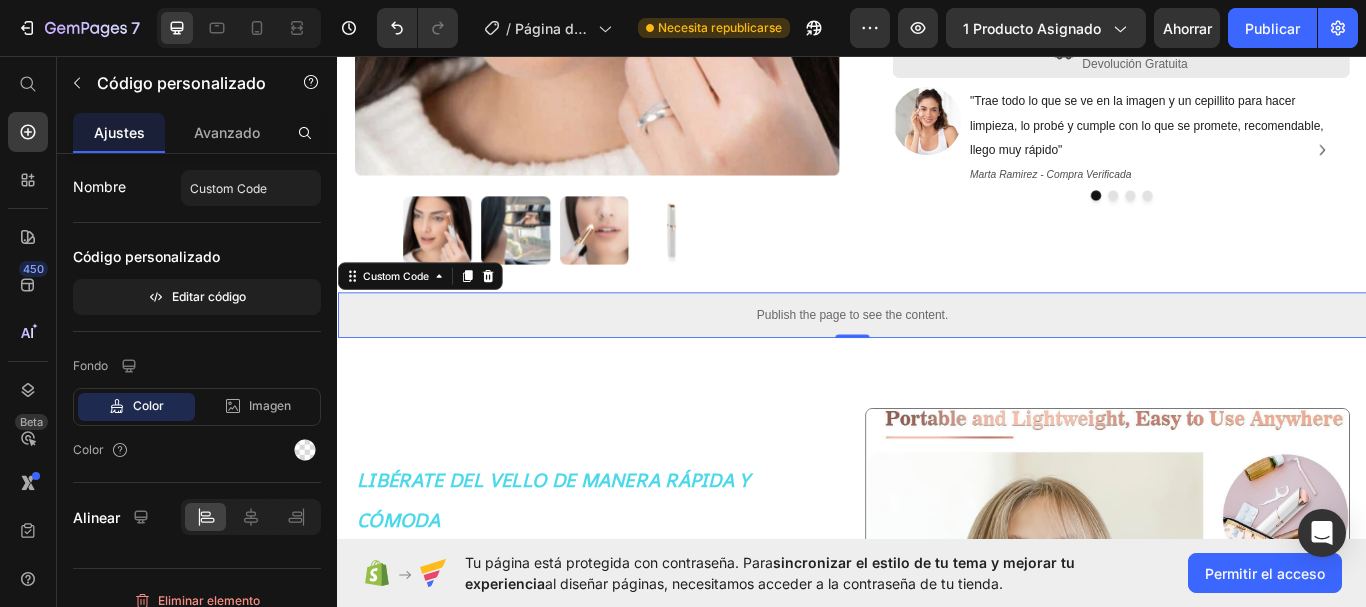click on "Publish the page to see the content." at bounding box center (937, 359) 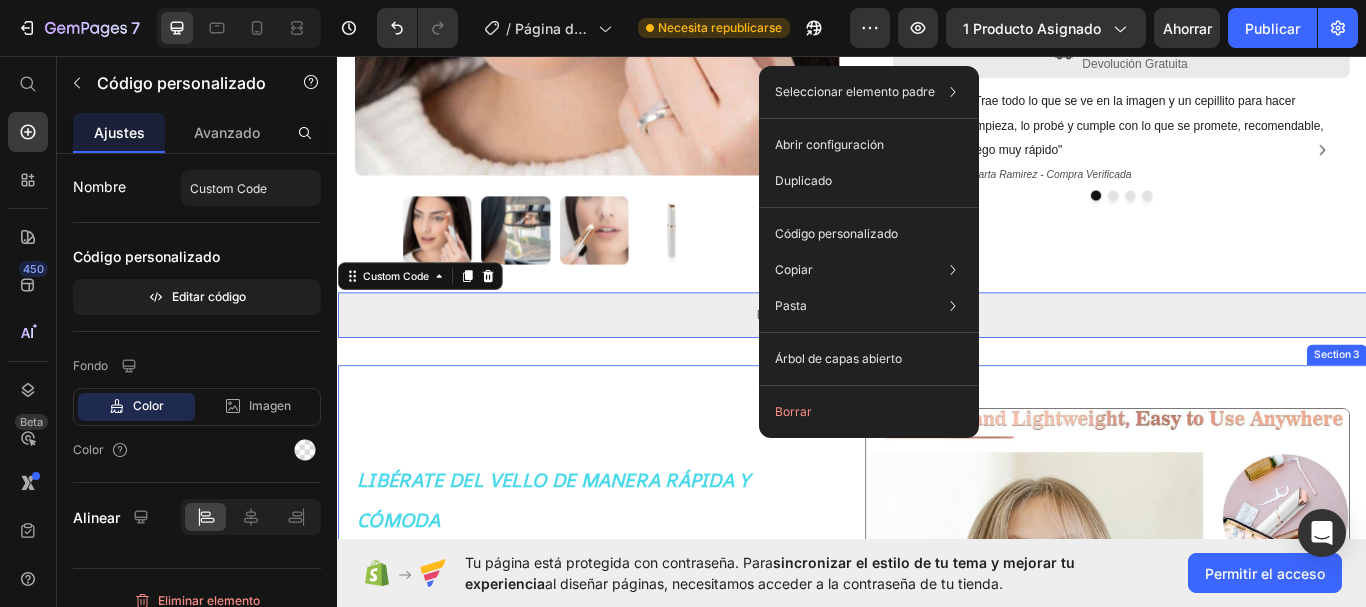 click on "LIBÉRATE DEL VELLO DE MANERA RÁPIDA Y CÓMODA Heading Con nuestra depiladora láser  portátil y recargable , podrás olvidarte de métodos de depilación que consumen tiempo y esfuerzo. Su tecnología avanzada permite una reducción del vello visible desde el primer día, brindándote una experiencia de depilación  cómoda y eficaz .   Ideal para llevarla a cualquier lugar, su  diseño compacto  y recargable te da  libertad para cuidar de tu piel  cuando y donde quieras. Dale a tu piel el cuidado que merece y siente la suavidad que dura mucho más.   ¡Haz de la depilación en casa un momento de cuidado y comodidad! Text Block
Publish the page to see the content.
Custom Code Row Row Image Row
Custom Code
Custom Code DEPILACION DURADERA  EN CUALQUIER LUGAR Heading Esta depiladora láser combina la potencia de un  tratamiento profesional  con la facilidad de uso donde sea. Solo necesitas unos minutos para notar la diferencia y disfrutar de una  .     Text Block Custom Code" at bounding box center [937, 1702] 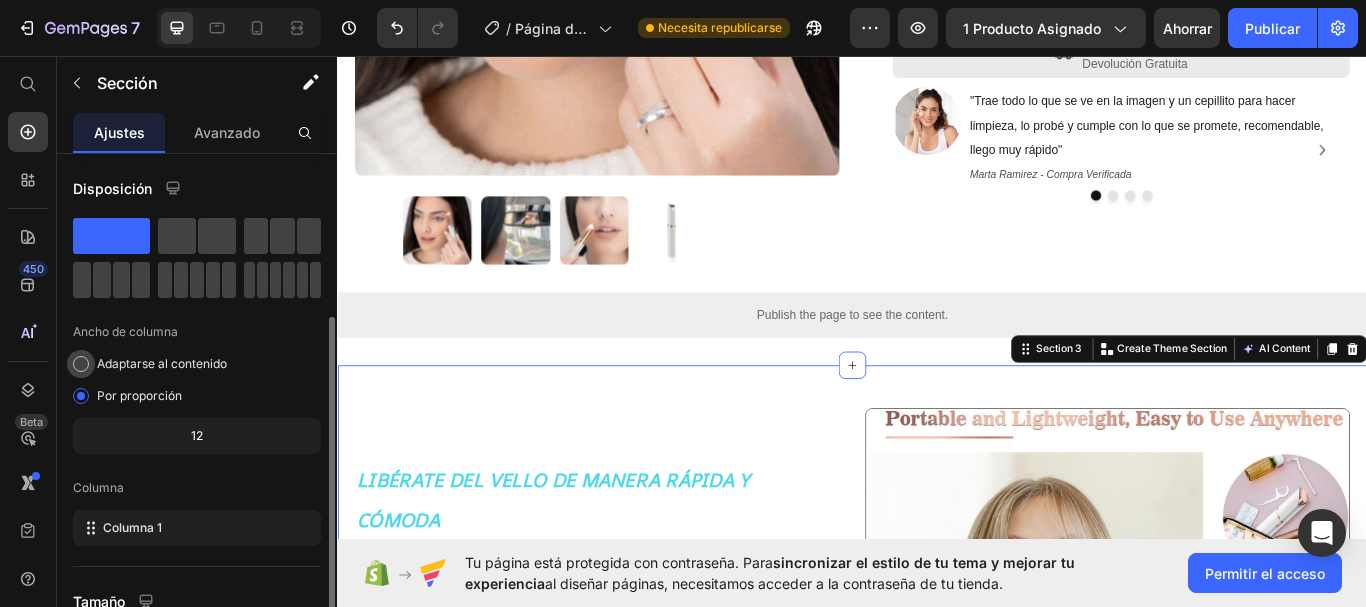 scroll, scrollTop: 298, scrollLeft: 0, axis: vertical 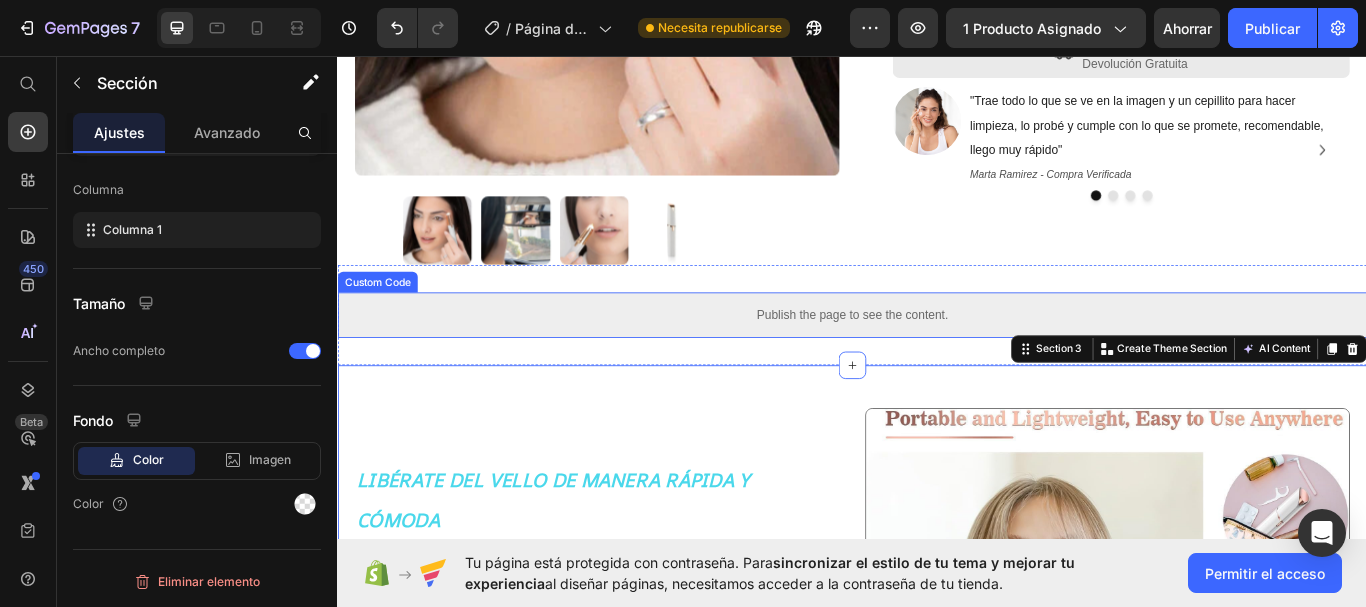 click on "Publish the page to see the content." at bounding box center (937, 359) 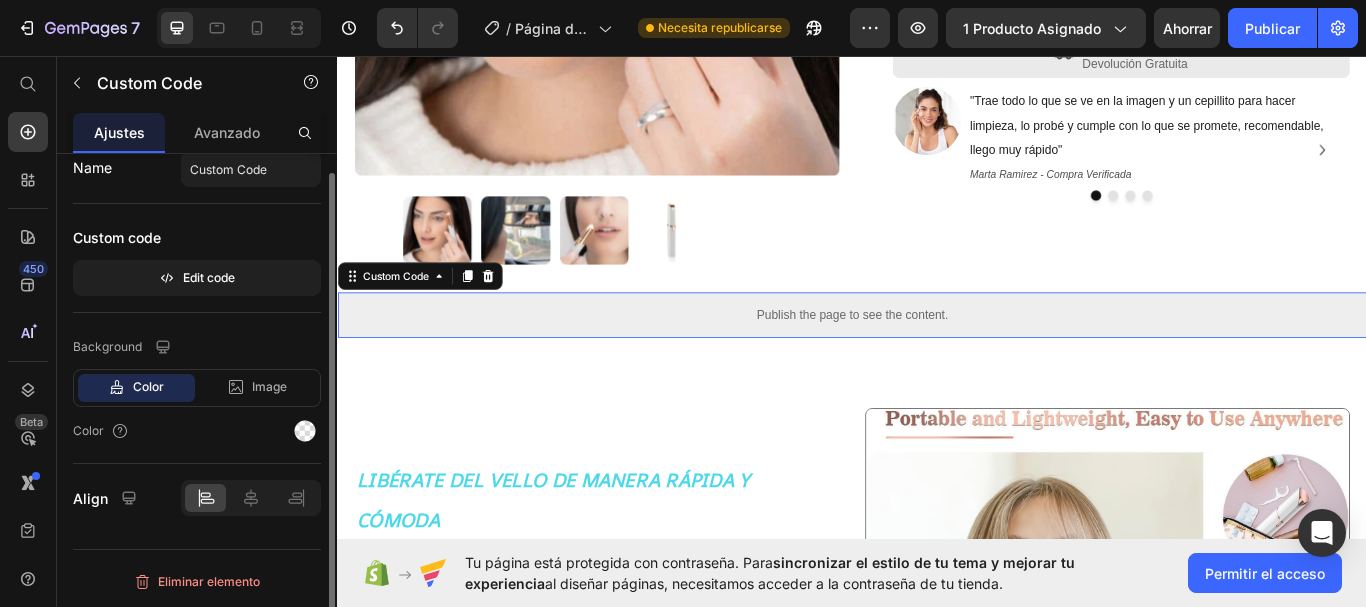 scroll, scrollTop: 0, scrollLeft: 0, axis: both 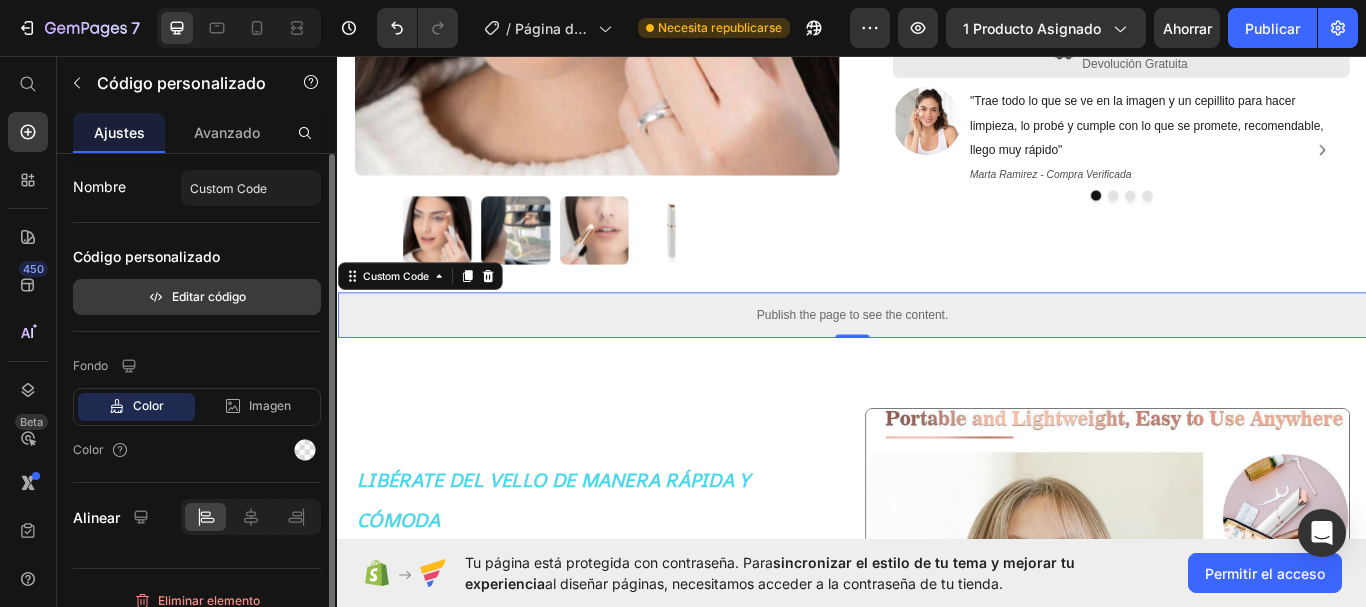 click on "Editar código" at bounding box center (209, 296) 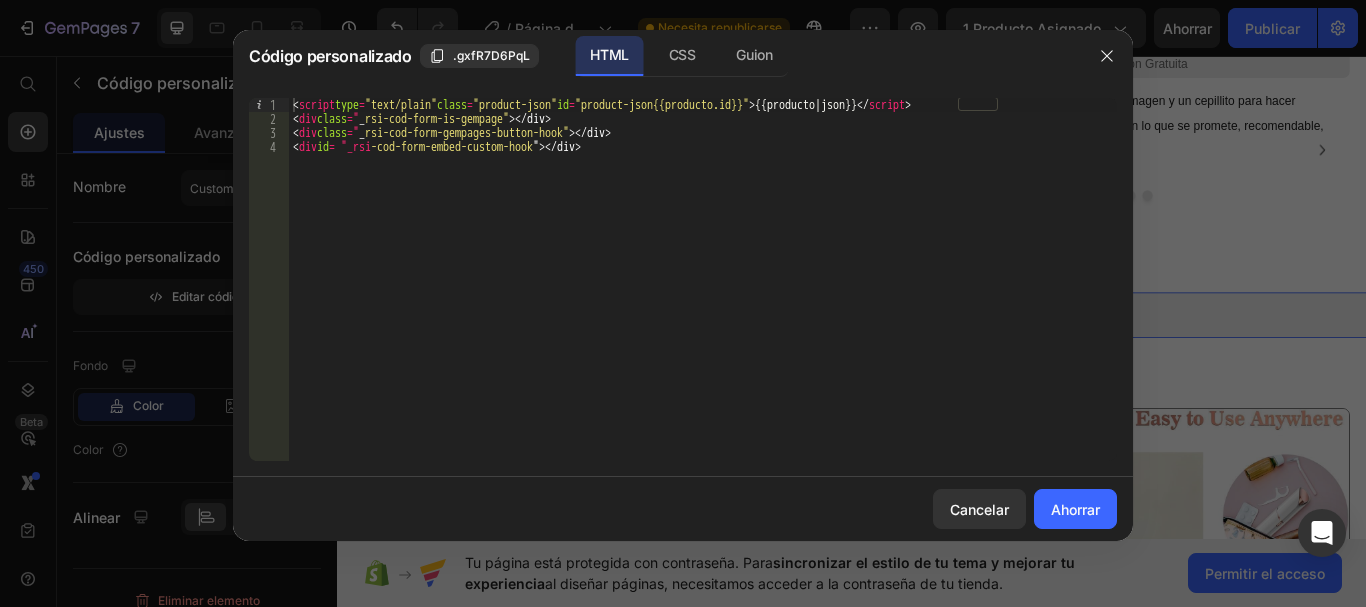 type on "<div id="_rsi-cod-form-embed-custom-hook"></div>" 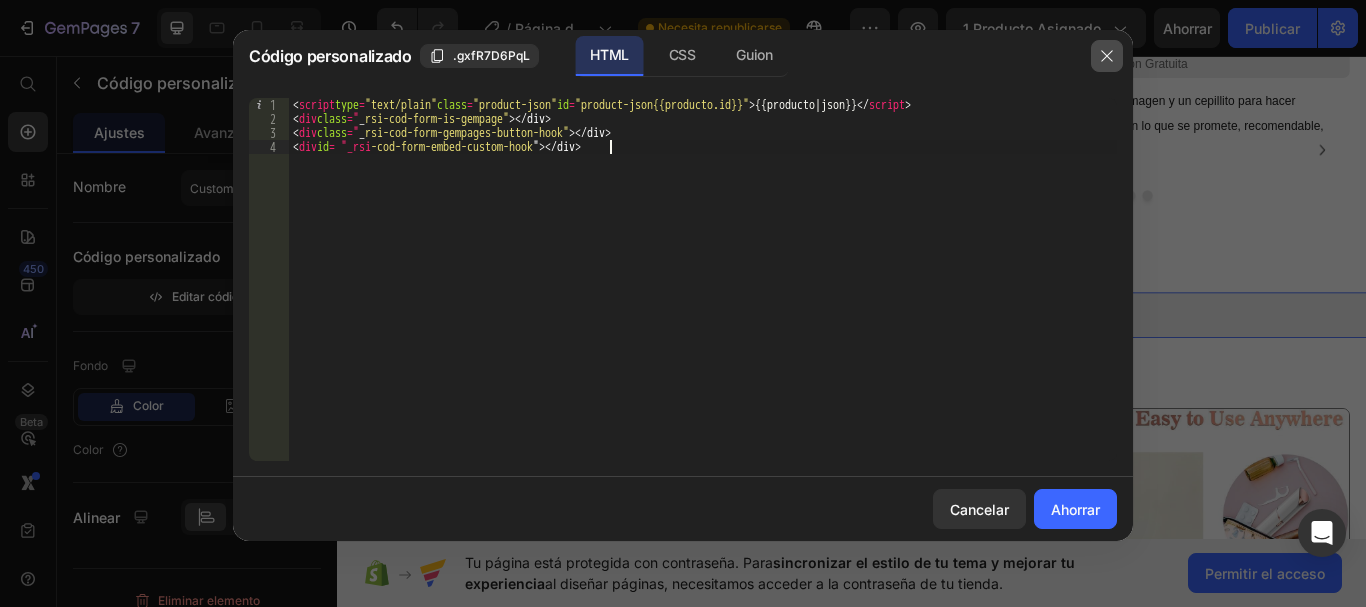 click 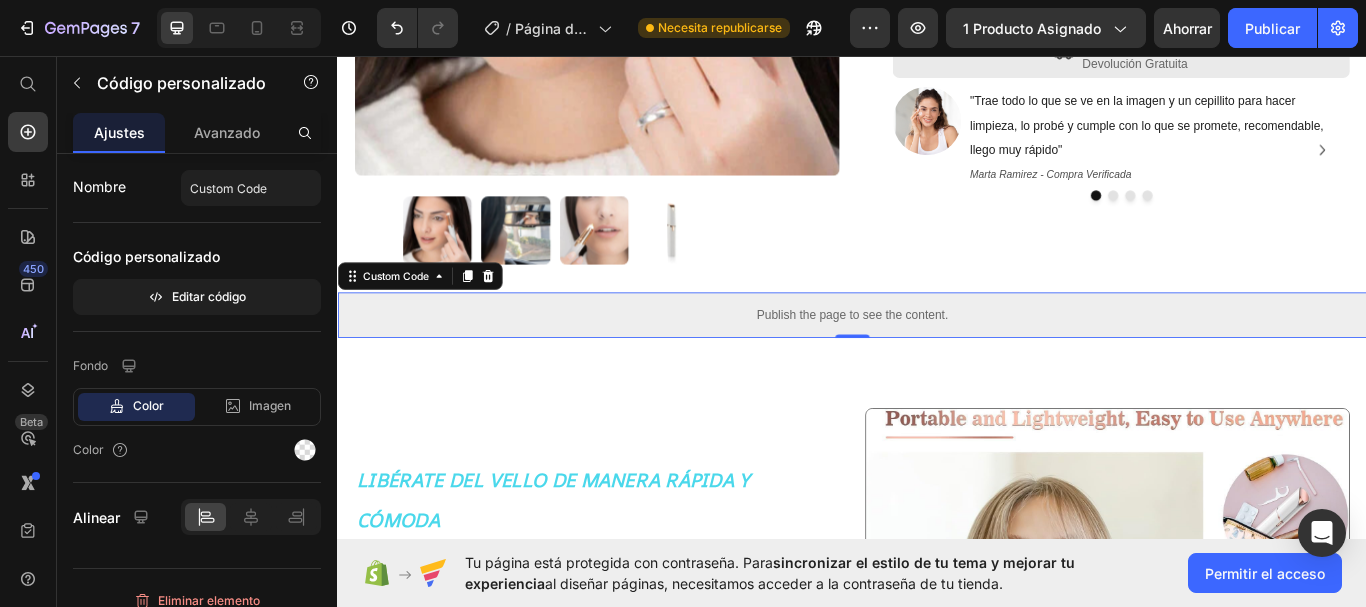click on "Publish the page to see the content." at bounding box center (937, 359) 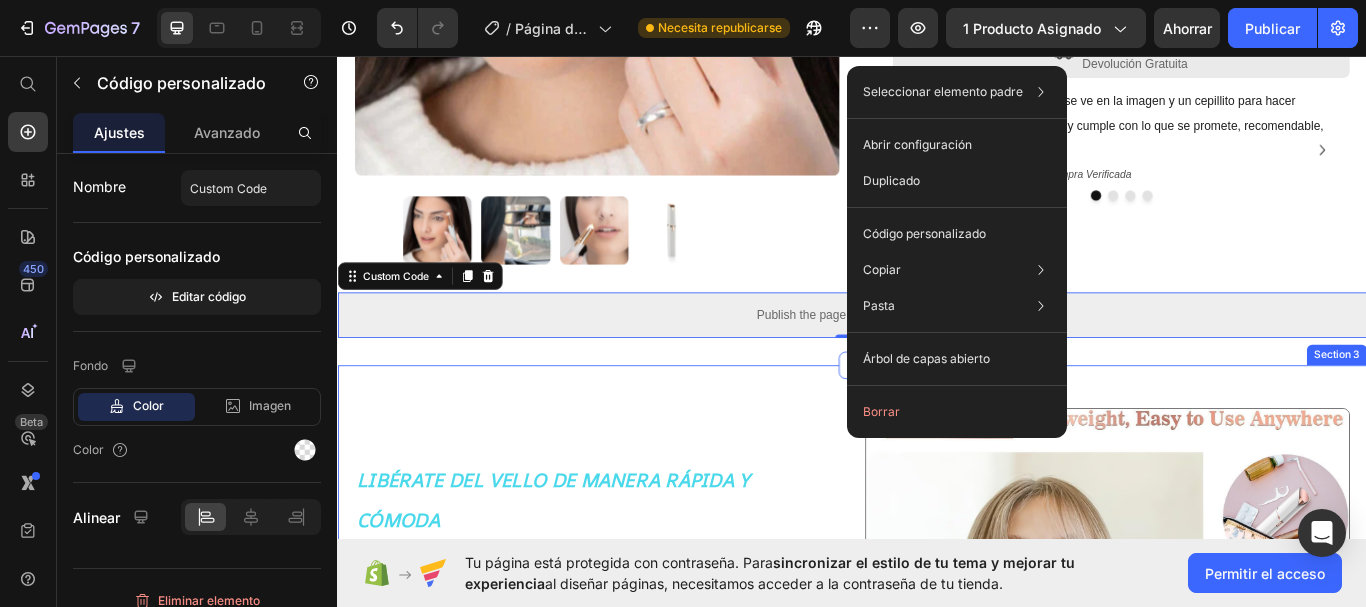 click on "LIBÉRATE DEL VELLO DE MANERA RÁPIDA Y CÓMODA Heading Con nuestra depiladora láser  portátil y recargable , podrás olvidarte de métodos de depilación que consumen tiempo y esfuerzo. Su tecnología avanzada permite una reducción del vello visible desde el primer día, brindándote una experiencia de depilación  cómoda y eficaz .   Ideal para llevarla a cualquier lugar, su  diseño compacto  y recargable te da  libertad para cuidar de tu piel  cuando y donde quieras. Dale a tu piel el cuidado que merece y siente la suavidad que dura mucho más.   ¡Haz de la depilación en casa un momento de cuidado y comodidad! Text Block
Publish the page to see the content.
Custom Code Row Row Image Row
Custom Code
Custom Code DEPILACION DURADERA  EN CUALQUIER LUGAR Heading Esta depiladora láser combina la potencia de un  tratamiento profesional  con la facilidad de uso donde sea. Solo necesitas unos minutos para notar la diferencia y disfrutar de una  .     Text Block Custom Code" at bounding box center [937, 1702] 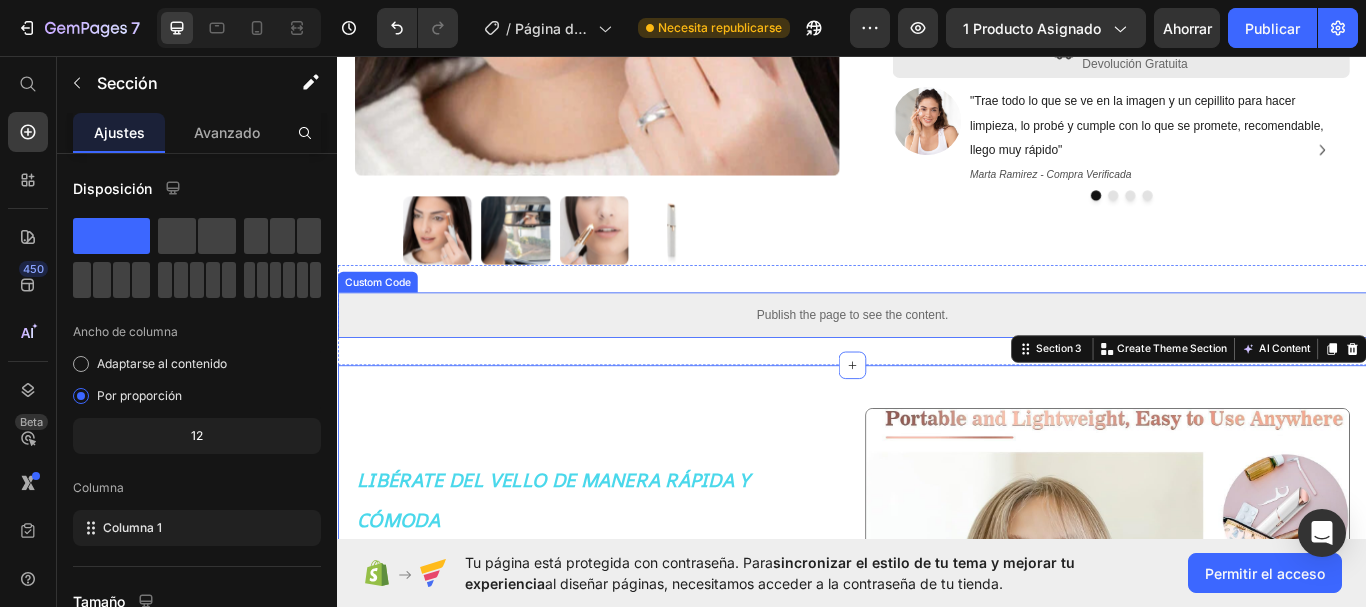 click on "Publish the page to see the content." at bounding box center (937, 359) 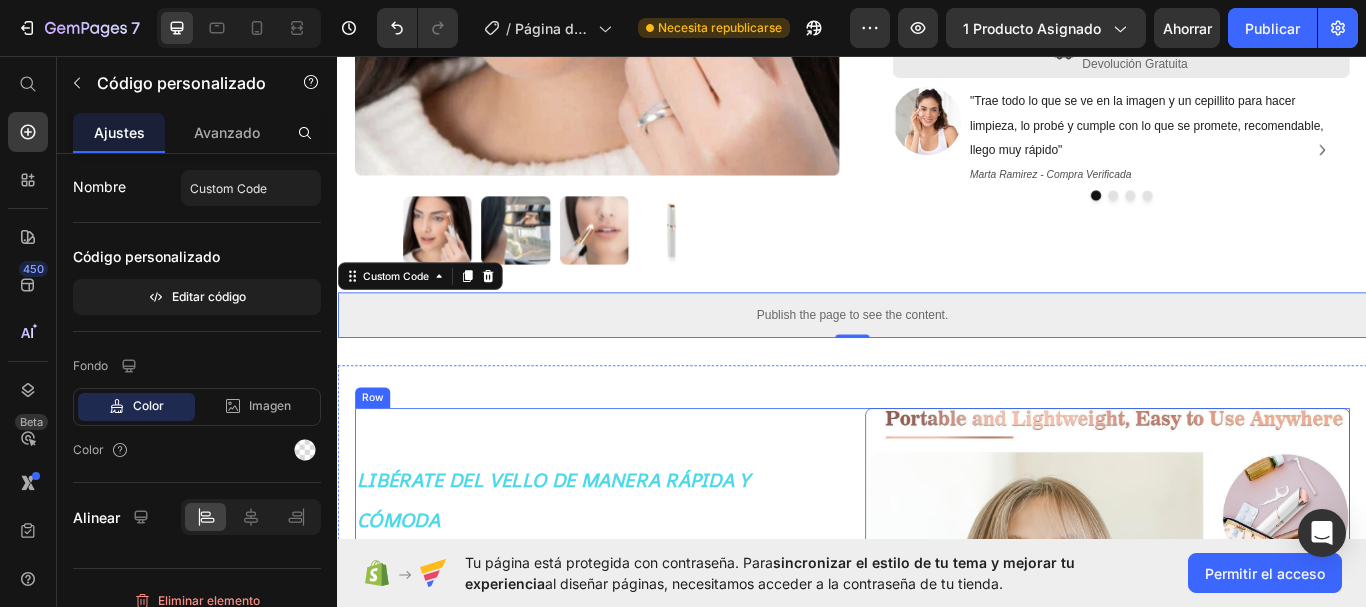 click on "LIBÉRATE DEL VELLO DE MANERA RÁPIDA Y CÓMODA Heading Con nuestra depiladora láser  portátil y recargable , podrás olvidarte de métodos de depilación que consumen tiempo y esfuerzo. Su tecnología avanzada permite una reducción del vello visible desde el primer día, brindándote una experiencia de depilación  cómoda y eficaz .   Ideal para llevarla a cualquier lugar, su  diseño compacto  y recargable te da  libertad para cuidar de tu piel  cuando y donde quieras. Dale a tu piel el cuidado que merece y siente la suavidad que dura mucho más.   ¡Haz de la depilación en casa un momento de cuidado y comodidad! Text Block
Publish the page to see the content.
Custom Code Row Row" at bounding box center [639, 747] 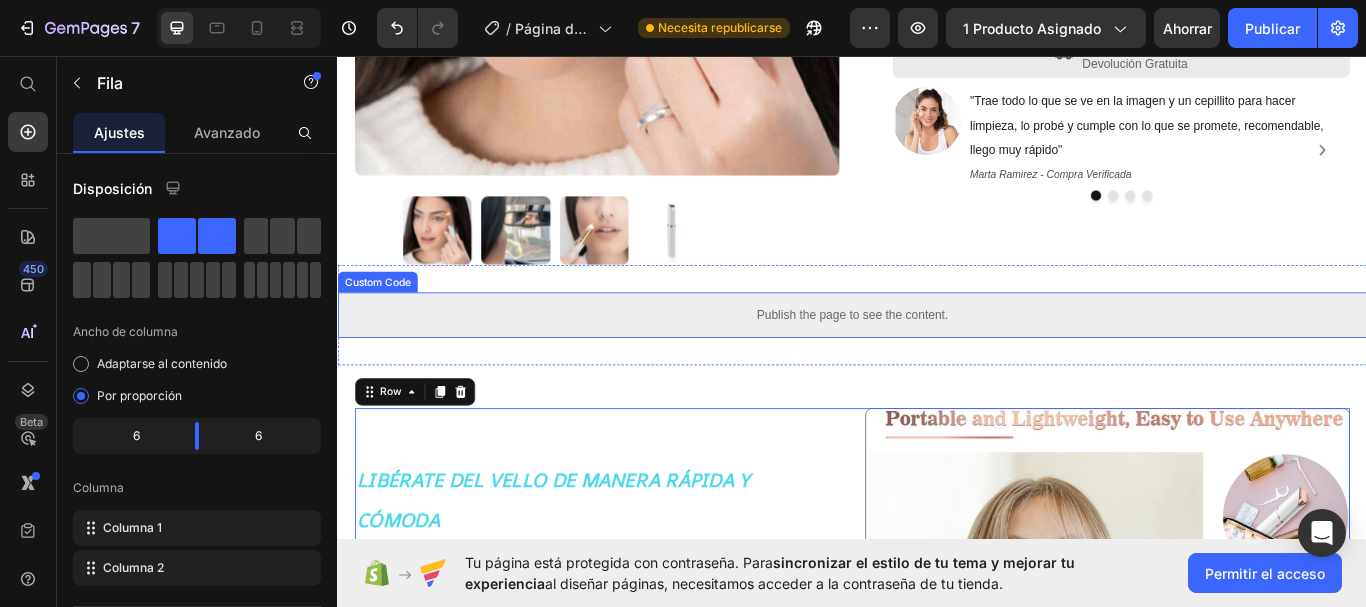 click on "Publish the page to see the content." at bounding box center (937, 359) 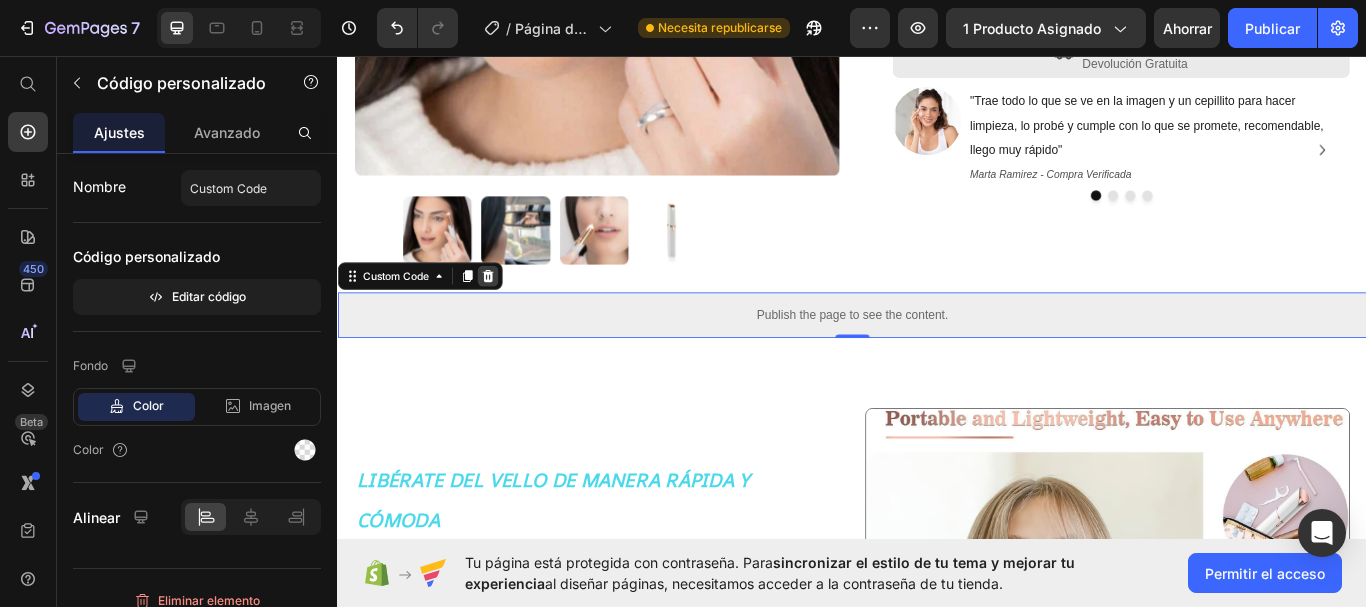 click 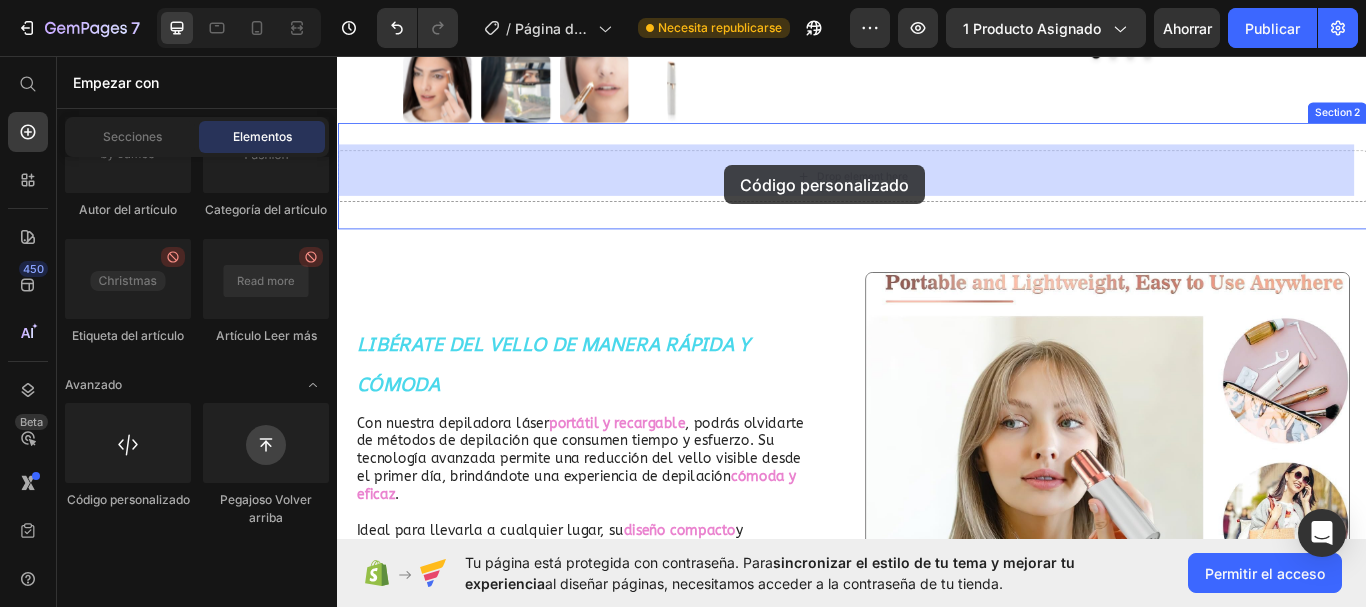 scroll, scrollTop: 632, scrollLeft: 0, axis: vertical 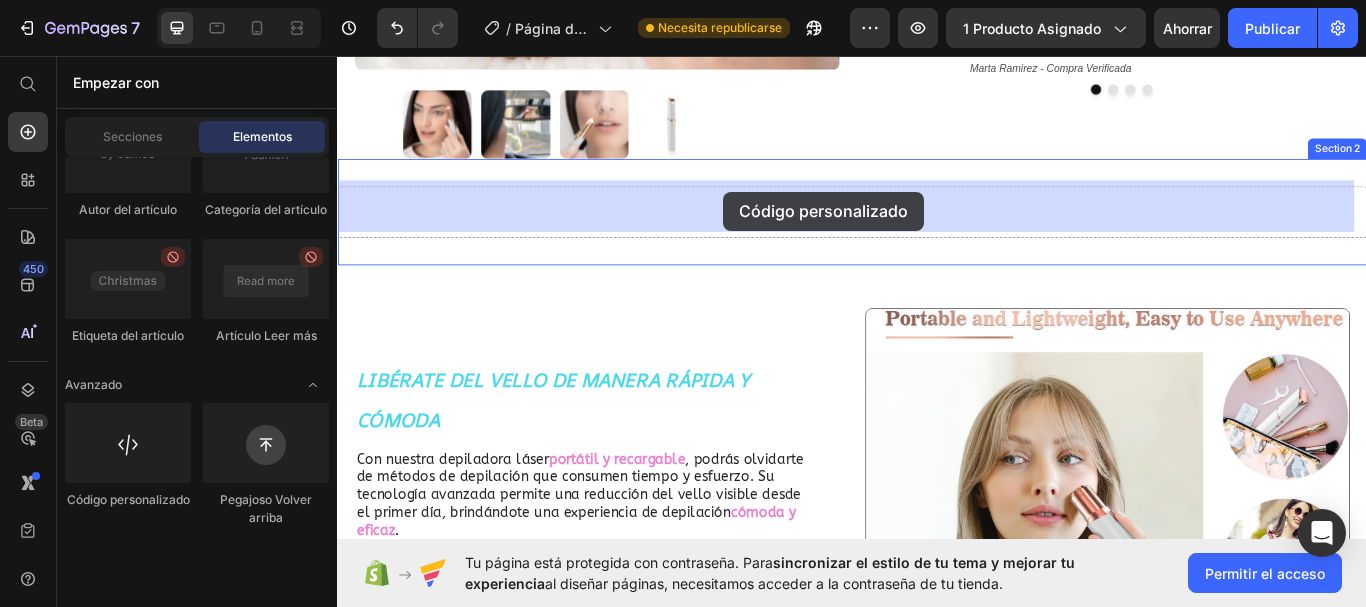 drag, startPoint x: 454, startPoint y: 569, endPoint x: 787, endPoint y: 215, distance: 486.00925 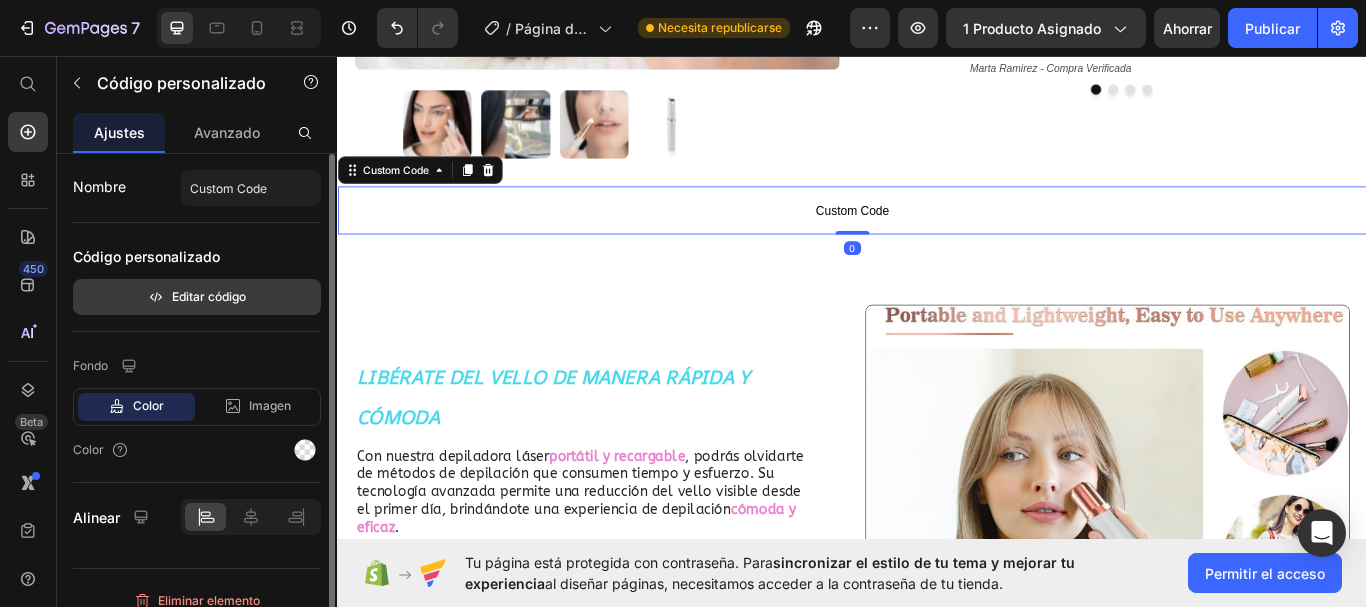 click on "Editar código" at bounding box center [209, 296] 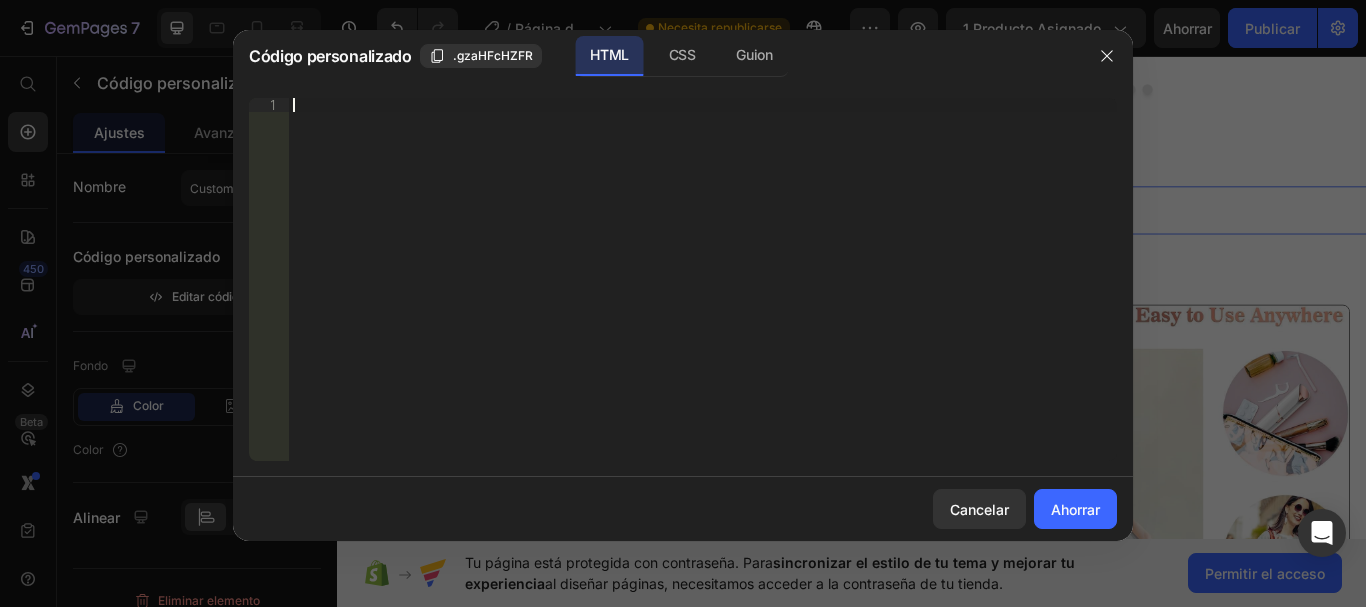 paste on "<div id="_rsi-cod-form-embed-custom-hook"></div>" 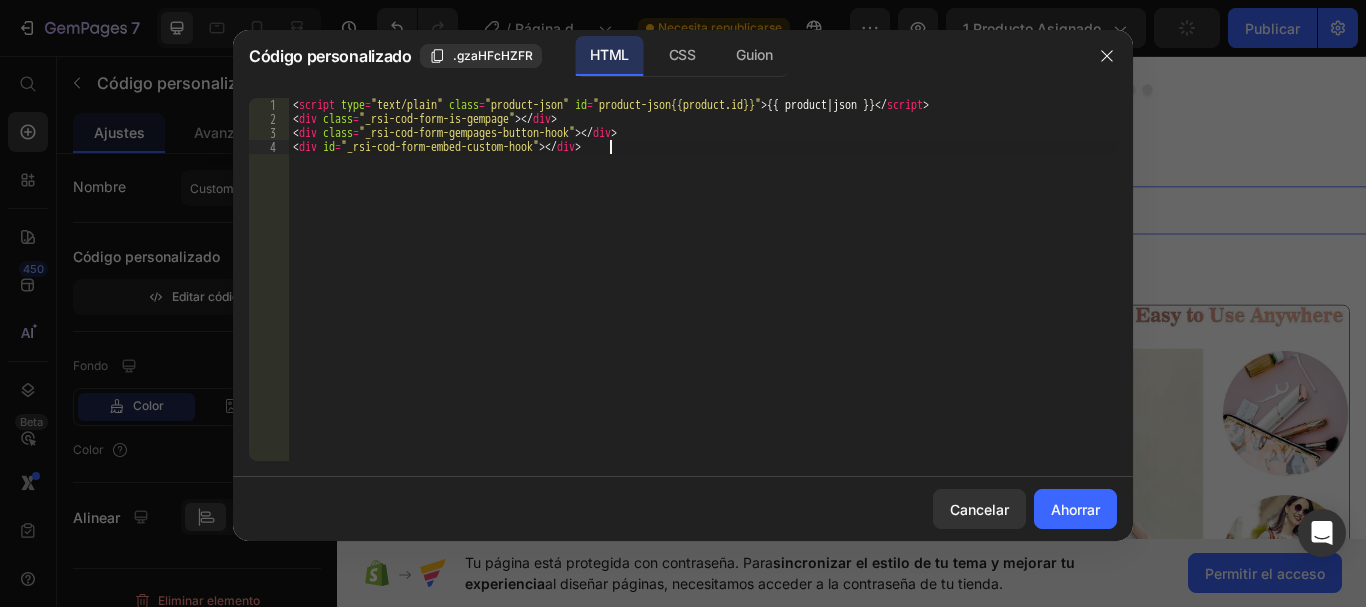 type on "<div id="_rsi-cod-form-embed-custom-hook"></div>" 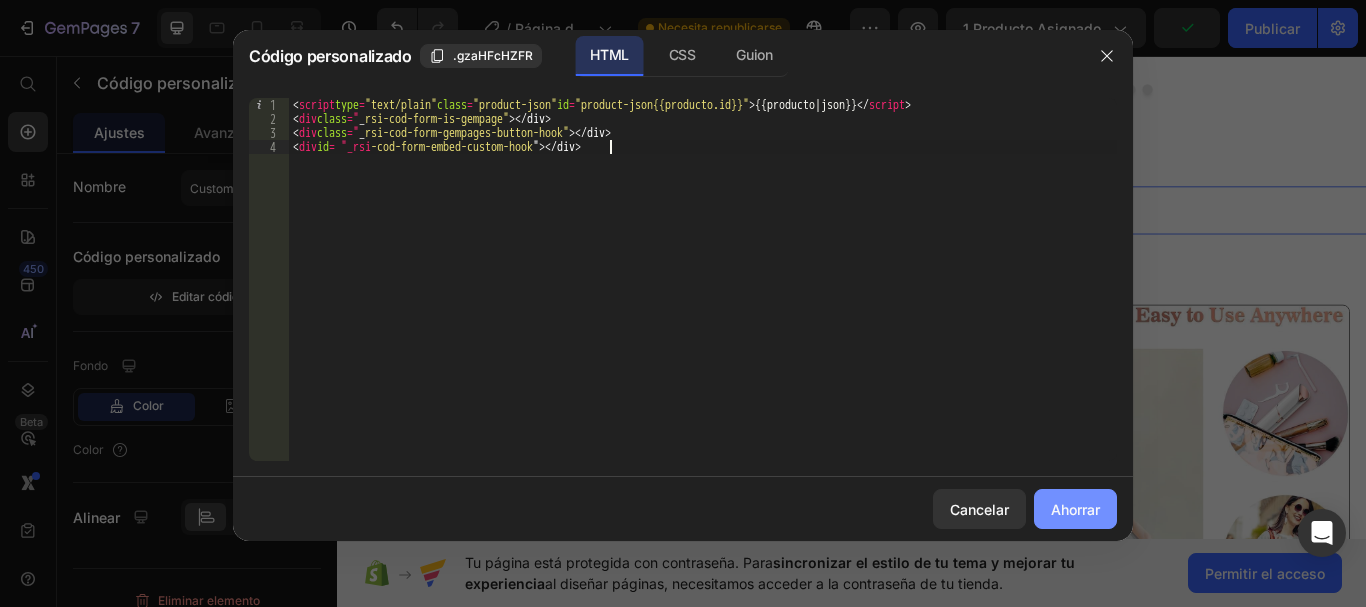 click on "Ahorrar" at bounding box center [1075, 509] 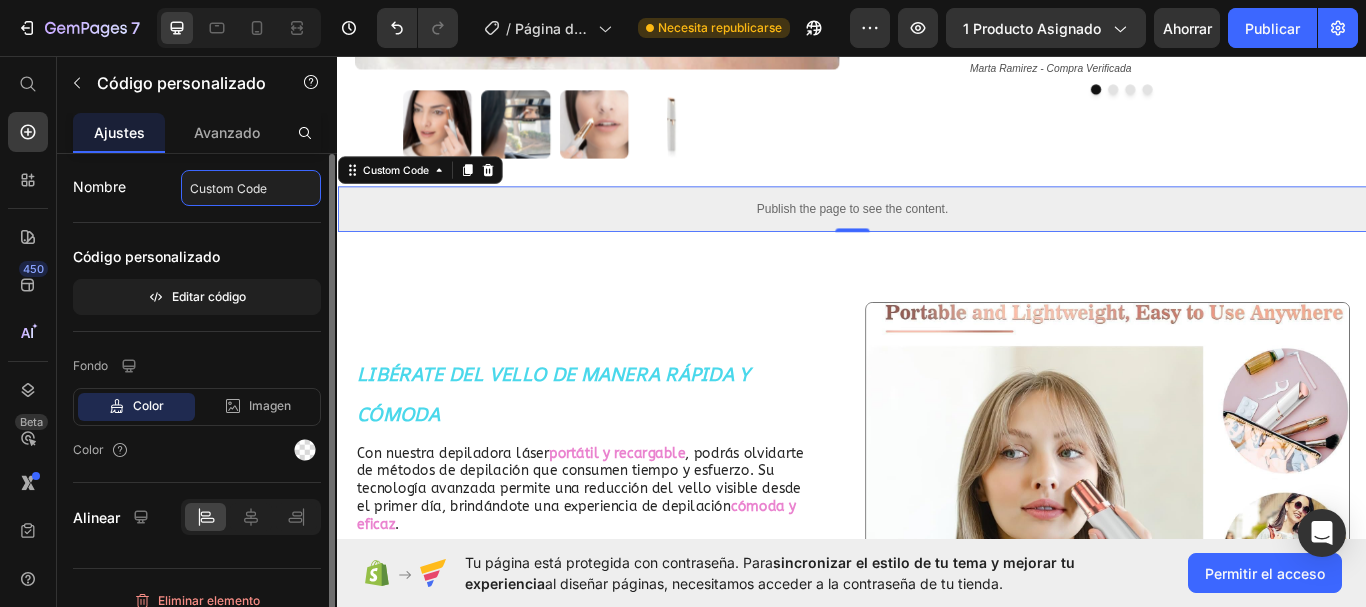 click on "Custom Code" 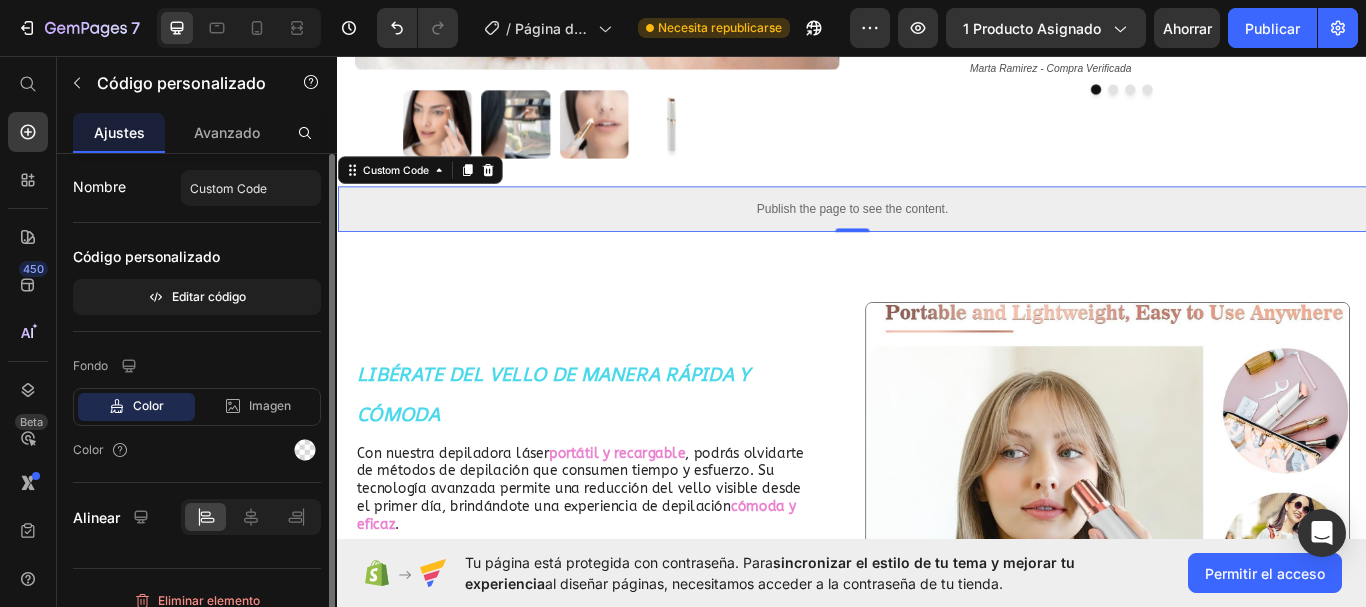 click on "Código personalizado" at bounding box center (197, 257) 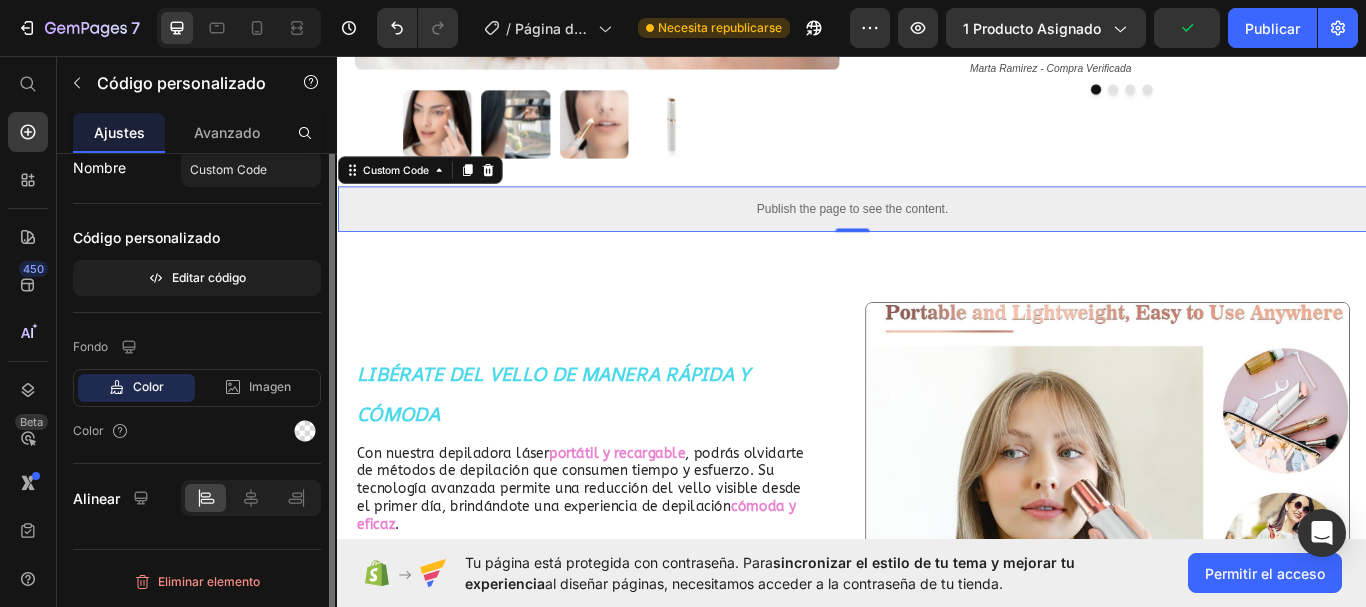 scroll, scrollTop: 0, scrollLeft: 0, axis: both 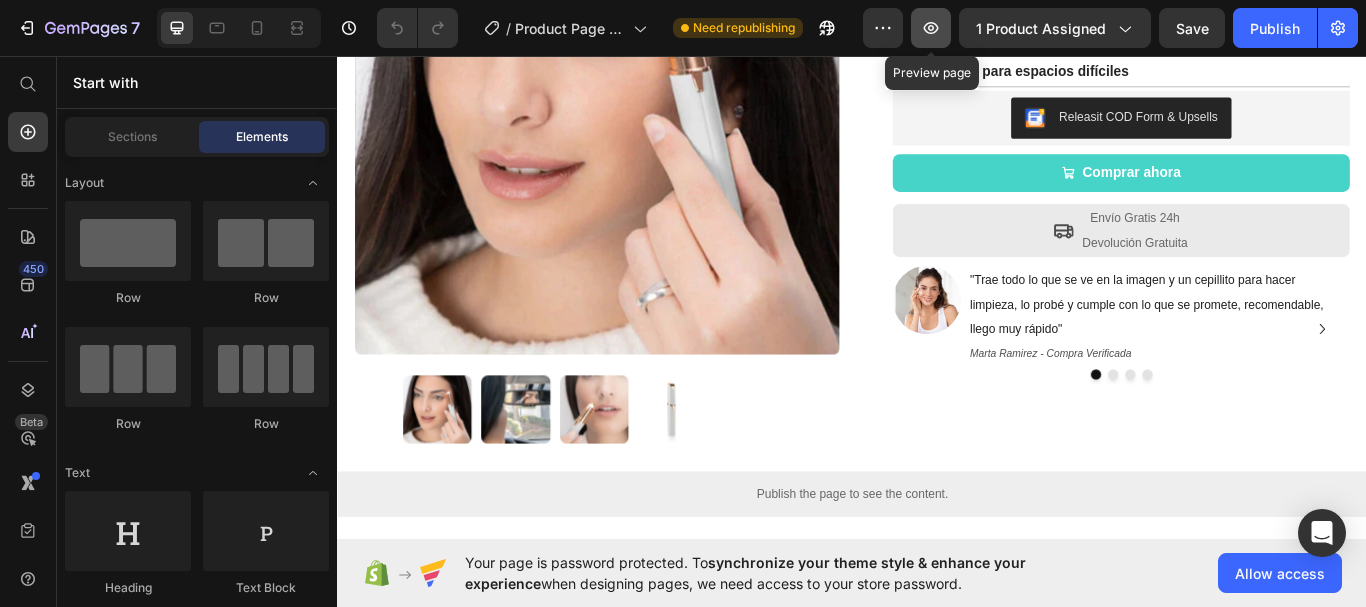 click 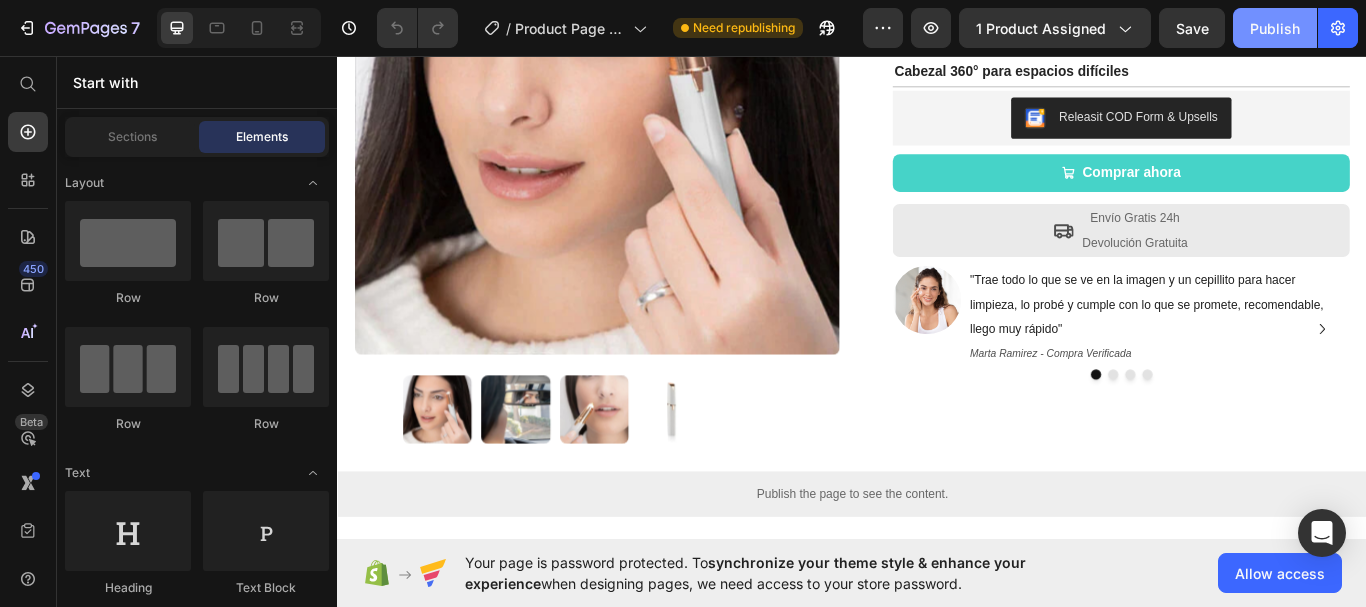 click on "Publish" at bounding box center (1275, 28) 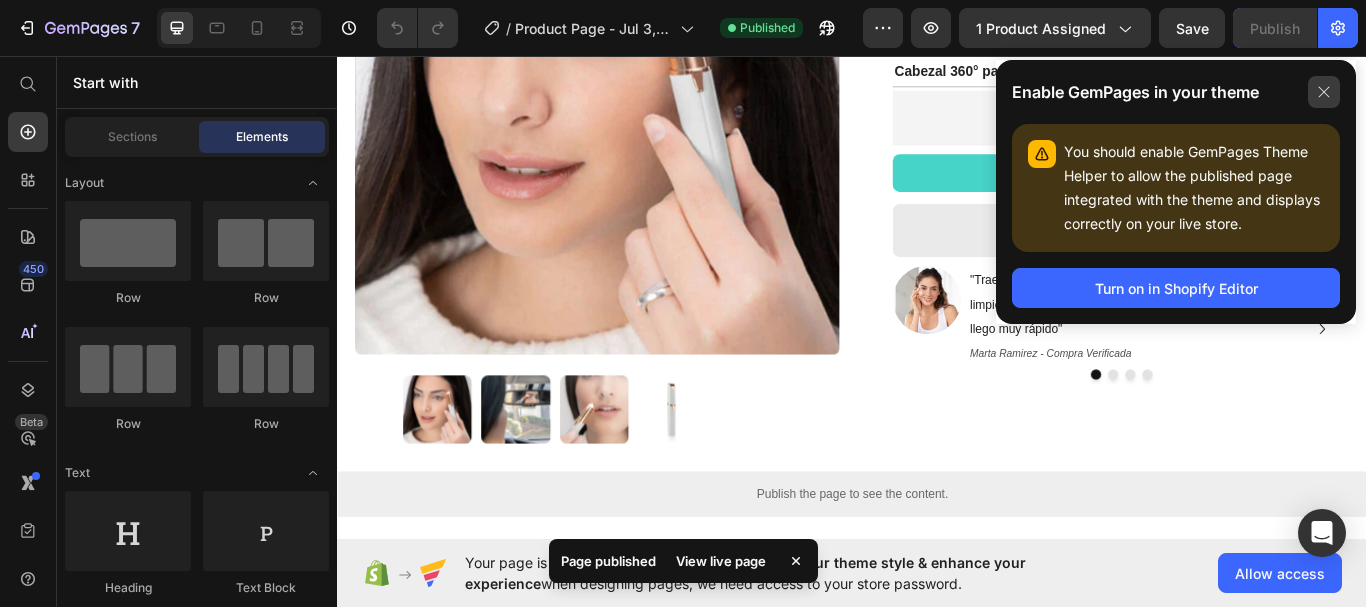 click 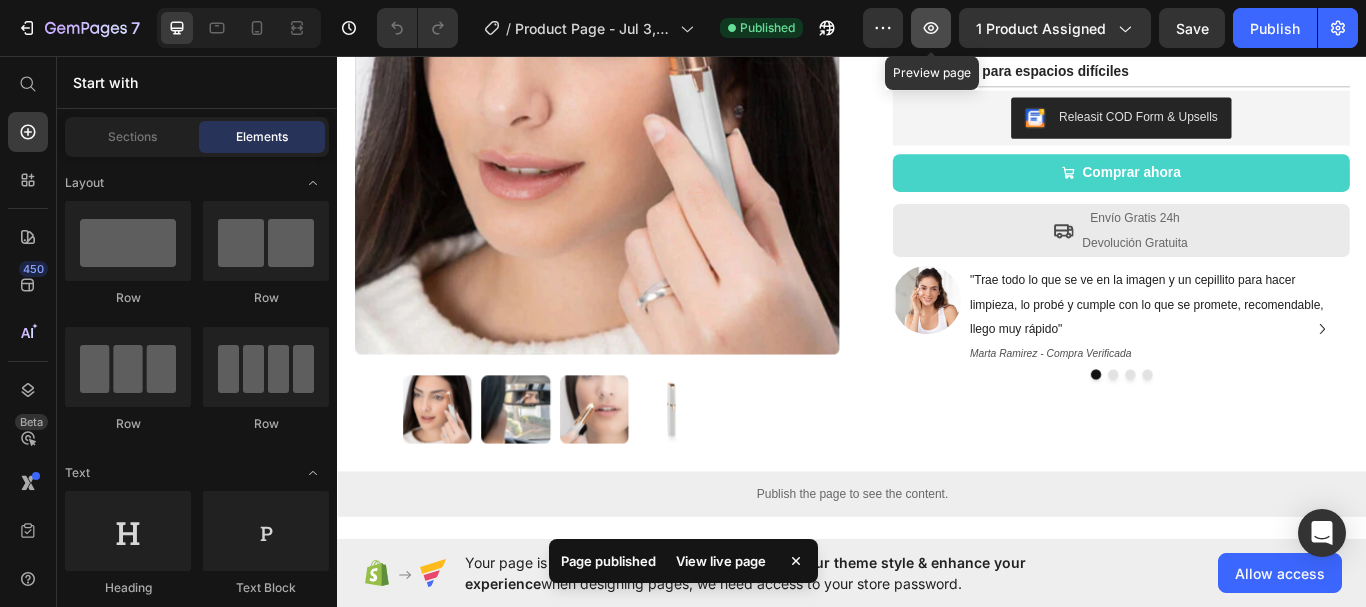 click 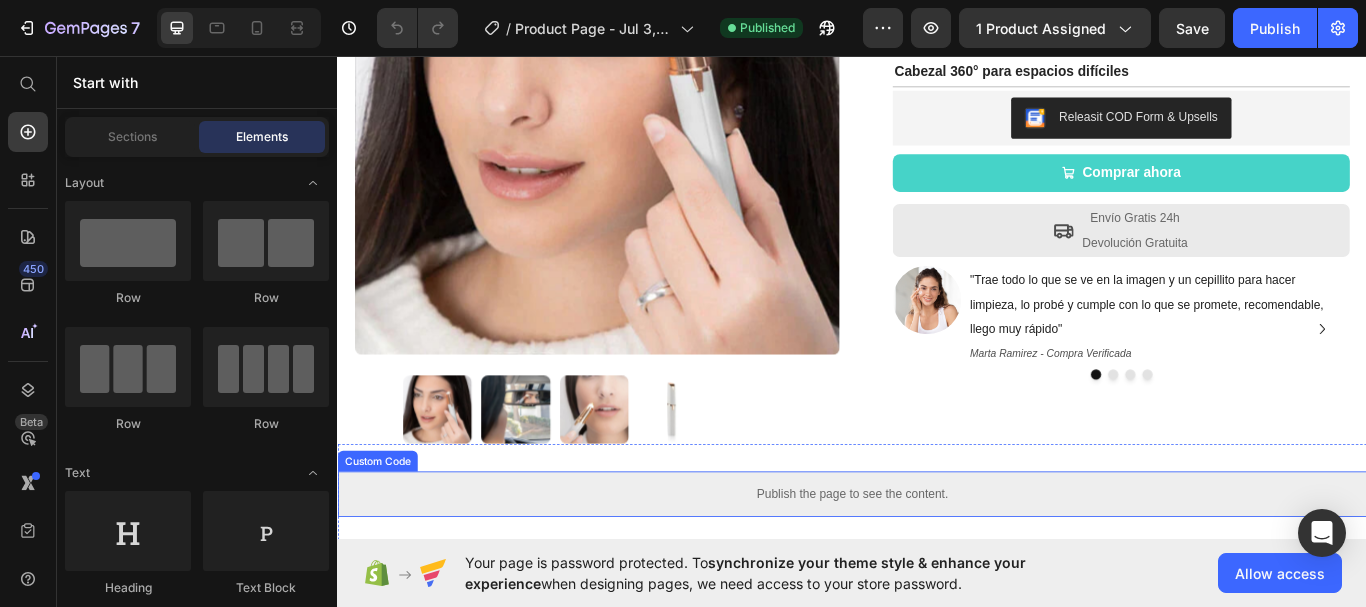 click on "Publish the page to see the content." at bounding box center [937, 567] 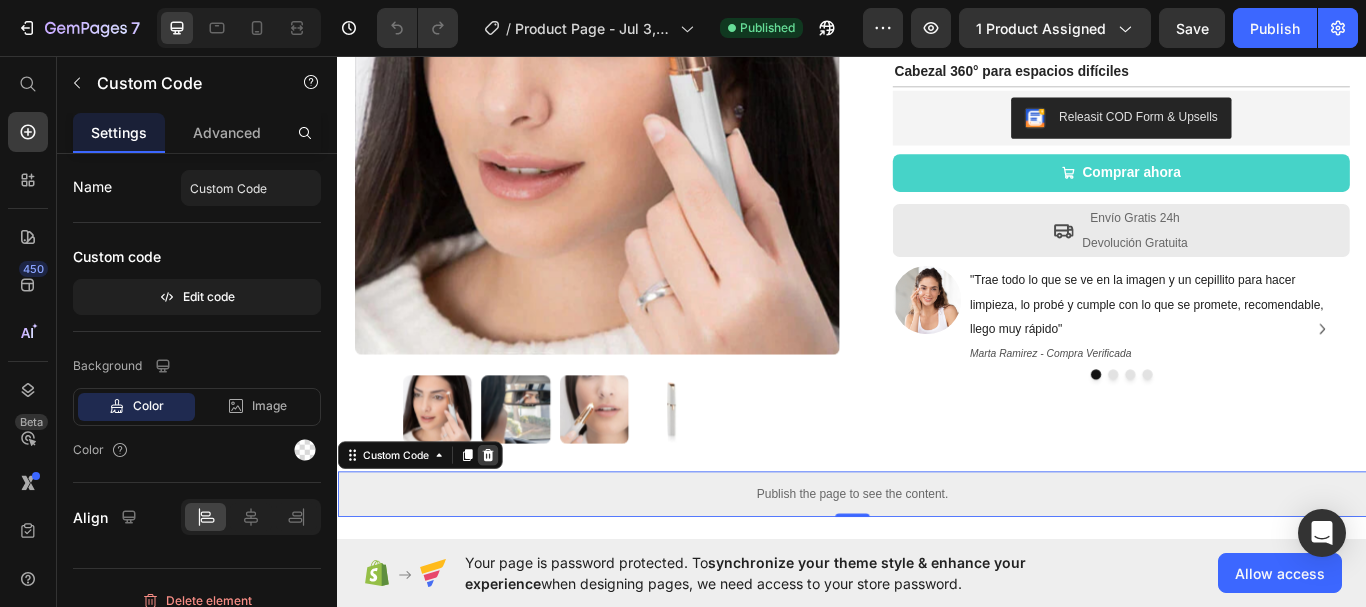 click 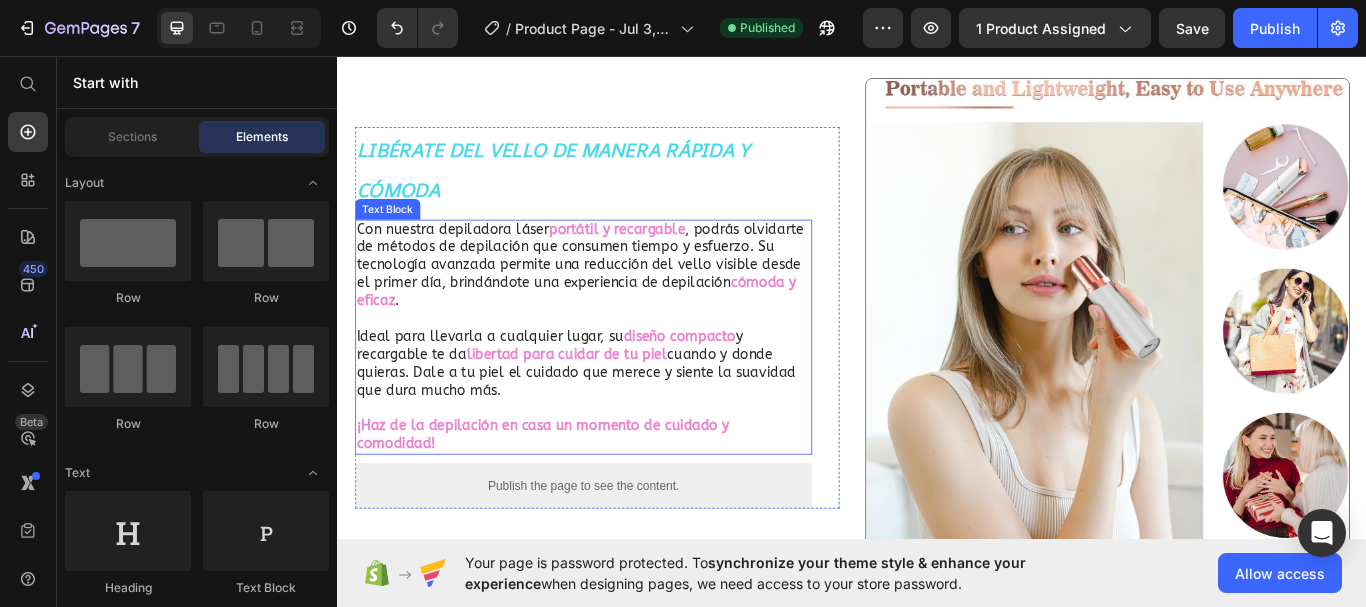 scroll, scrollTop: 1000, scrollLeft: 0, axis: vertical 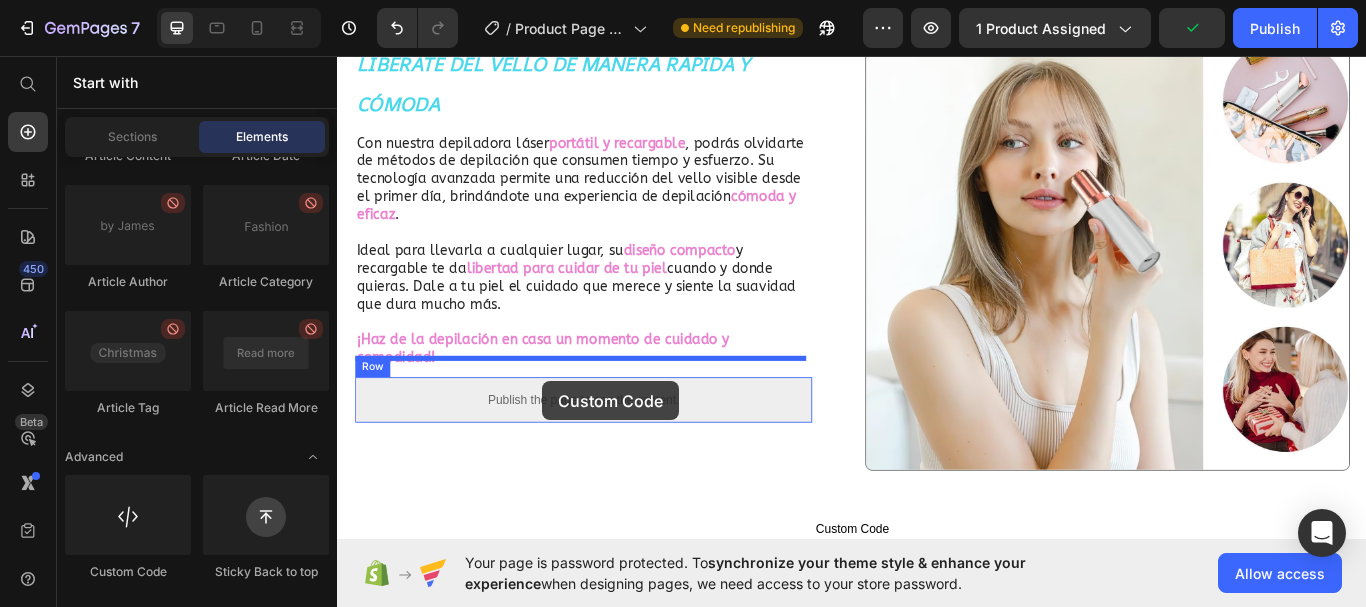 drag, startPoint x: 465, startPoint y: 528, endPoint x: 576, endPoint y: 436, distance: 144.17004 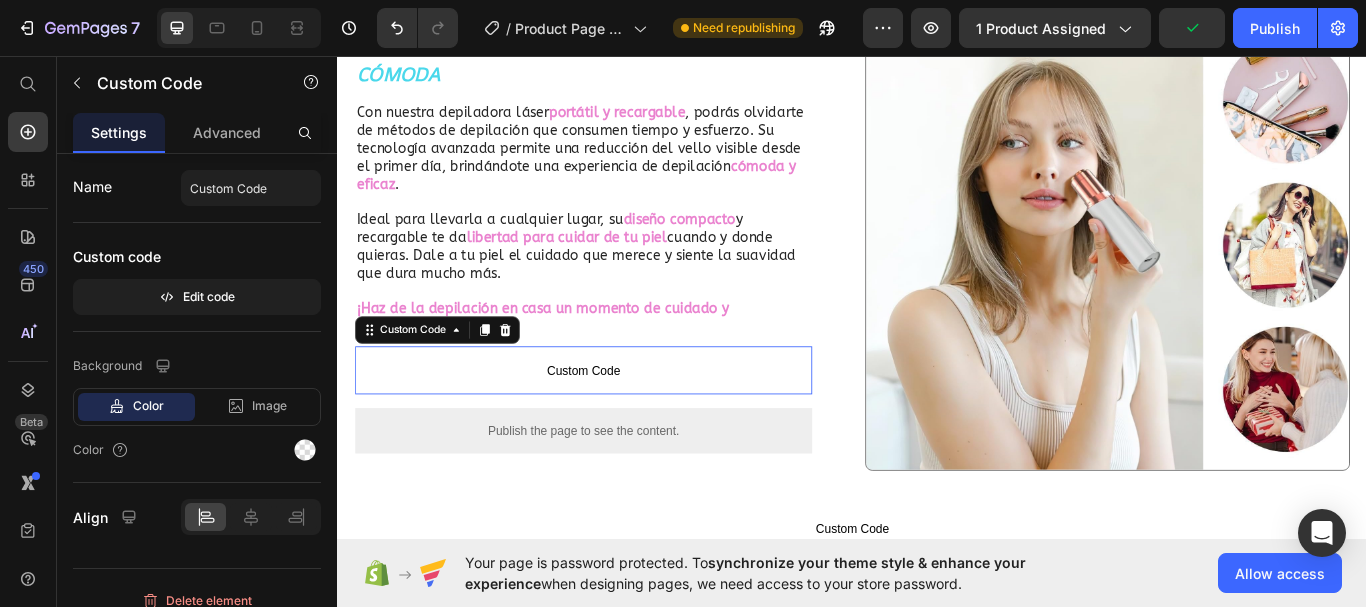 scroll, scrollTop: 964, scrollLeft: 0, axis: vertical 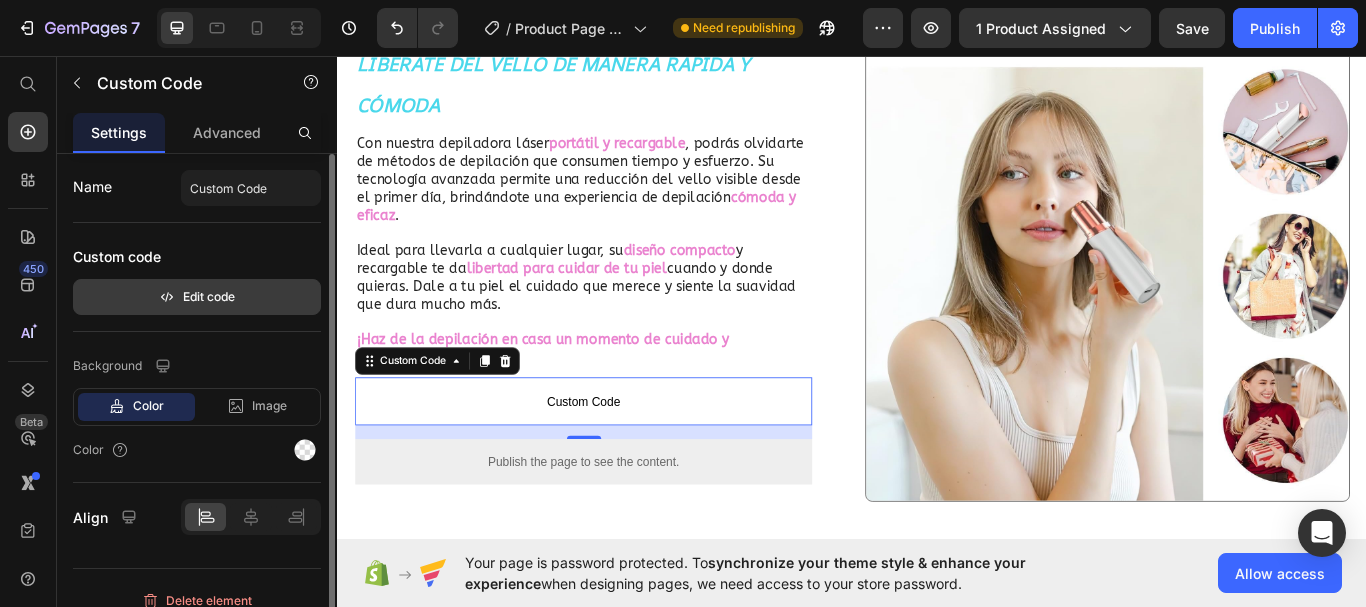 click on "Edit code" at bounding box center [197, 297] 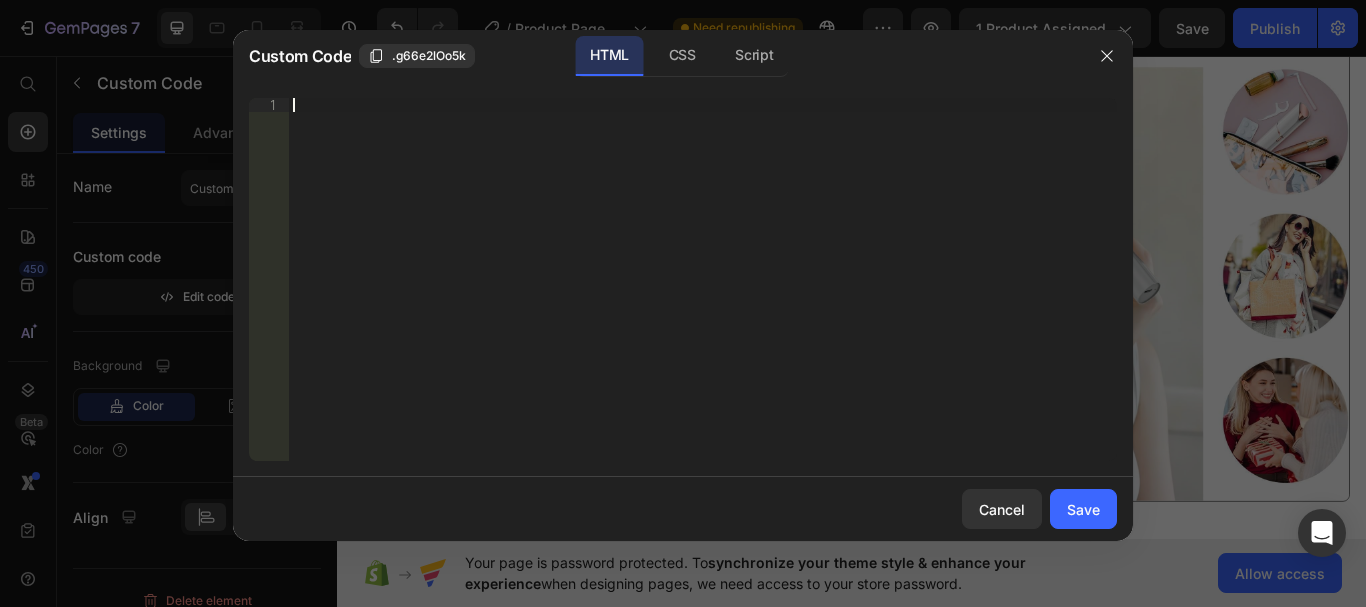 paste on "<div id="_rsi-cod-form-embed-custom-hook"></div>" 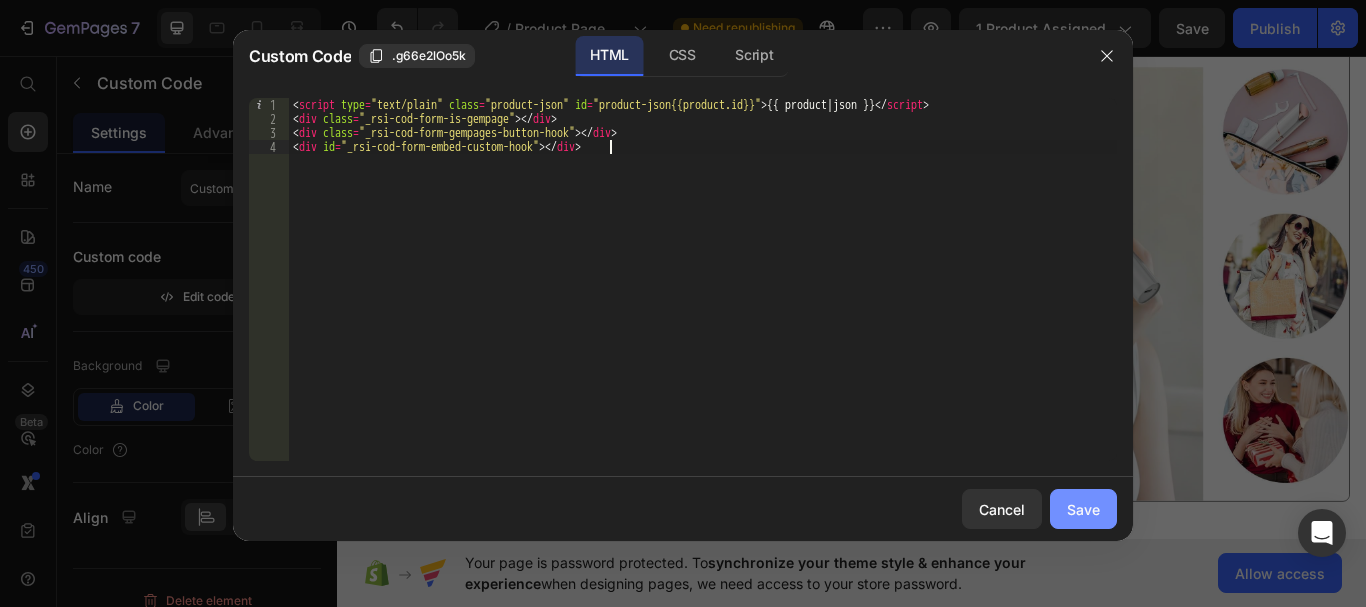 click on "Save" at bounding box center [1083, 509] 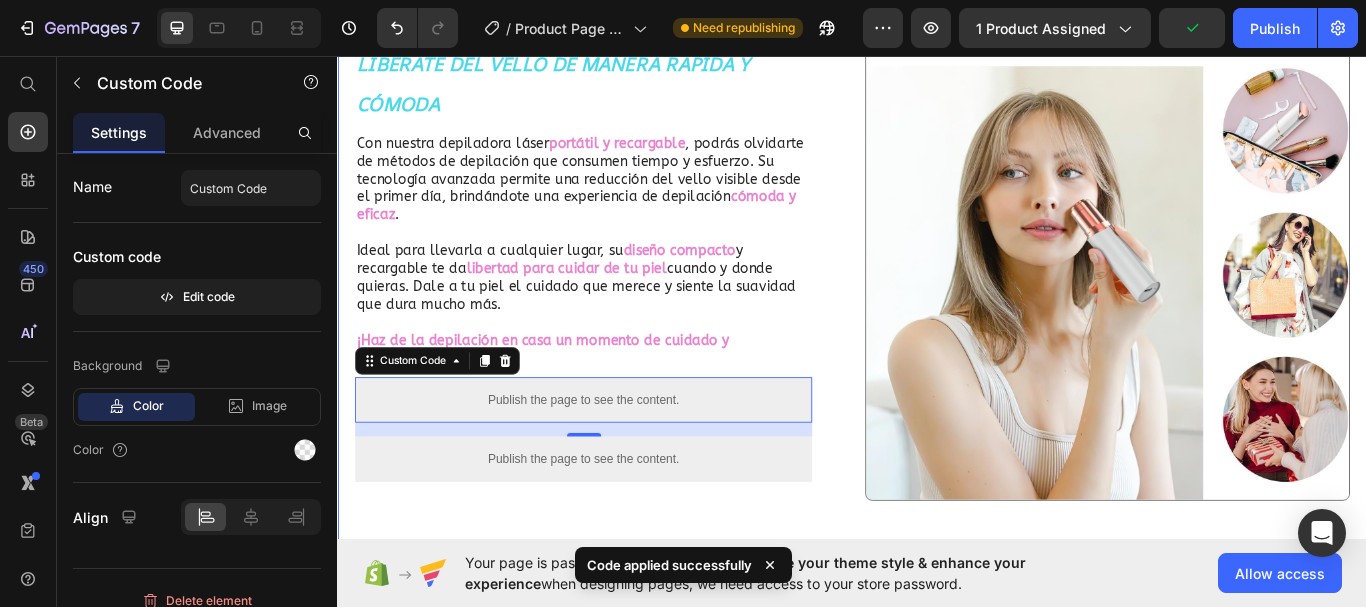click on "LIBÉRATE DEL VELLO DE MANERA RÁPIDA Y CÓMODA Heading Con nuestra depiladora láser  portátil y recargable , podrás olvidarte de métodos de depilación que consumen tiempo y esfuerzo. Su tecnología avanzada permite una reducción del vello visible desde el primer día, brindándote una experiencia de depilación  cómoda y eficaz .   Ideal para llevarla a cualquier lugar, su  diseño compacto  y recargable te da  libertad para cuidar de tu piel  cuando y donde quieras. Dale a tu piel el cuidado que merece y siente la suavidad que dura mucho más.   ¡Haz de la depilación en casa un momento de cuidado y comodidad! Text Block
Publish the page to see the content.
Custom Code   16
Publish the page to see the content.
Custom Code Row Row Image Row
Custom Code
Custom Code DEPILACION DURADERA  EN CUALQUIER LUGAR Heading Esta depiladora láser combina la potencia de un  tratamiento profesional piel sin vello y sin irritaciones .   solución rápida y efectiva" at bounding box center [937, 1242] 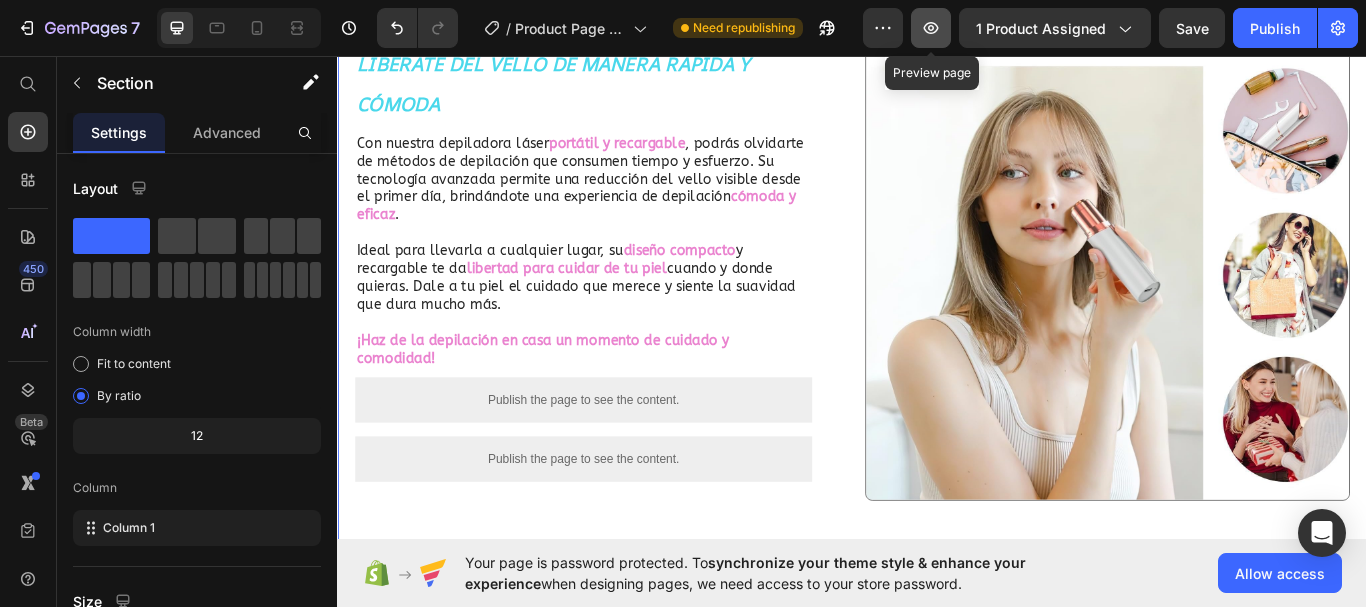 click 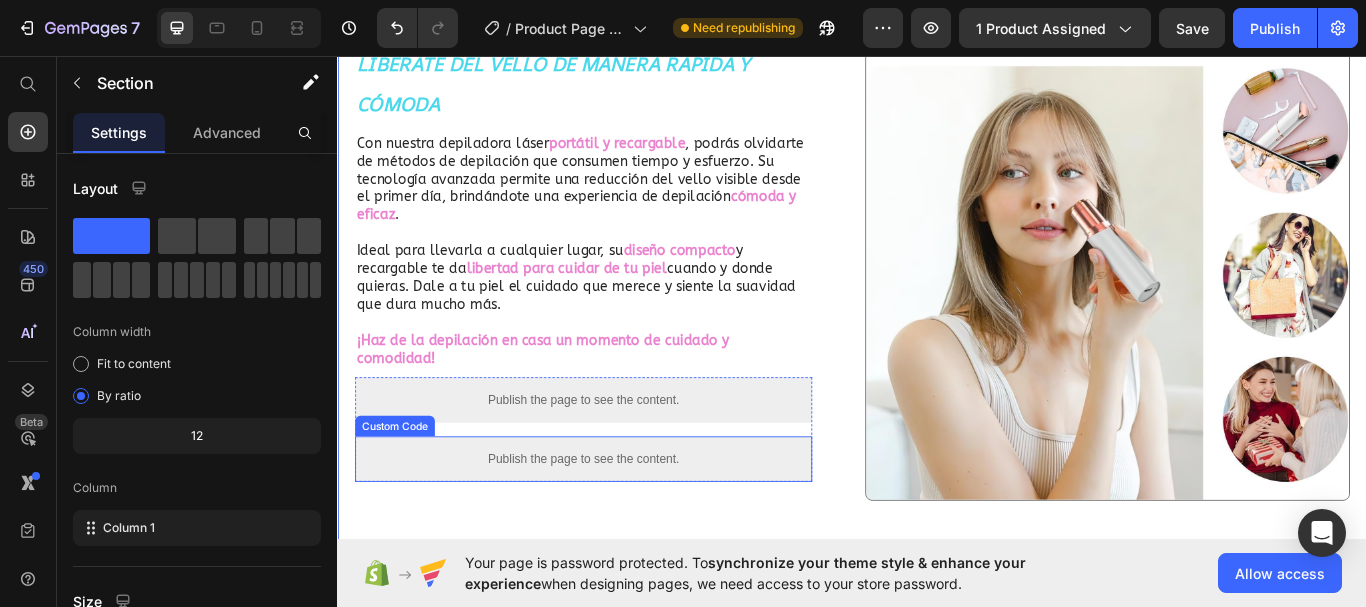 click on "Publish the page to see the content." at bounding box center (623, 527) 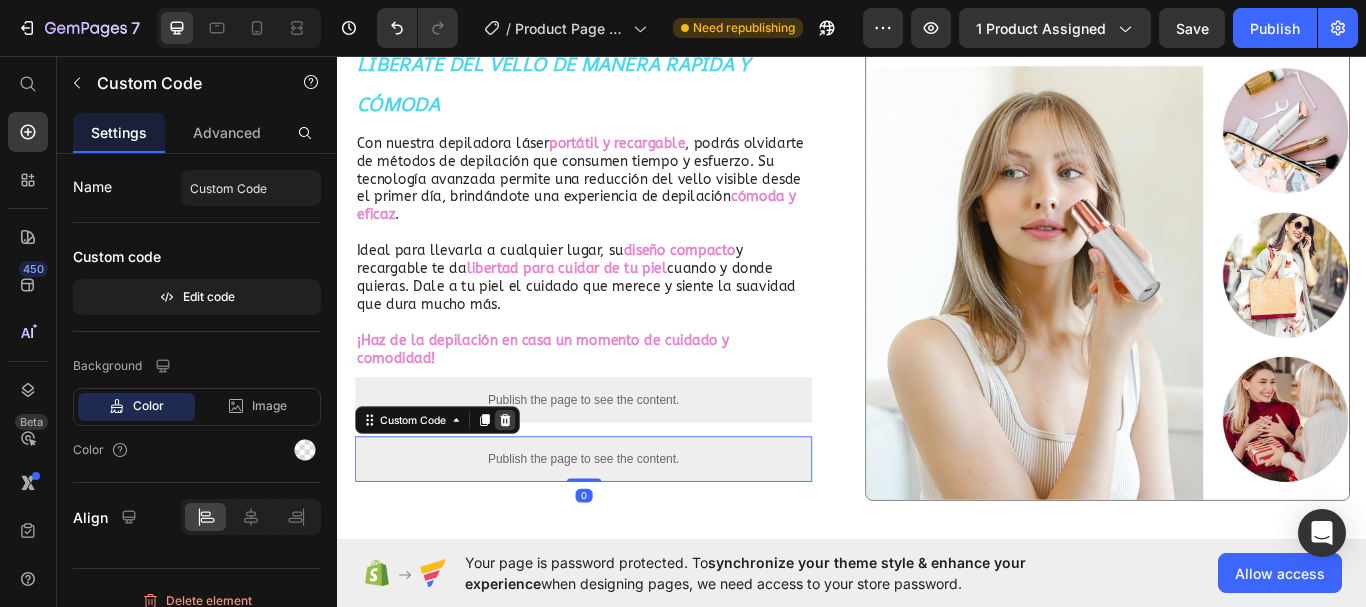 click 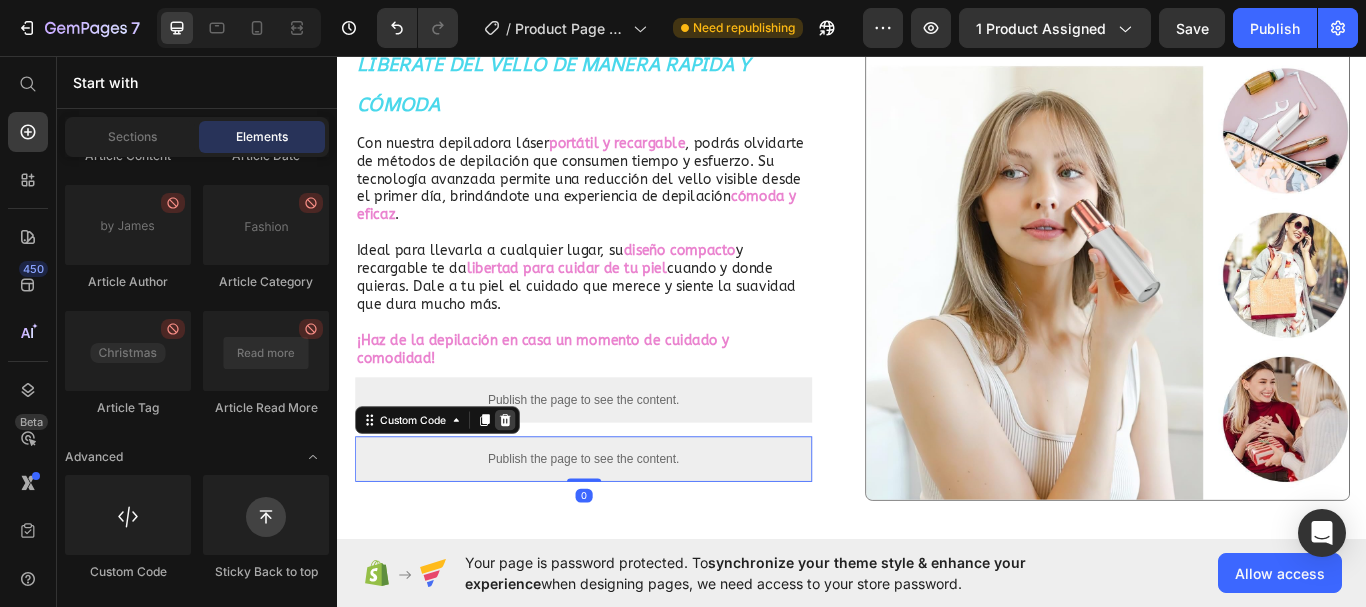scroll, scrollTop: 1000, scrollLeft: 0, axis: vertical 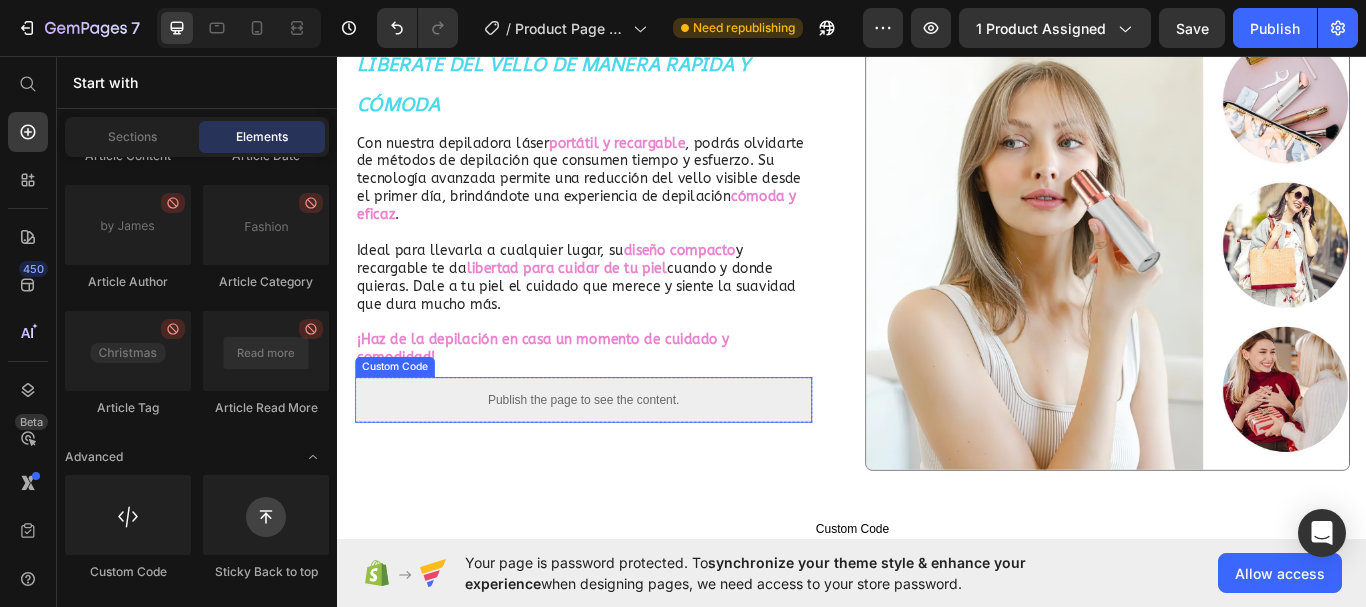 click on "Publish the page to see the content." at bounding box center [623, 458] 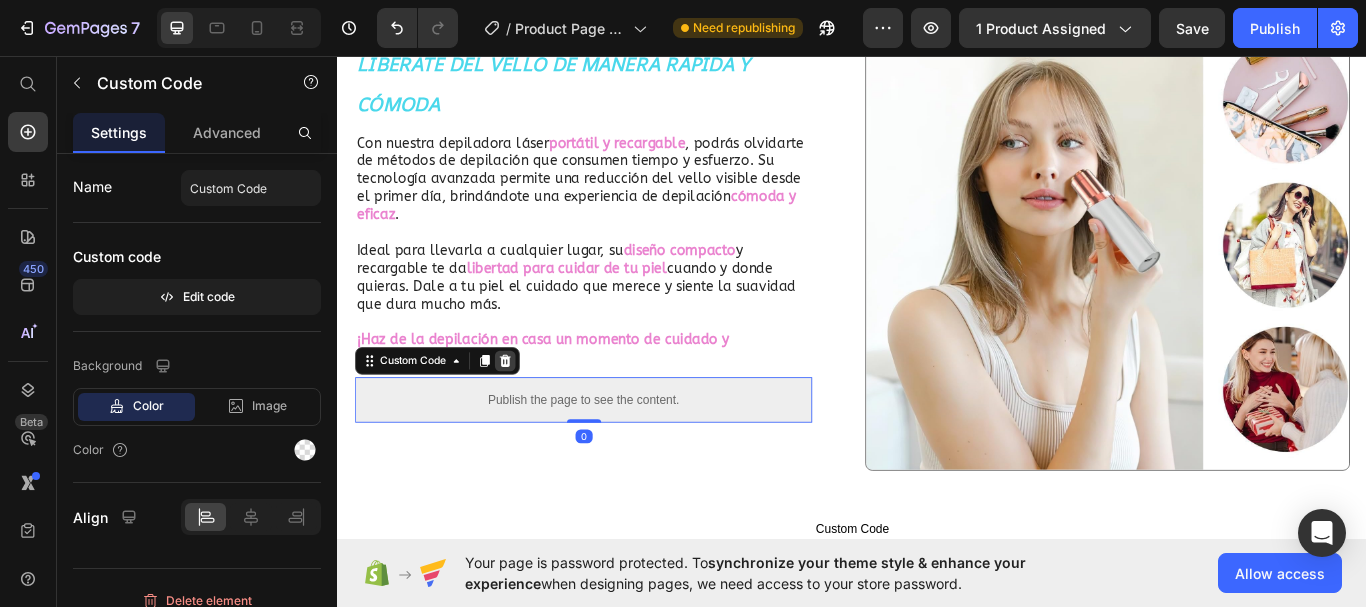 click 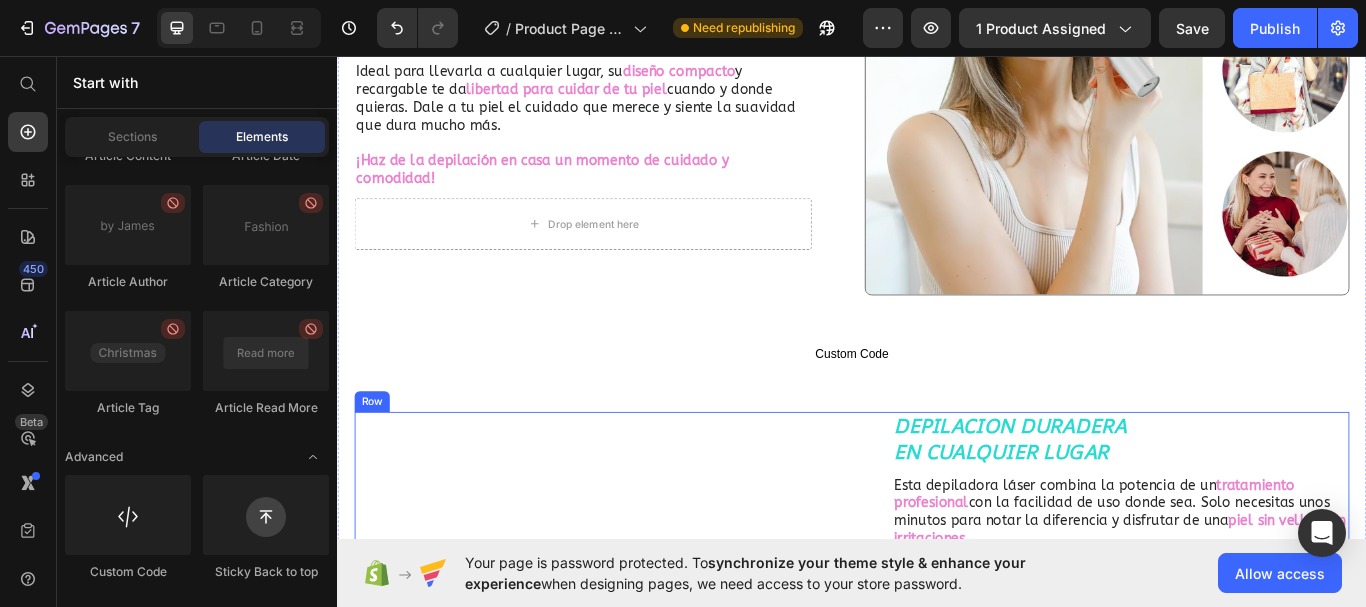 scroll, scrollTop: 1296, scrollLeft: 0, axis: vertical 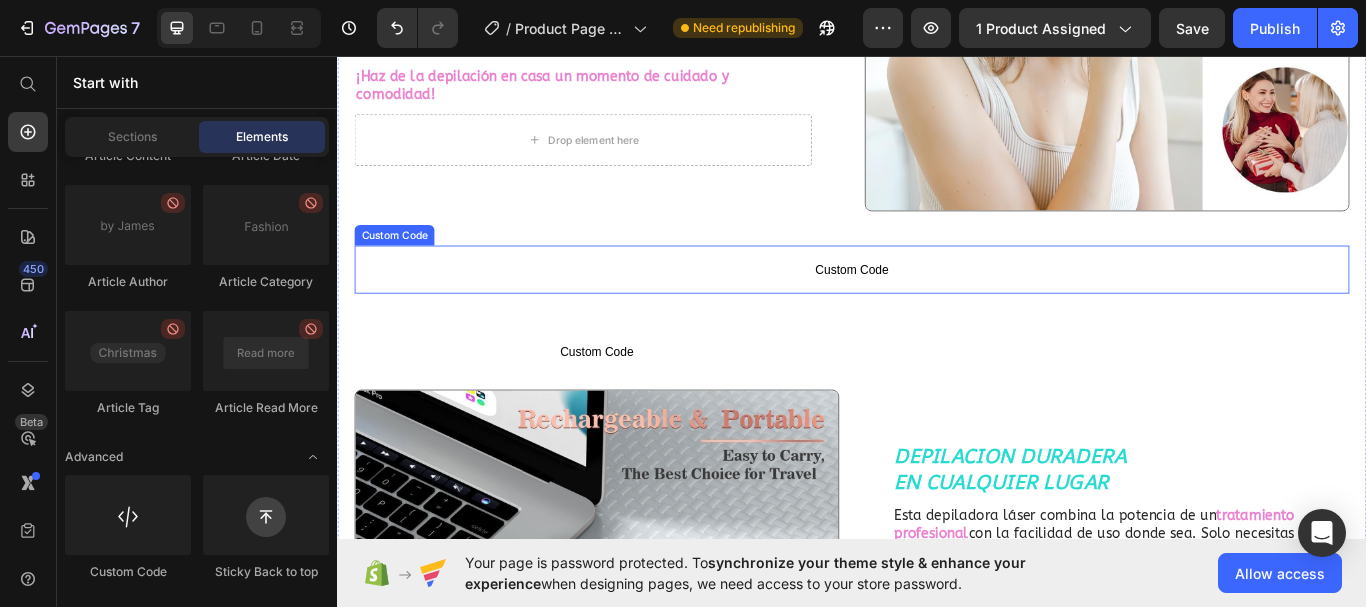 click on "Custom Code" at bounding box center [937, 306] 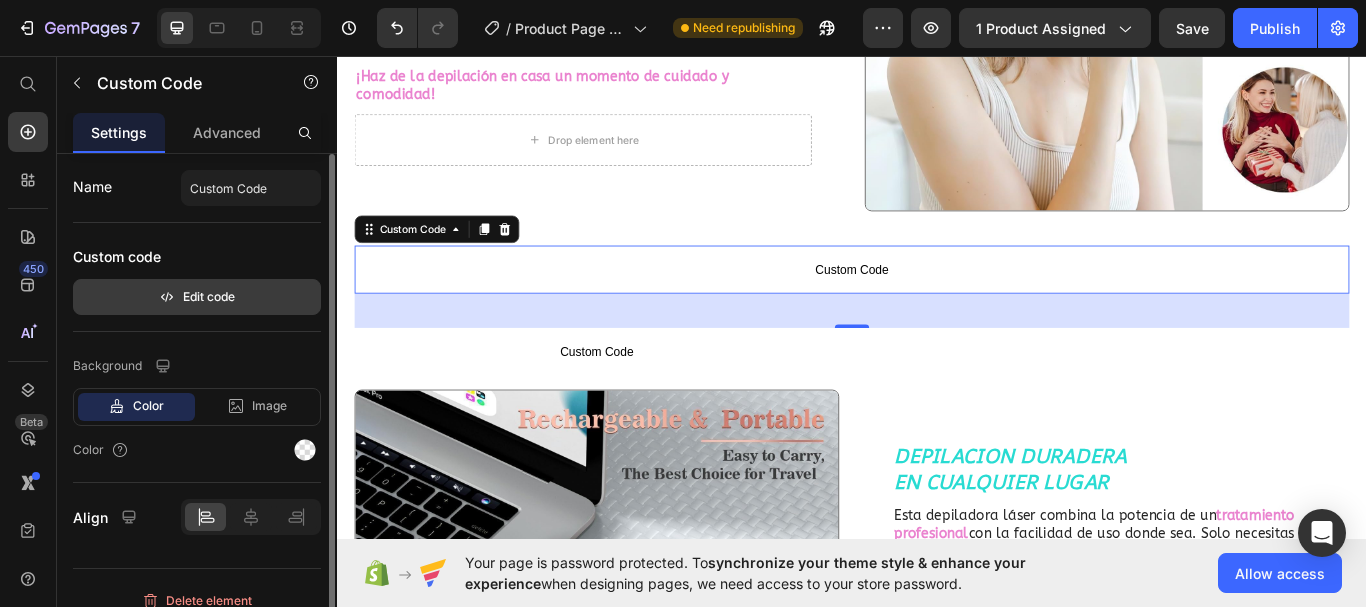 click on "Edit code" at bounding box center (197, 297) 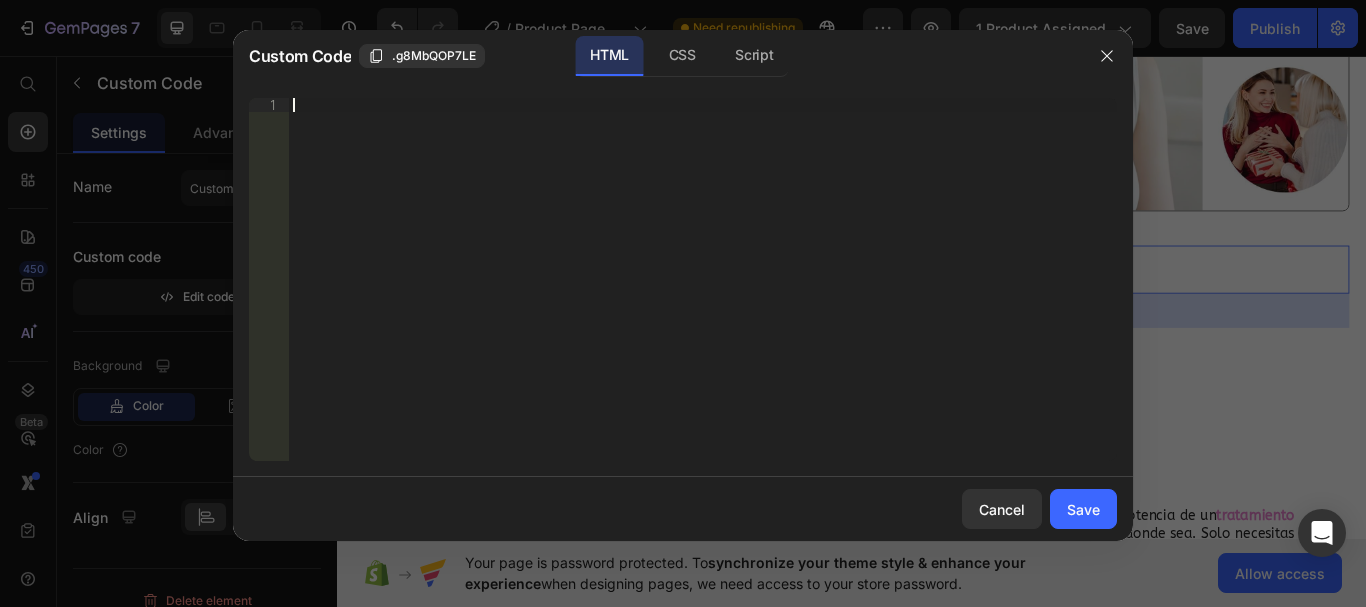 paste on "<div id="_rsi-cod-form-embed-custom-hook"></div>" 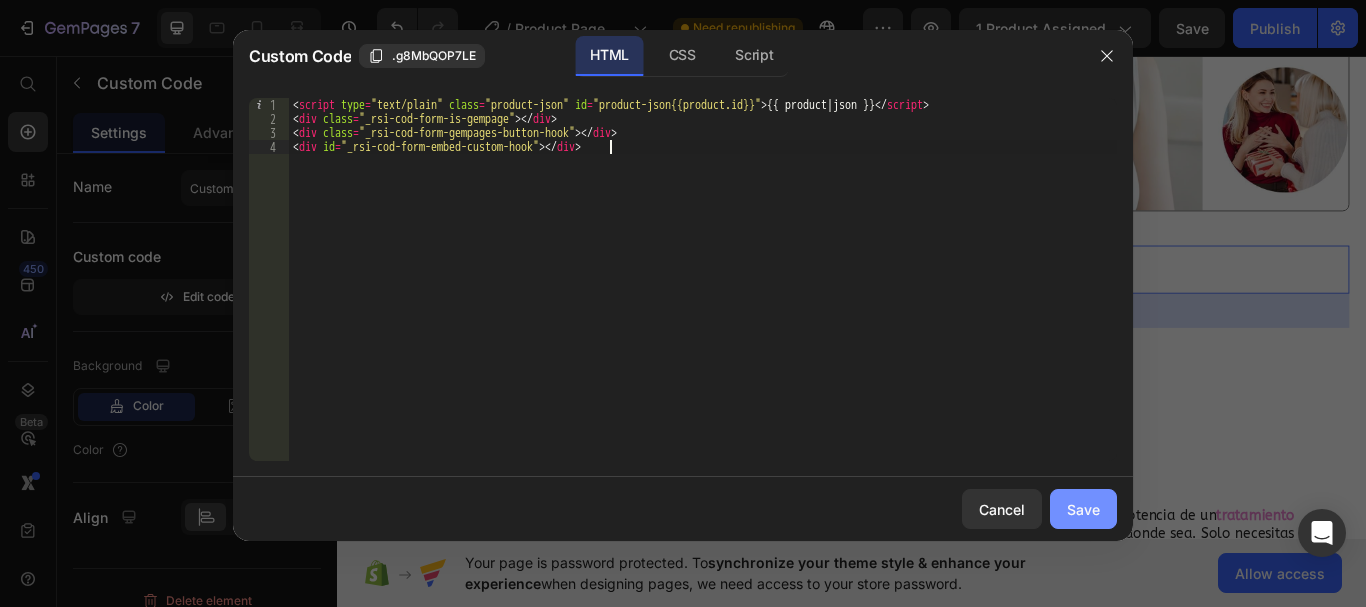 drag, startPoint x: 1057, startPoint y: 513, endPoint x: 840, endPoint y: 538, distance: 218.43535 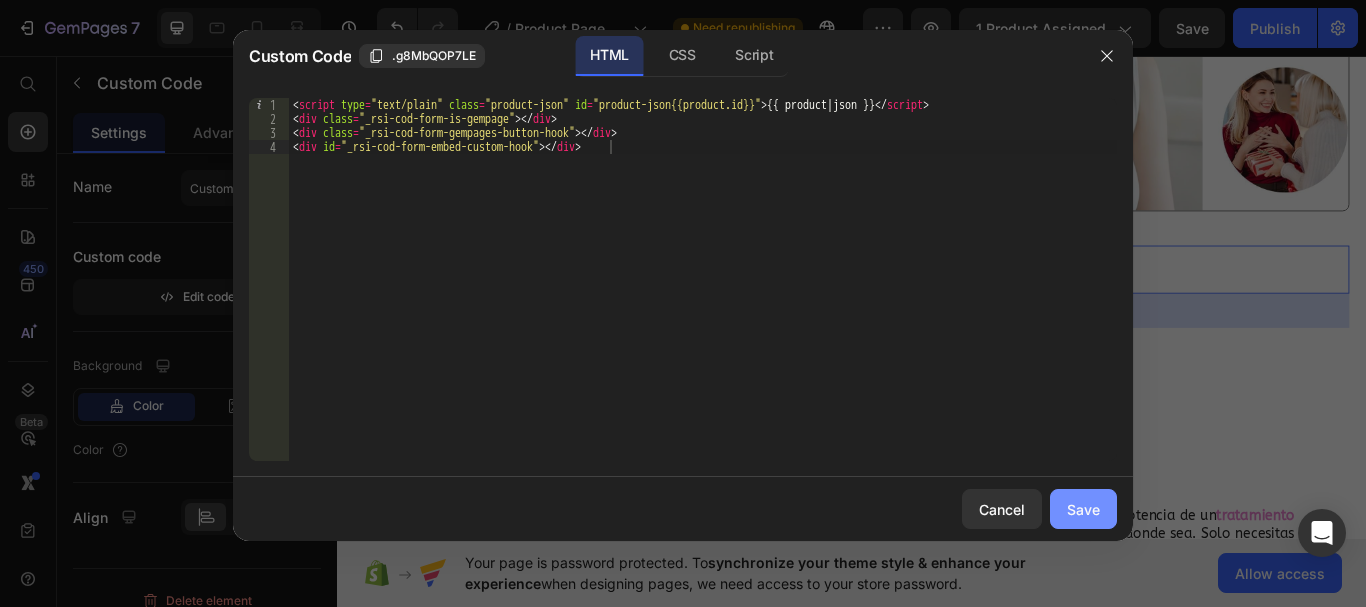 click on "Save" 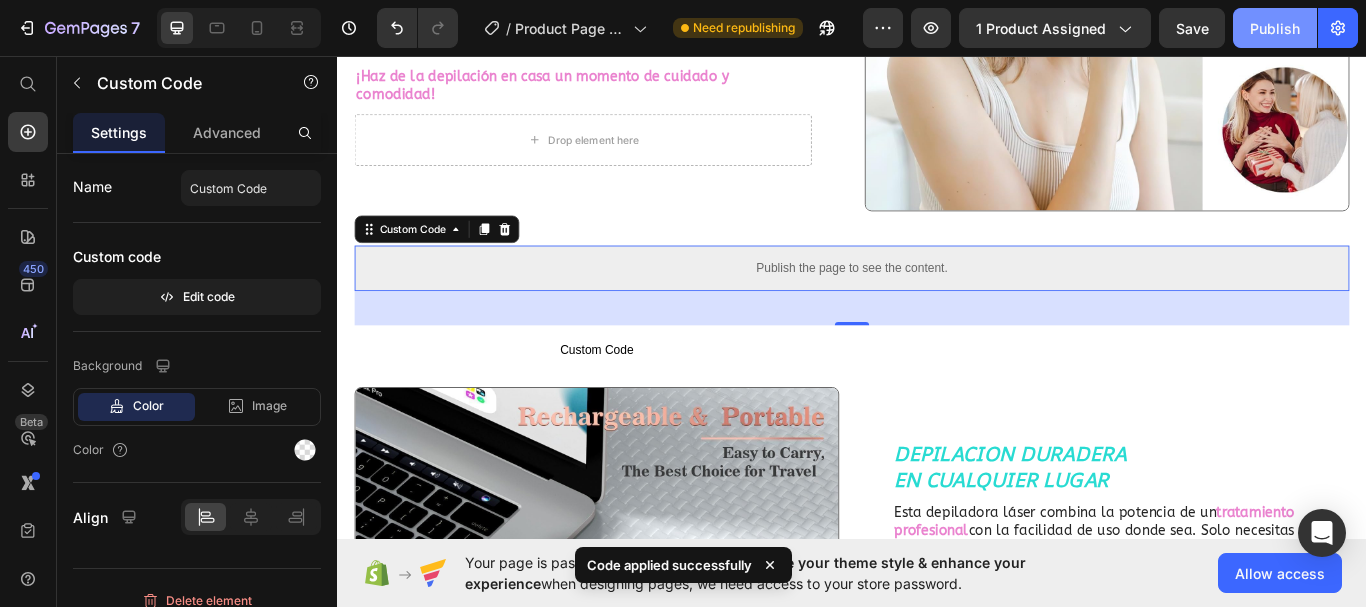 click on "Publish" at bounding box center (1275, 28) 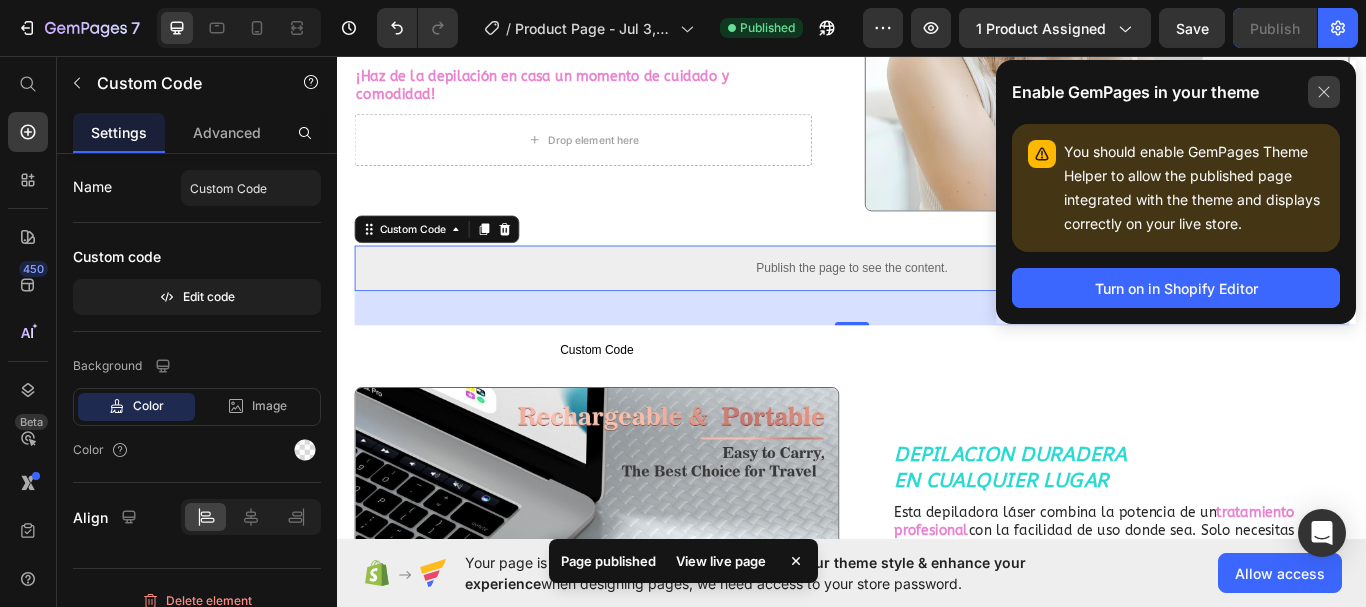 click 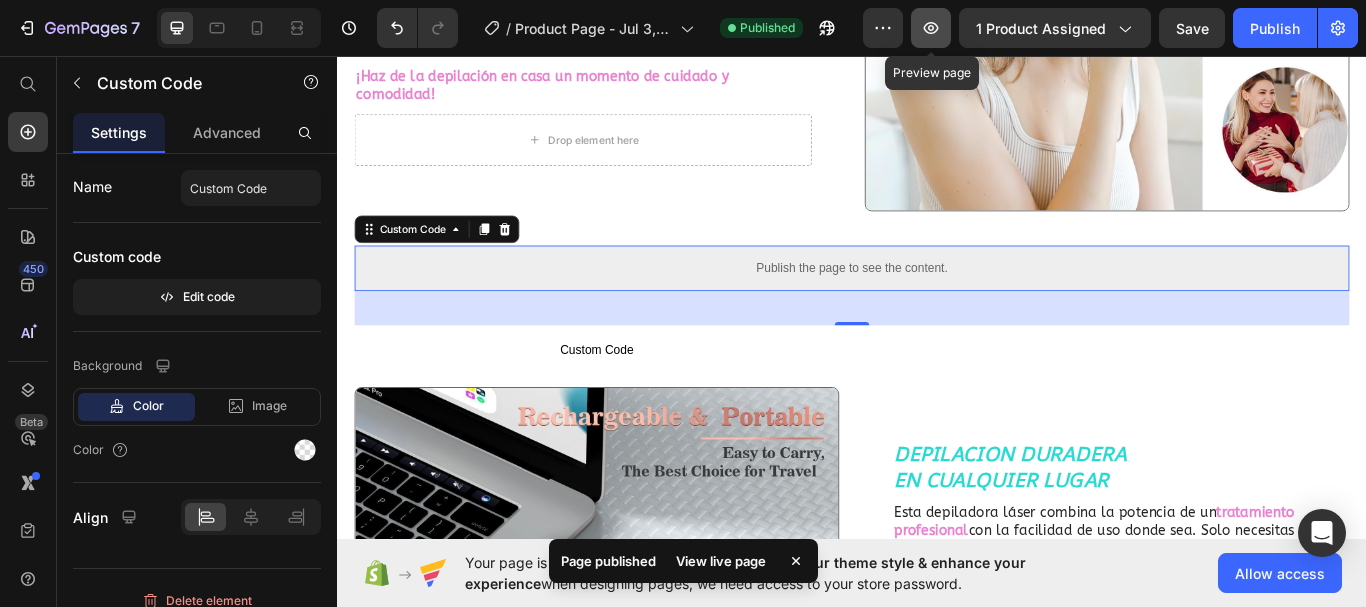 click 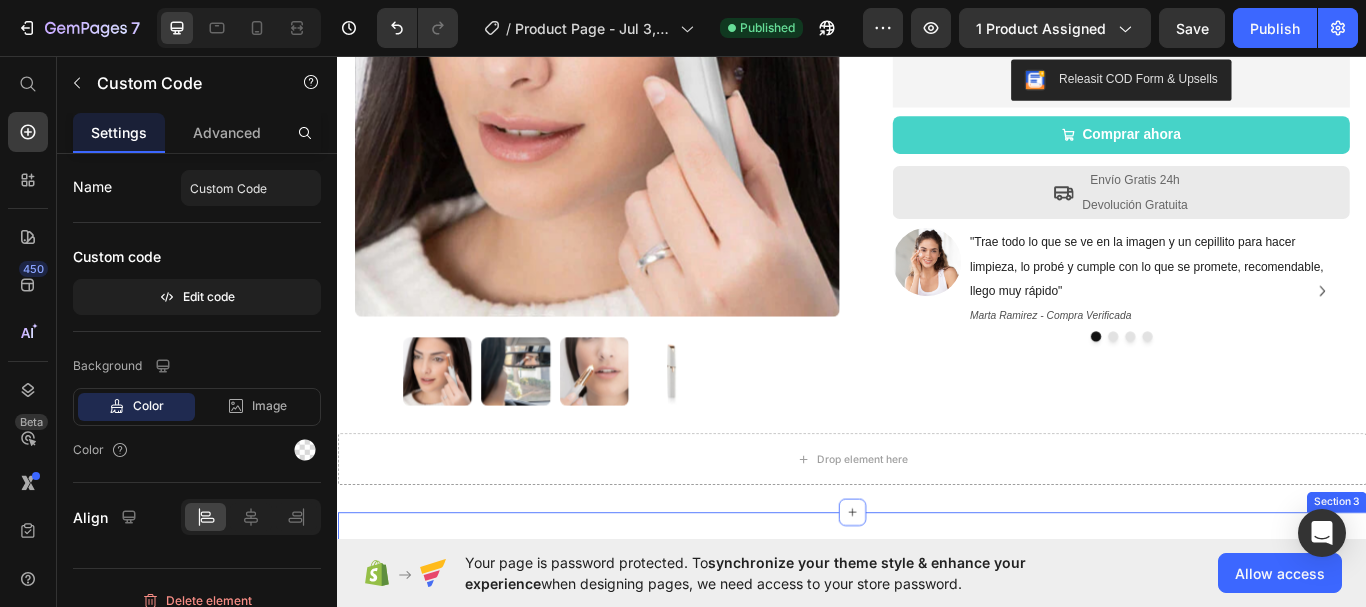 scroll, scrollTop: 296, scrollLeft: 0, axis: vertical 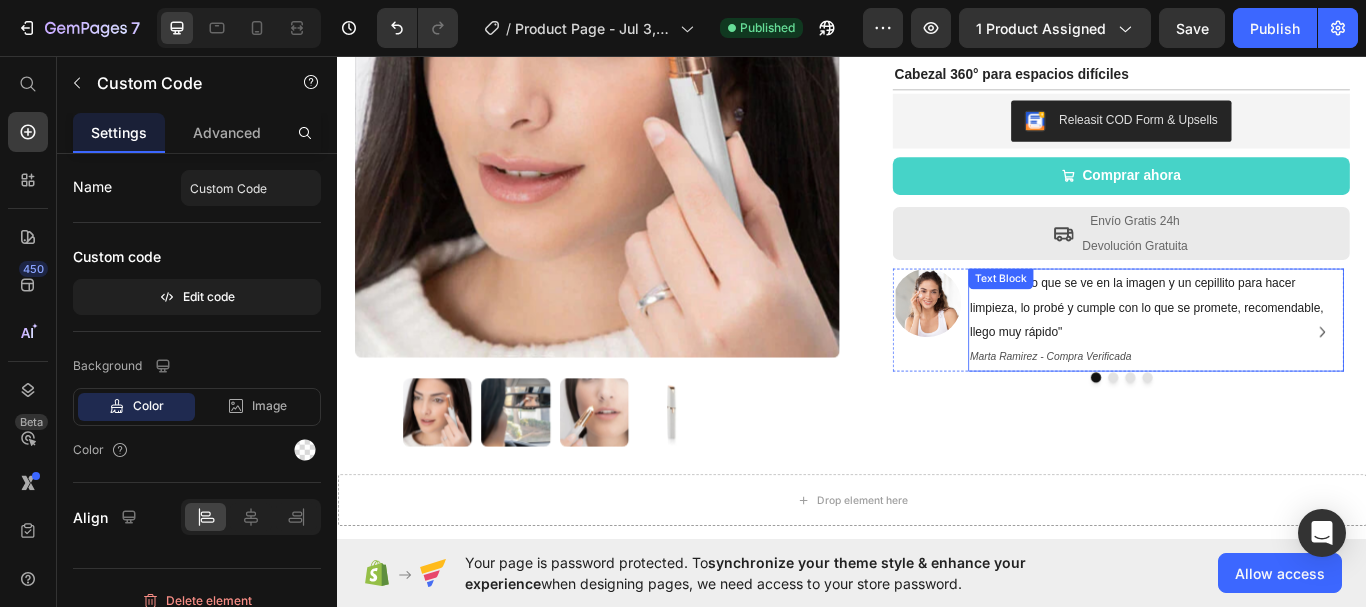 click on ""Trae todo lo que se ve en la imagen y un cepillito para hacer limpieza, lo probé y cumple con lo que se promete, recomendable, llego muy rápido" Marta Ramirez - Compra Verificada Text Block" at bounding box center [1291, 365] 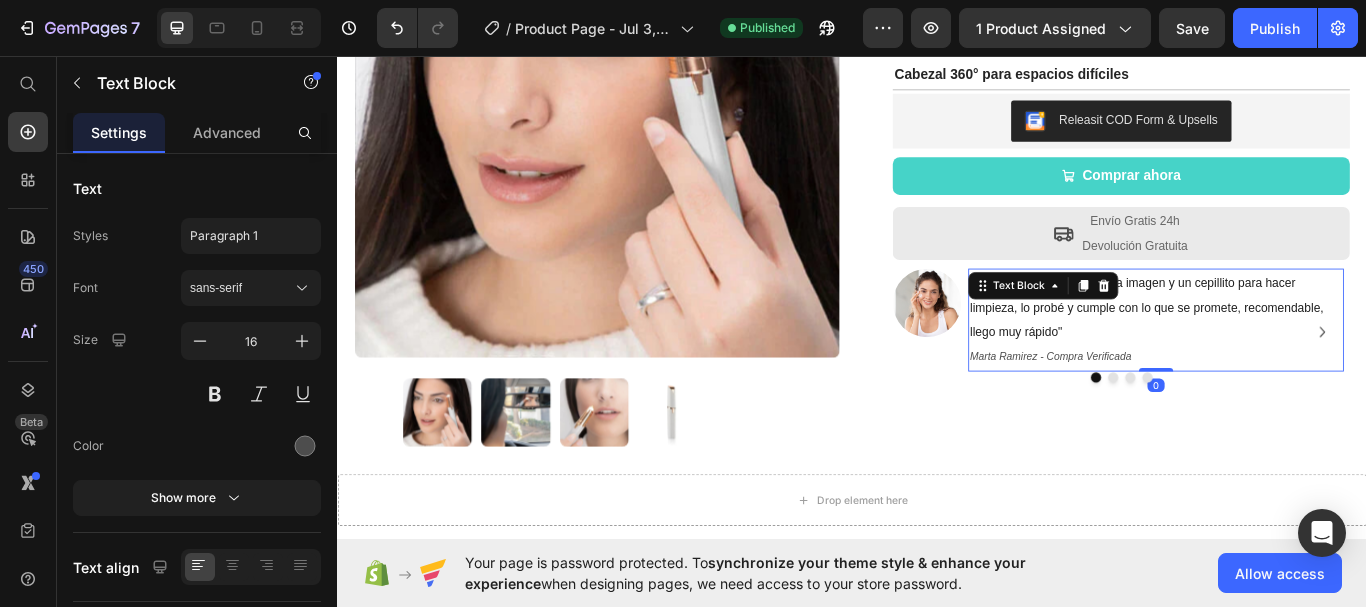 click on ""Trae todo lo que se ve en la imagen y un cepillito para hacer limpieza, lo probé y cumple con lo que se promete, recomendable, llego muy rápido"" at bounding box center [1280, 350] 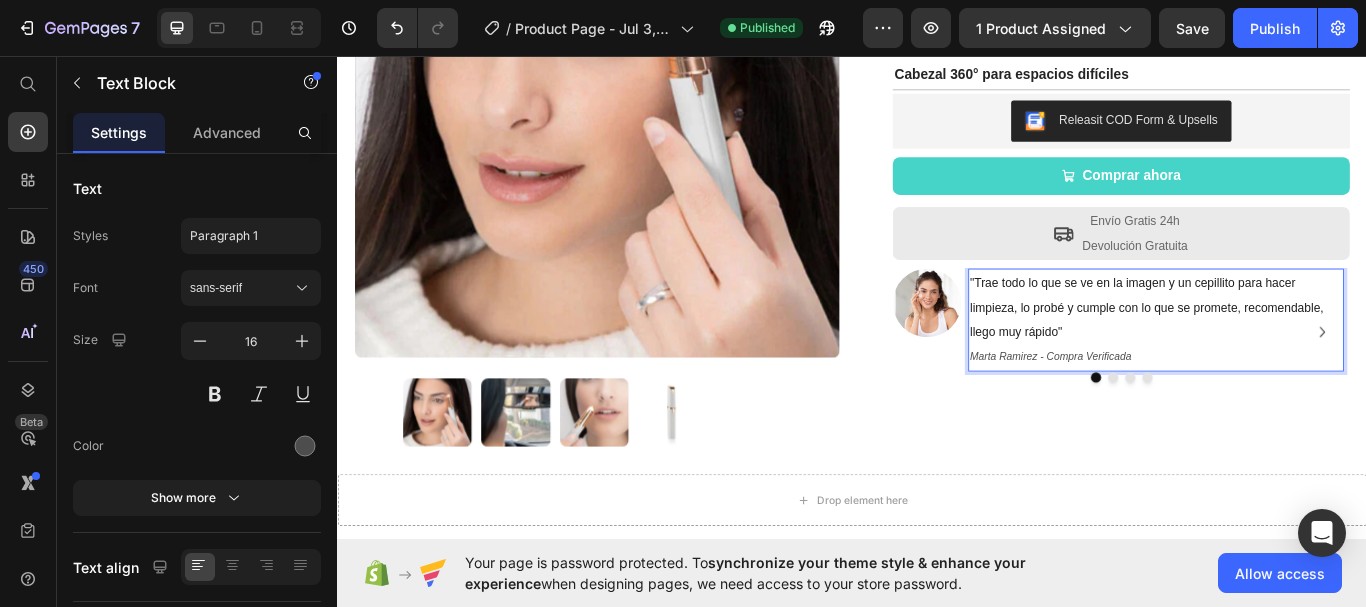 click on ""Trae todo lo que se ve en la imagen y un cepillito para hacer limpieza, lo probé y cumple con lo que se promete, recomendable, llego muy rápido"" at bounding box center [1280, 350] 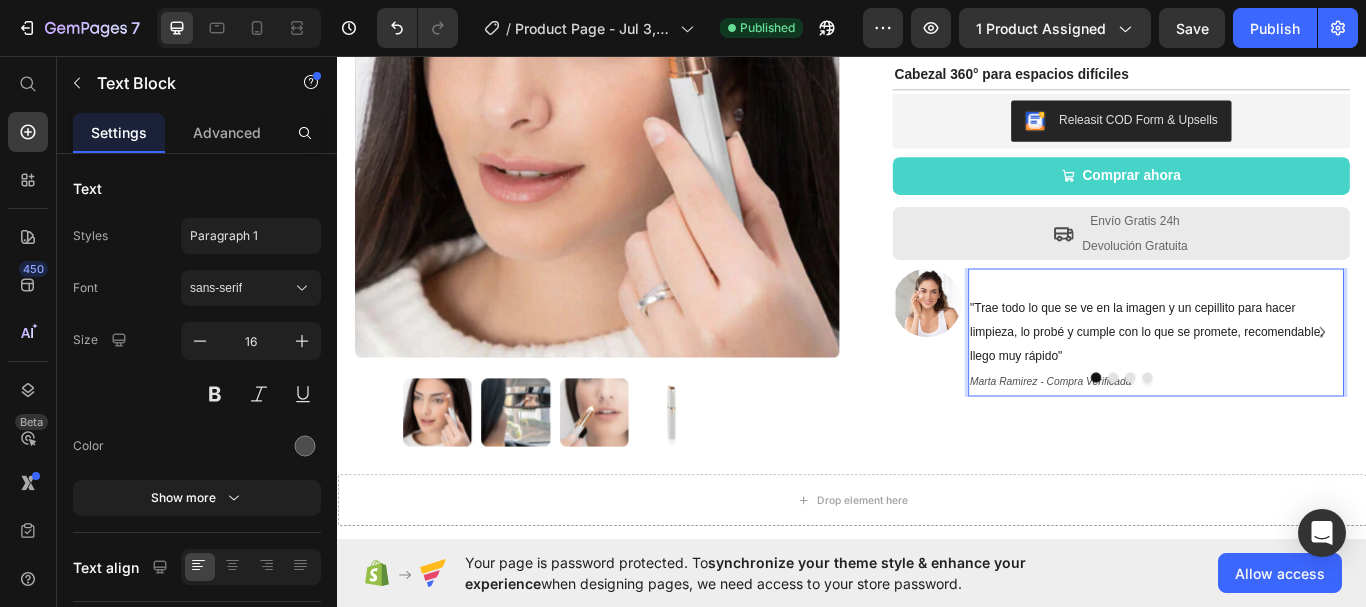 click at bounding box center [1082, 321] 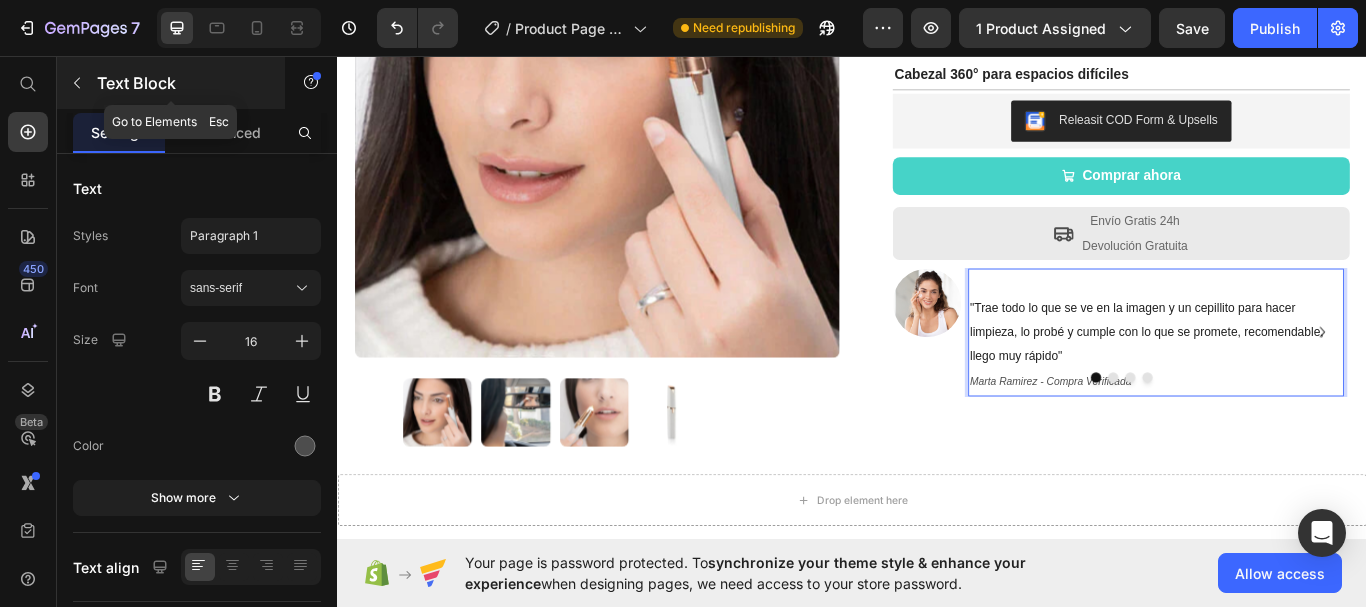 click 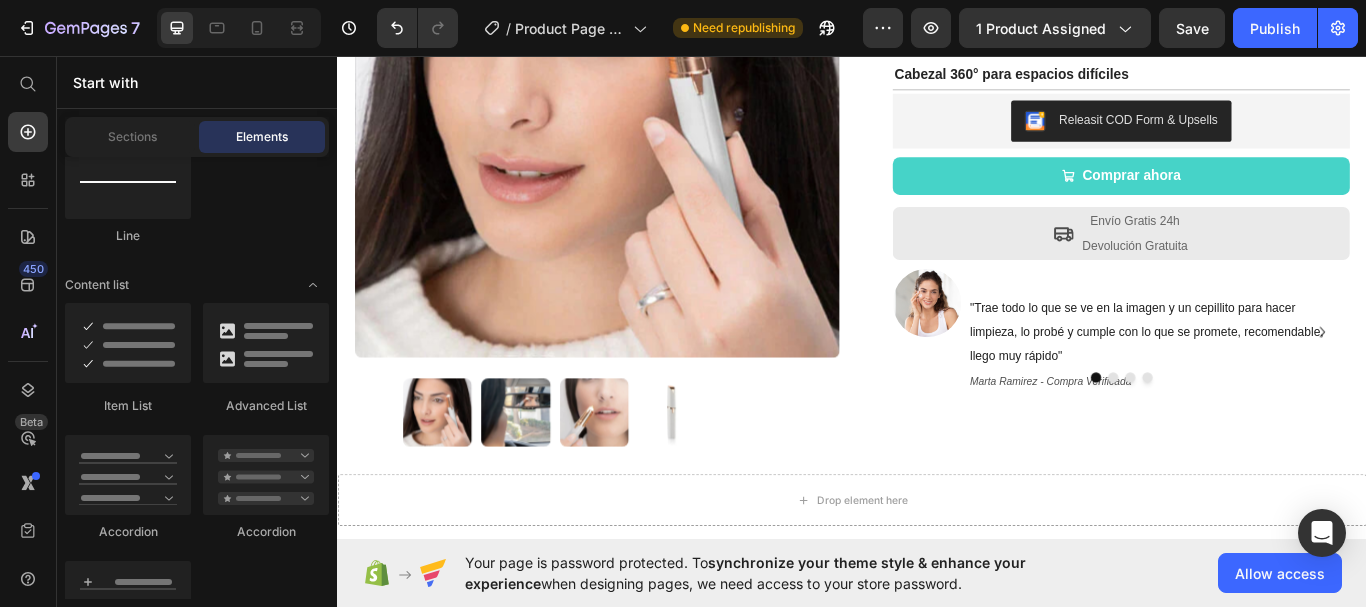 scroll, scrollTop: 1400, scrollLeft: 0, axis: vertical 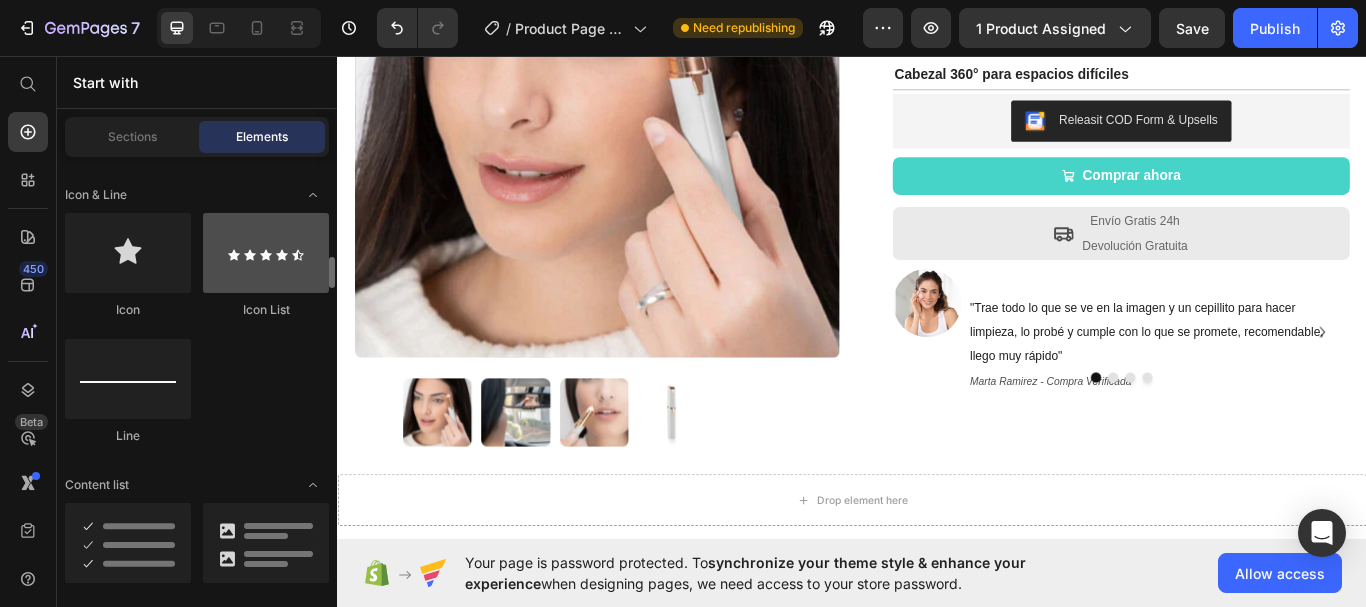 click at bounding box center (266, 253) 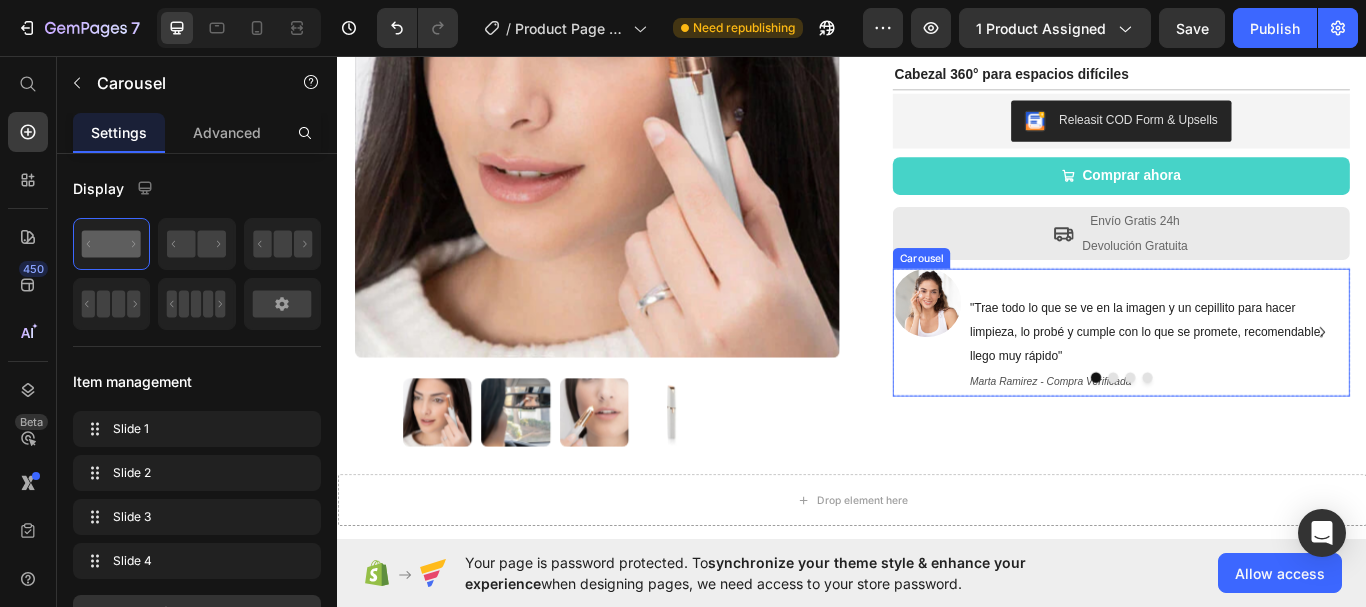 click at bounding box center (1250, 432) 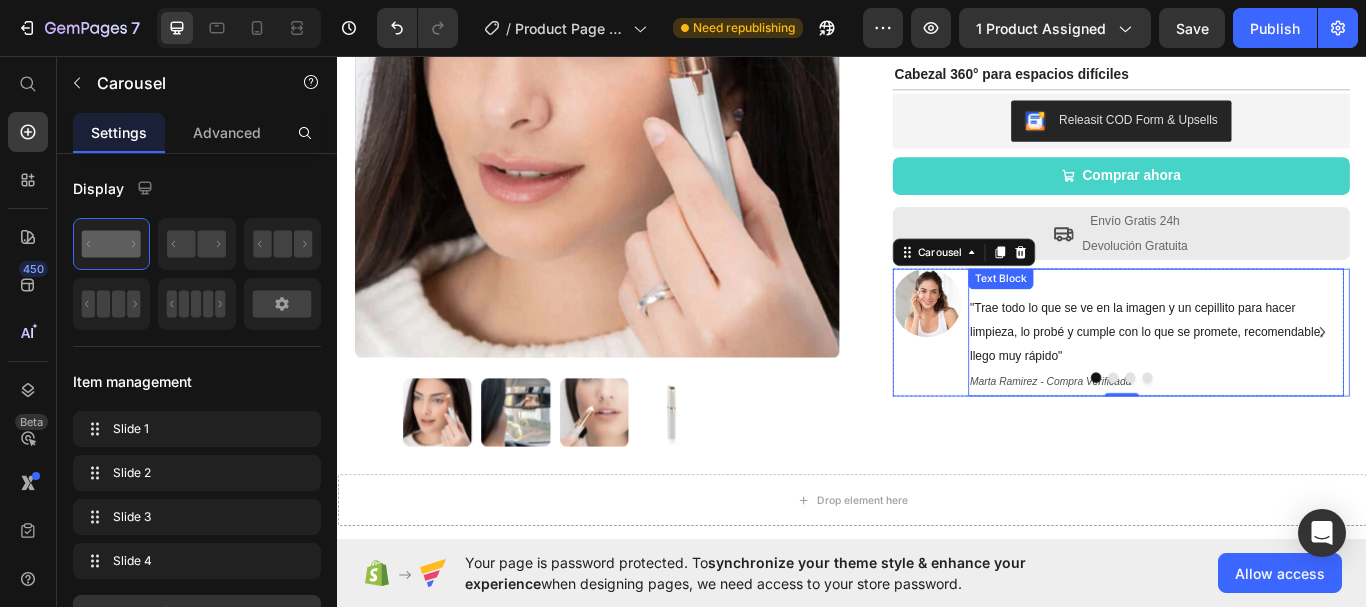 click on ""Trae todo lo que se ve en la imagen y un cepillito para hacer limpieza, lo probé y cumple con lo que se promete, recomendable, llego muy rápido"" at bounding box center [1291, 379] 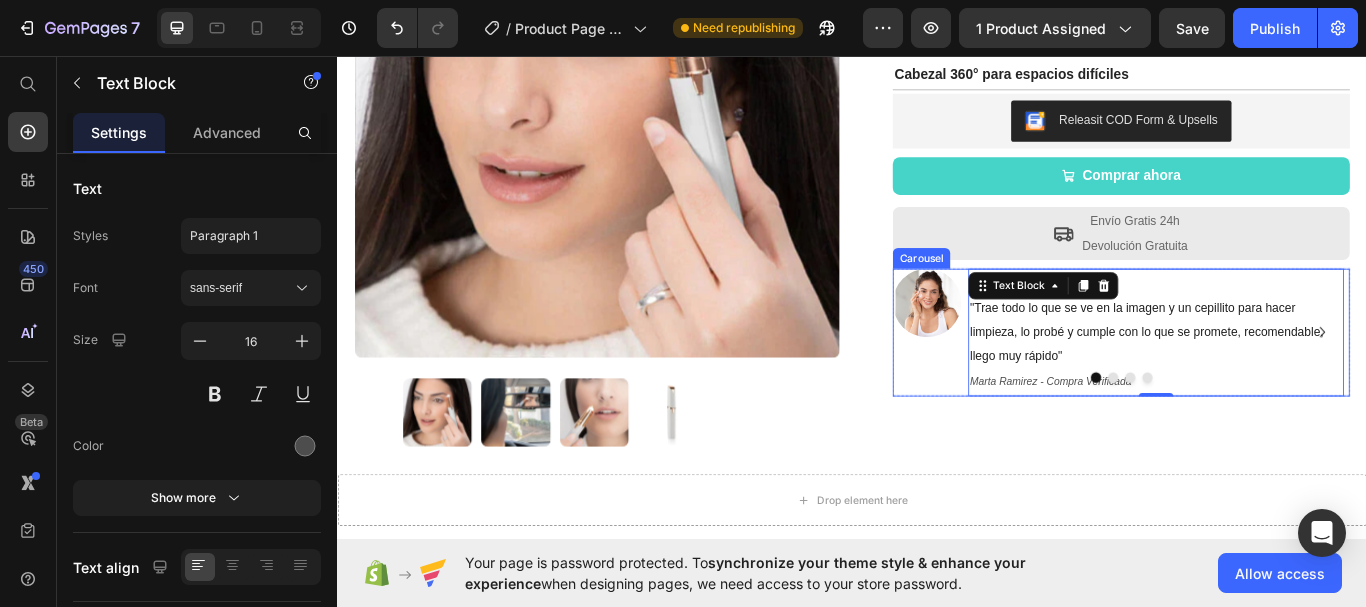 click at bounding box center [1485, 379] 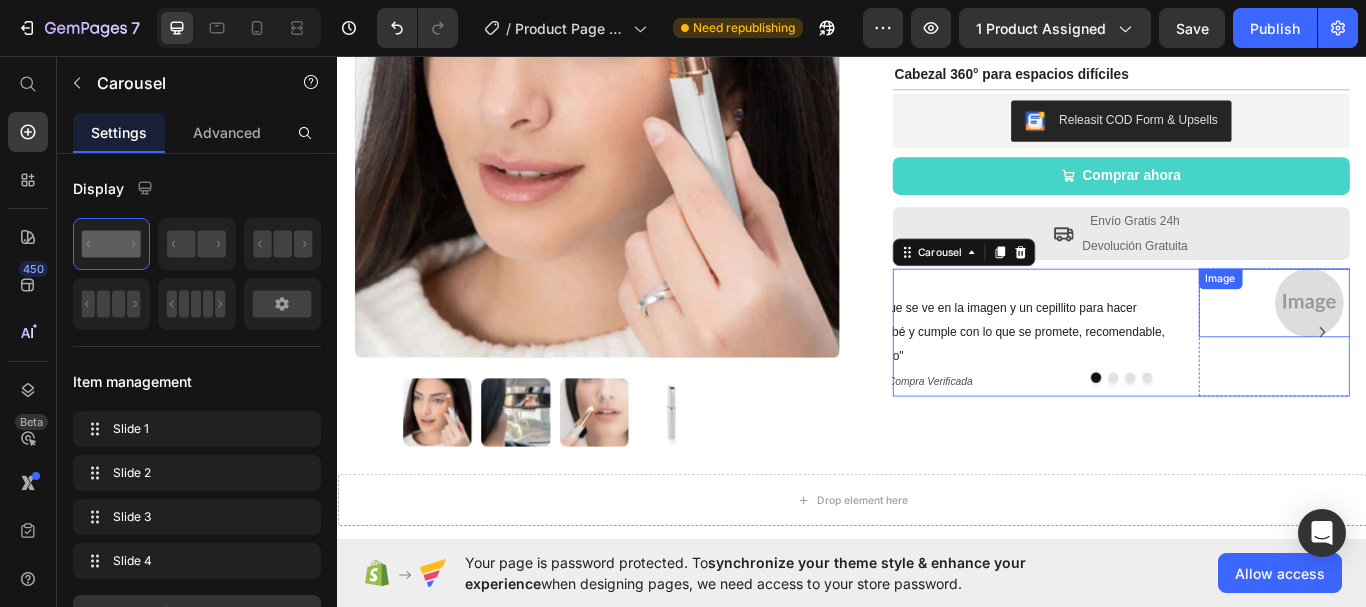 click on ""Trae todo lo que se ve en la imagen y un cepillito para hacer limpieza, lo probé y cumple con lo que se promete, recomendable, llego muy rápido"" at bounding box center [1736, 364] 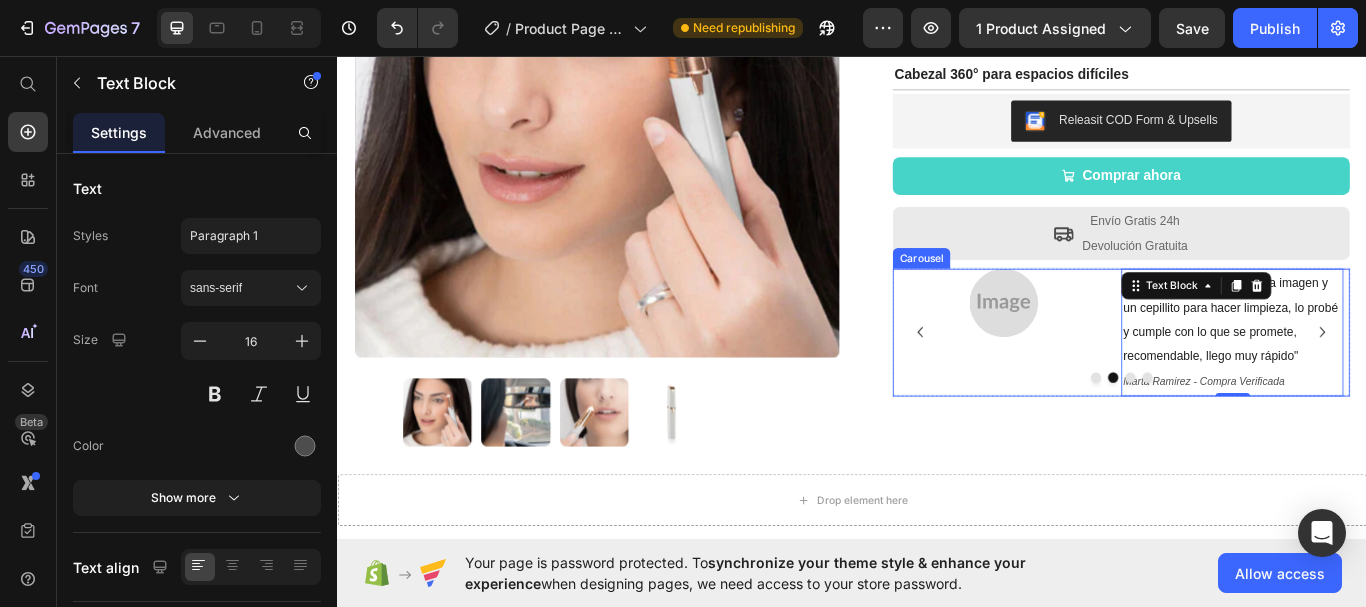 click at bounding box center [1485, 379] 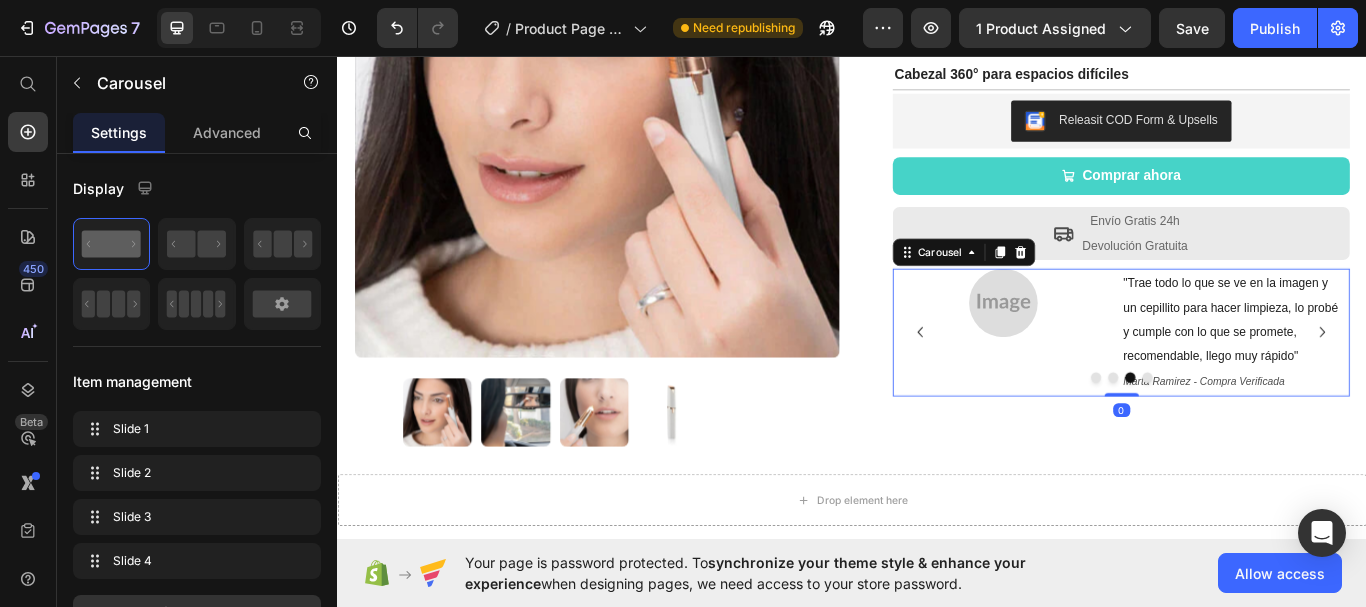 click 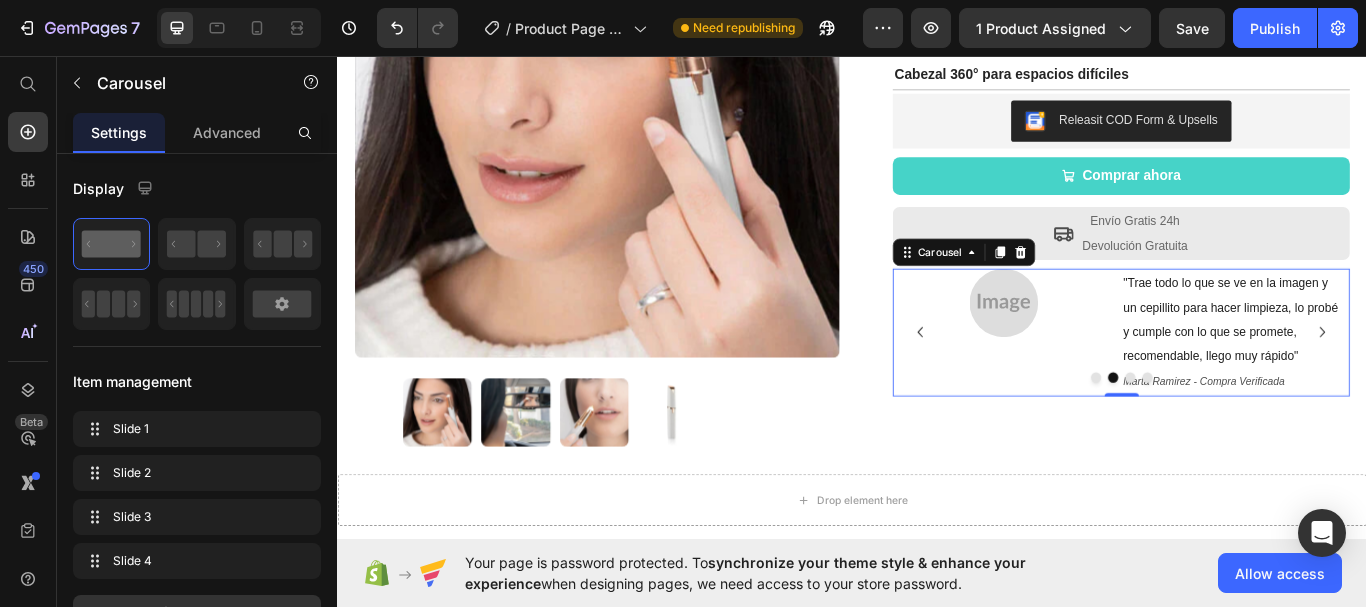 click 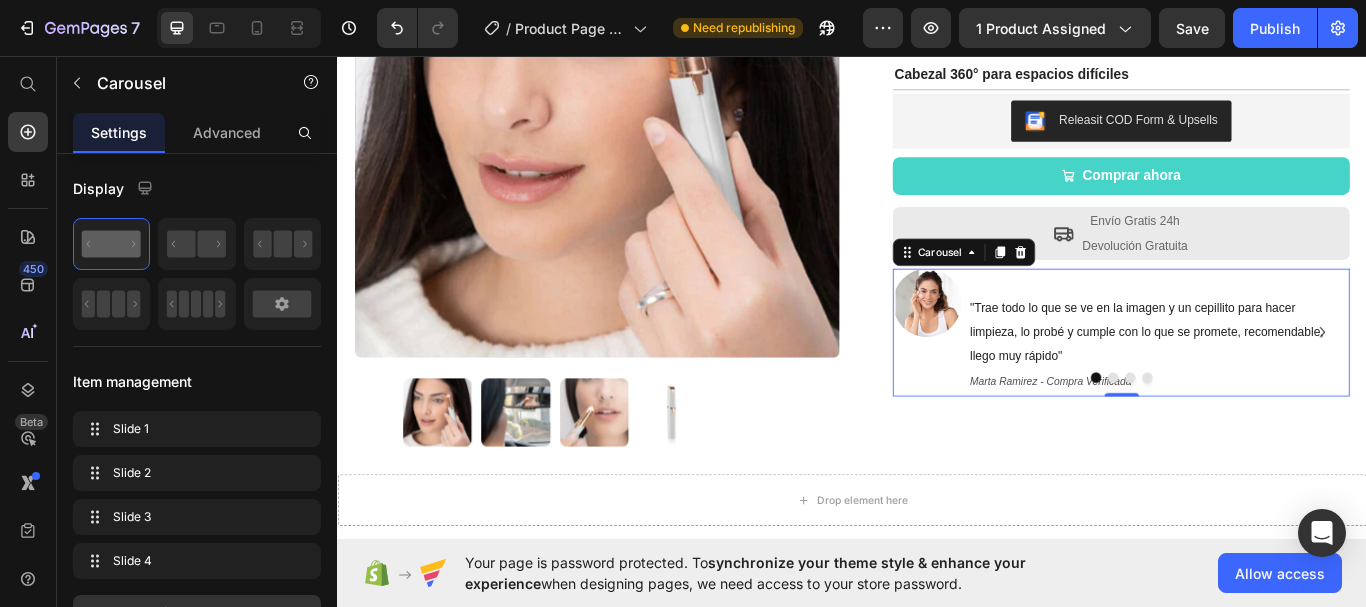 click at bounding box center (1024, 345) 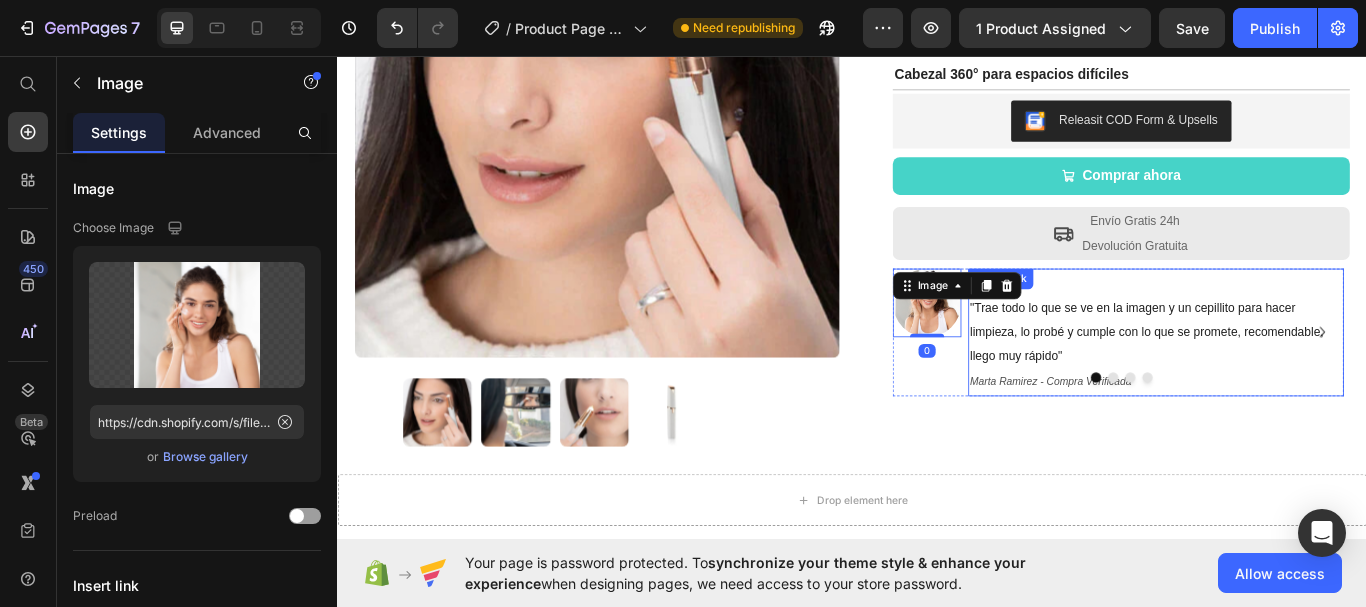 click on ""Trae todo lo que se ve en la imagen y un cepillito para hacer limpieza, lo probé y cumple con lo que se promete, recomendable, llego muy rápido" Marta Ramirez - Compra Verificada Text Block" at bounding box center [1291, 379] 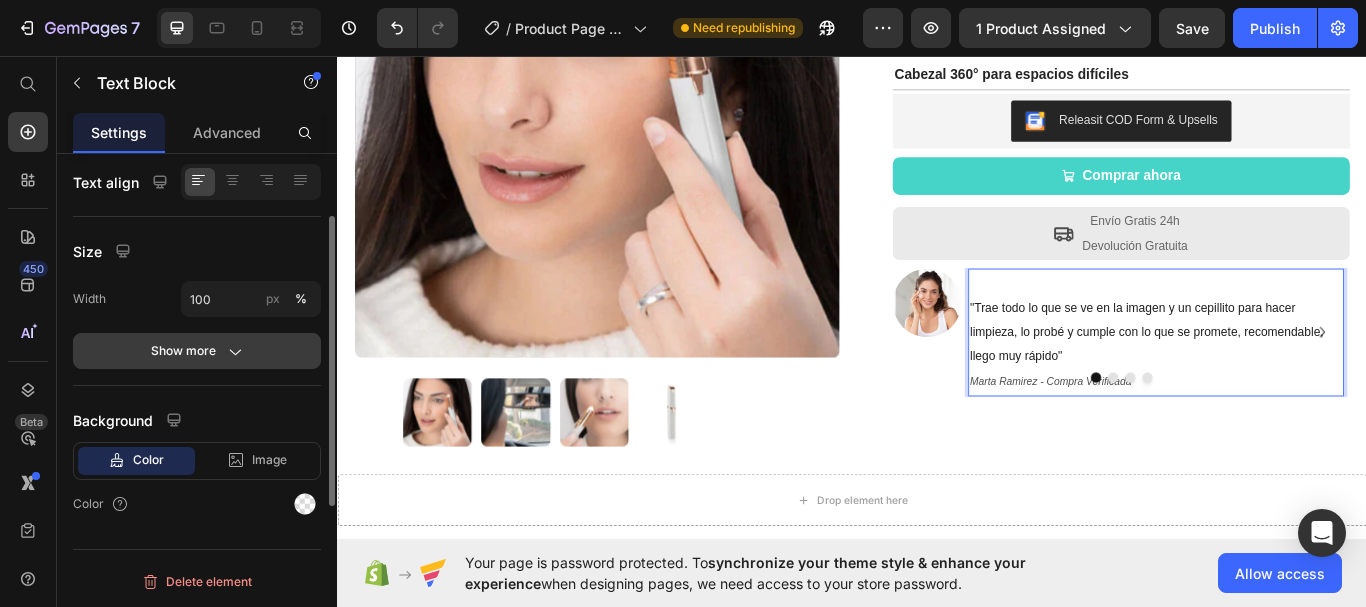 scroll, scrollTop: 0, scrollLeft: 0, axis: both 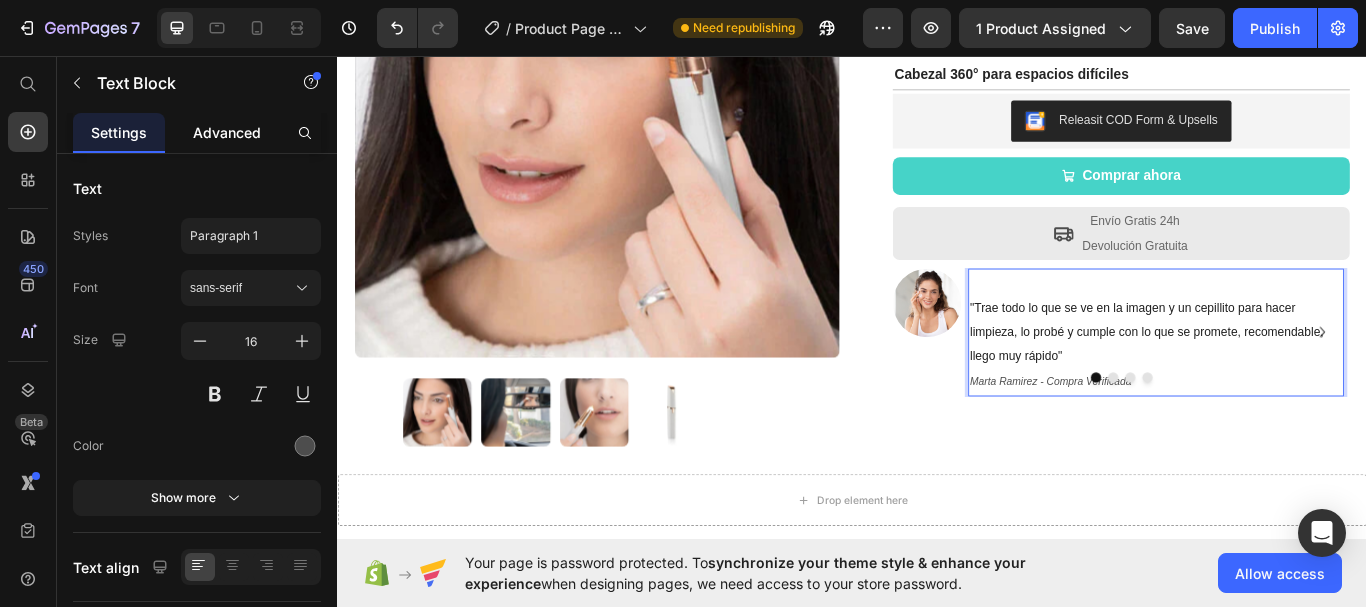 click on "Advanced" at bounding box center (227, 132) 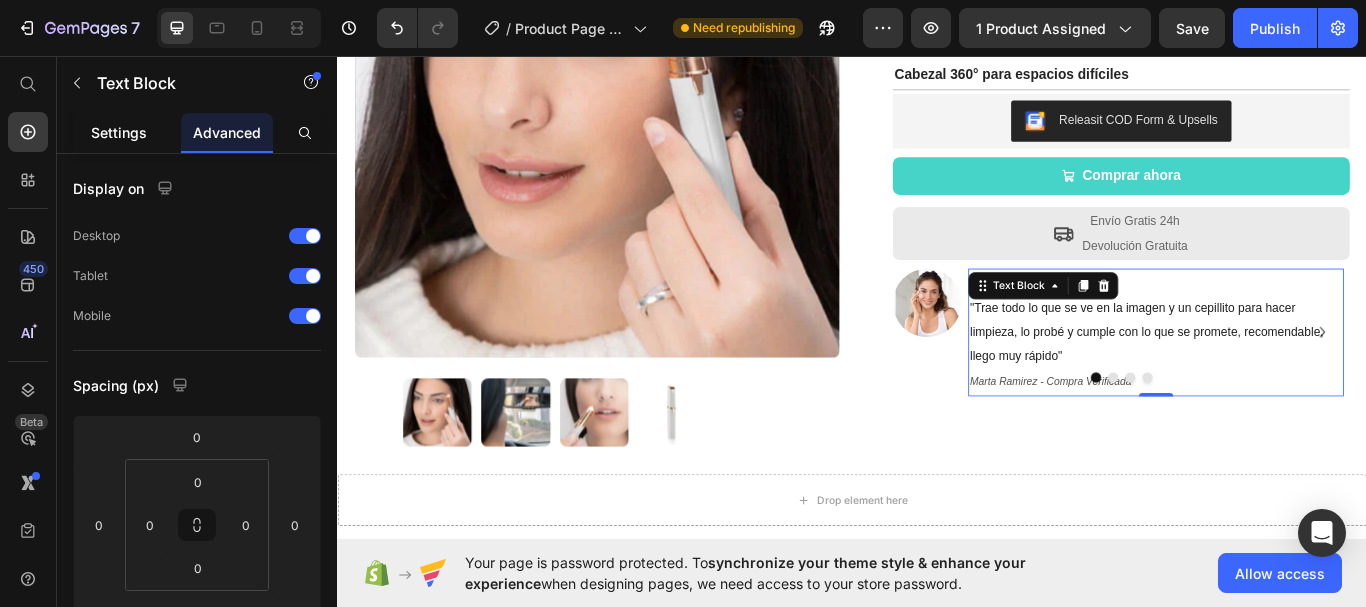 click on "Settings" at bounding box center (119, 132) 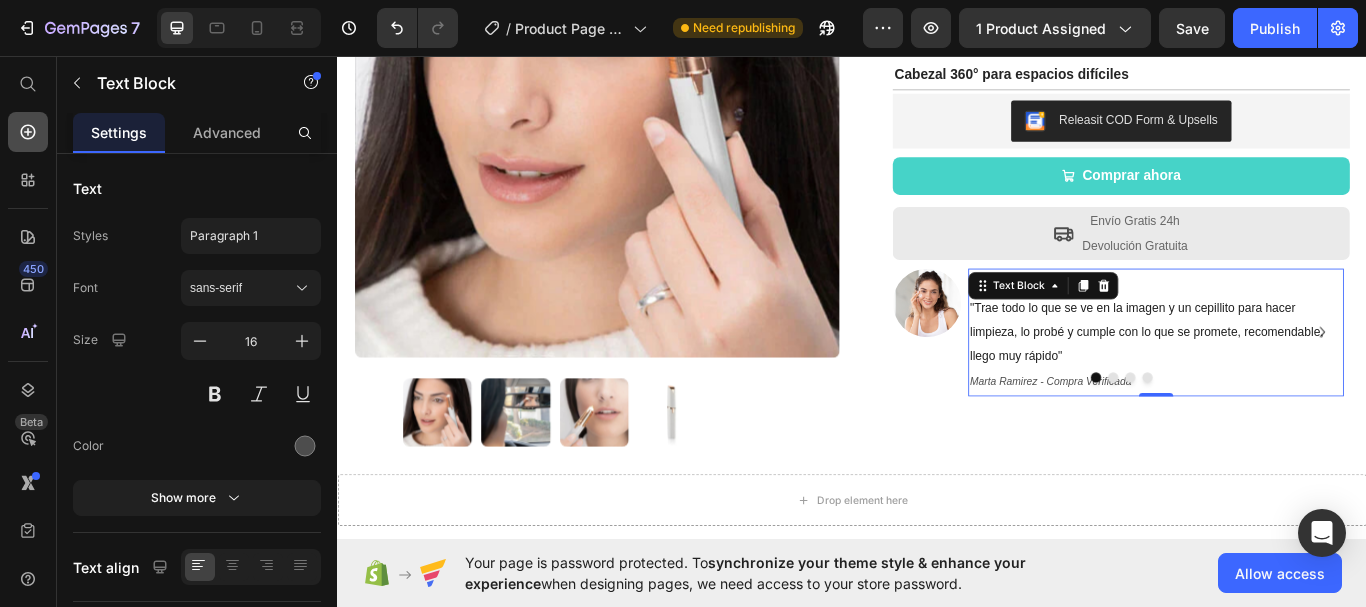 click 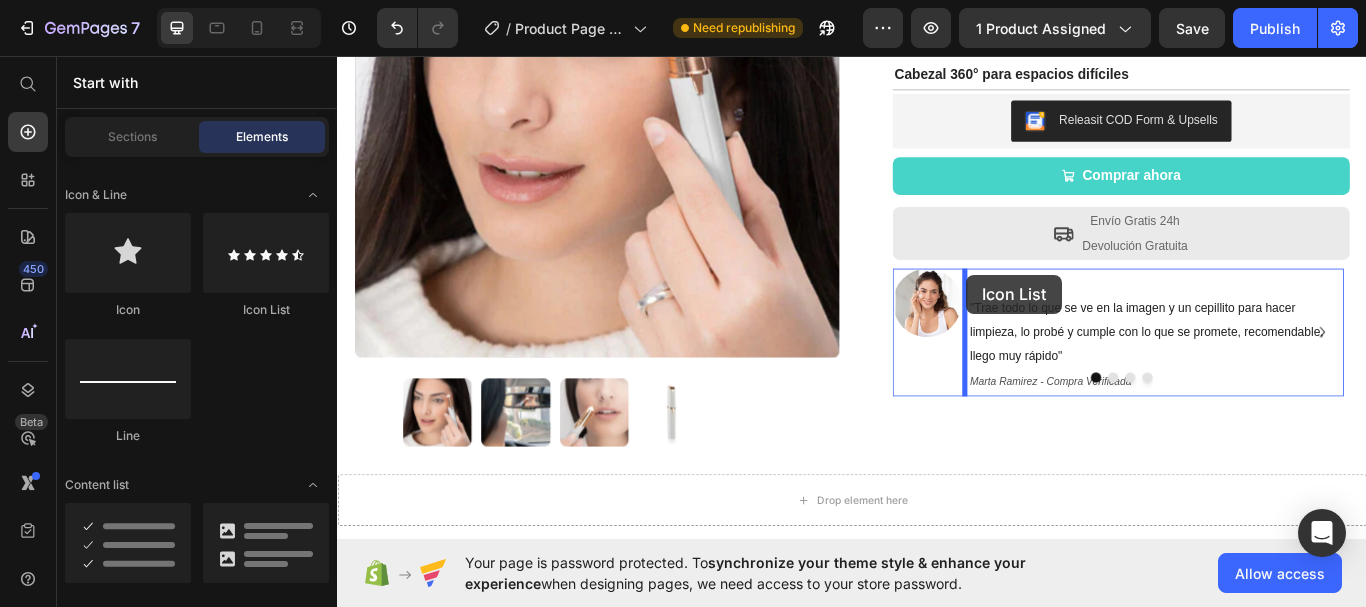 drag, startPoint x: 613, startPoint y: 312, endPoint x: 1070, endPoint y: 312, distance: 457 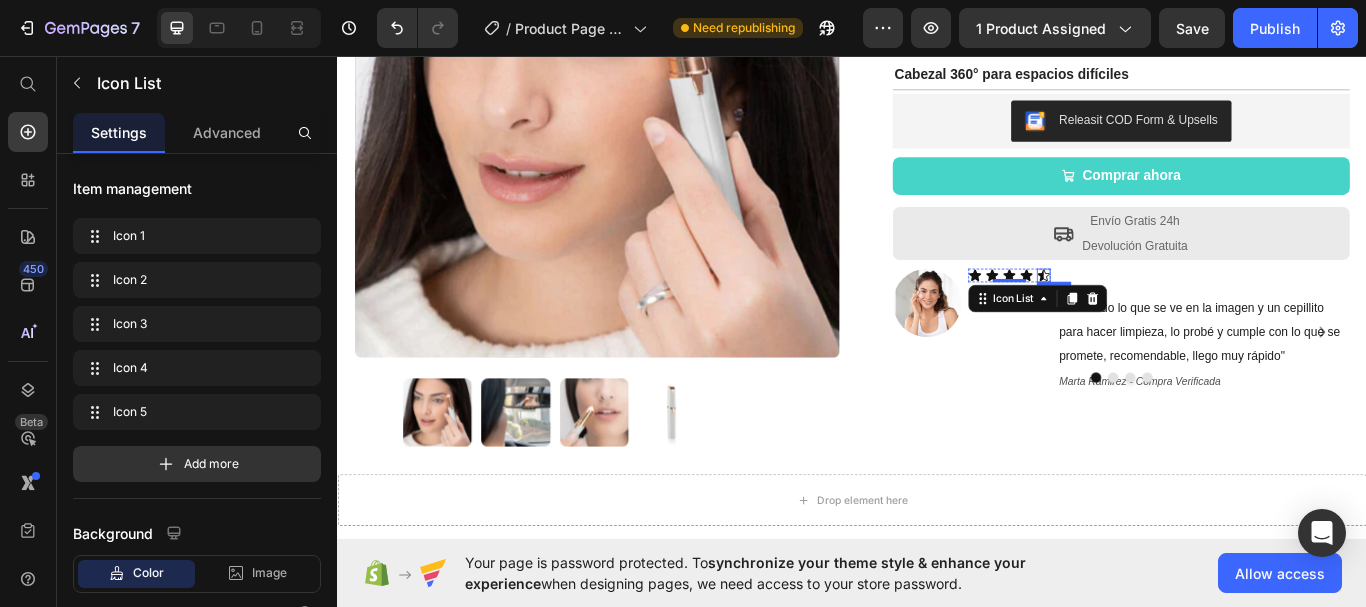 click 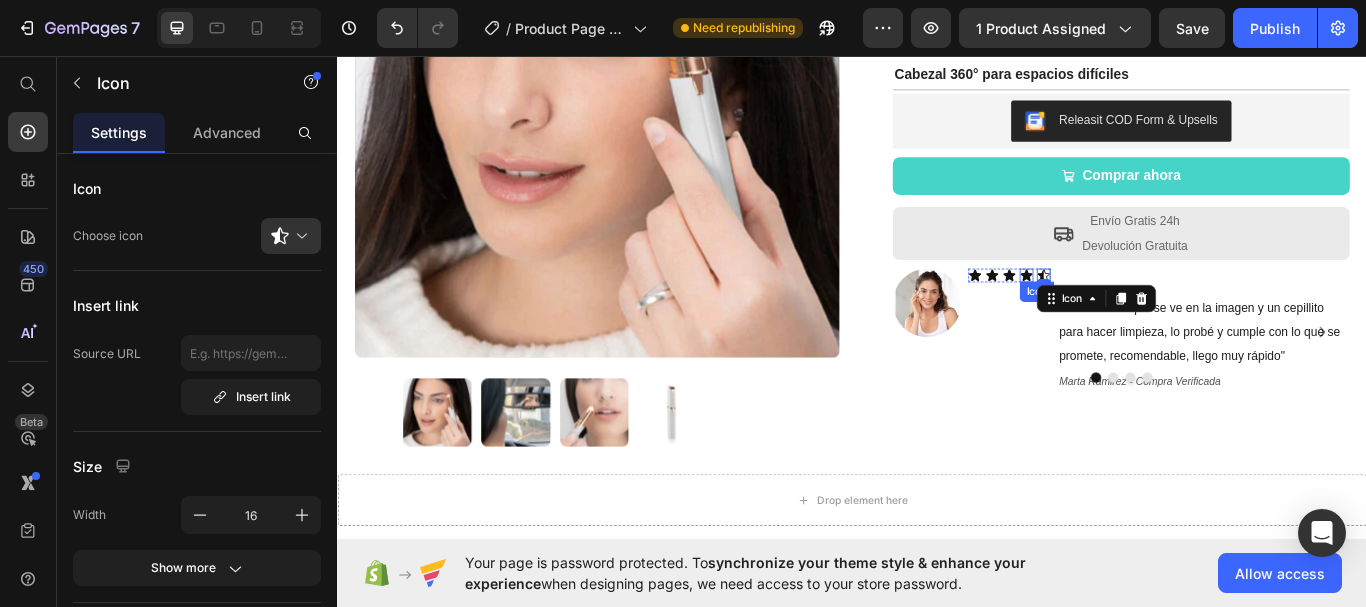 click 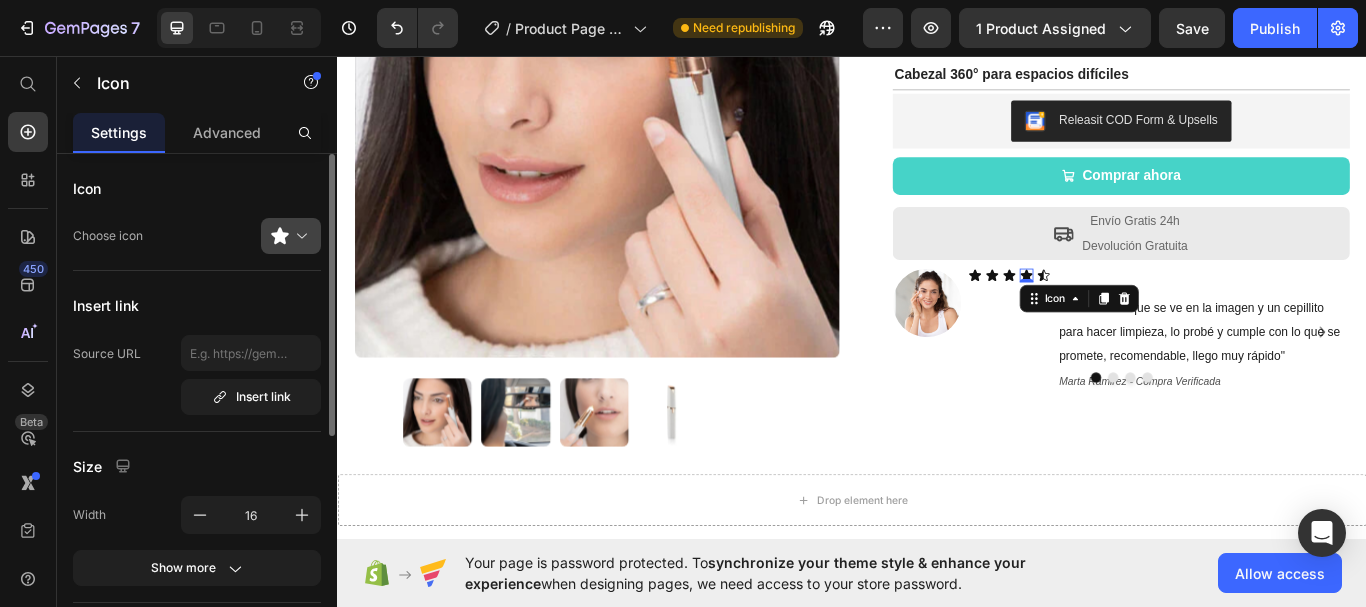 click at bounding box center [299, 236] 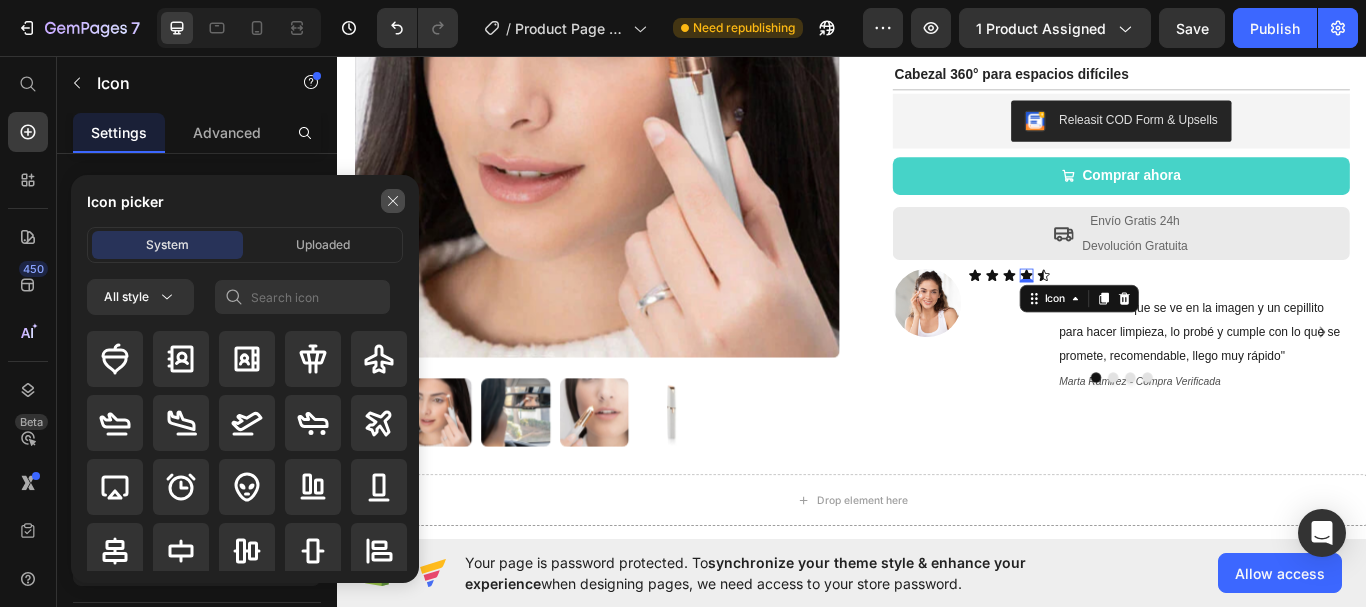 click 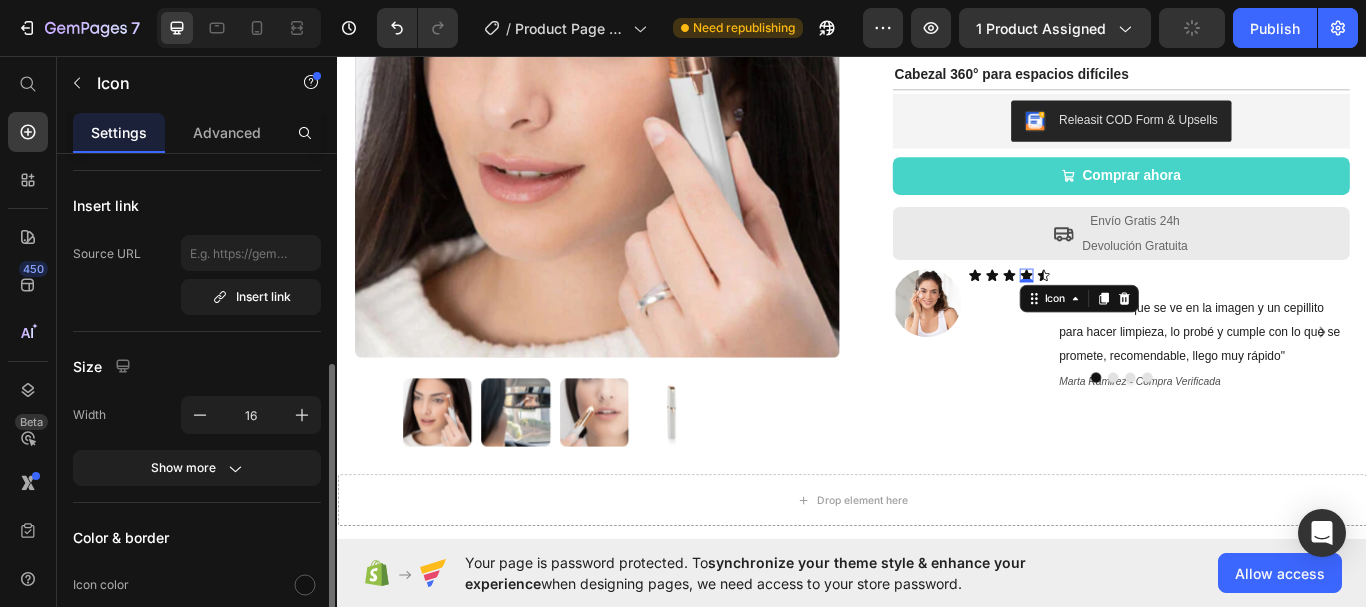 scroll, scrollTop: 200, scrollLeft: 0, axis: vertical 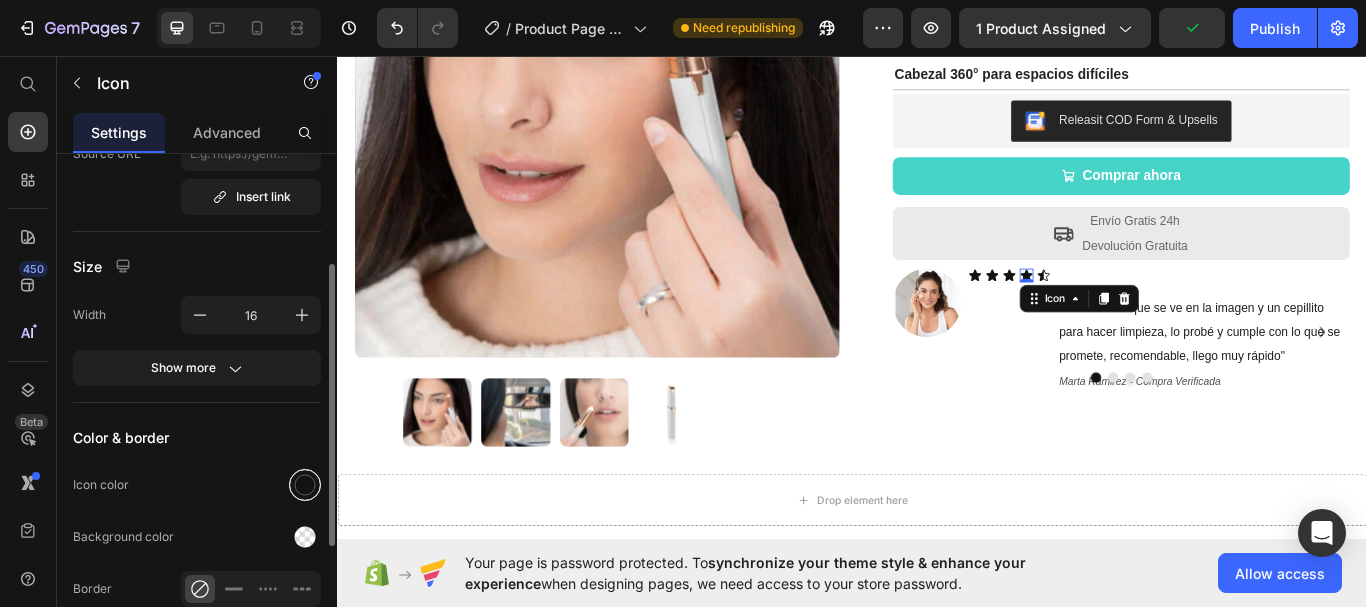click at bounding box center [305, 485] 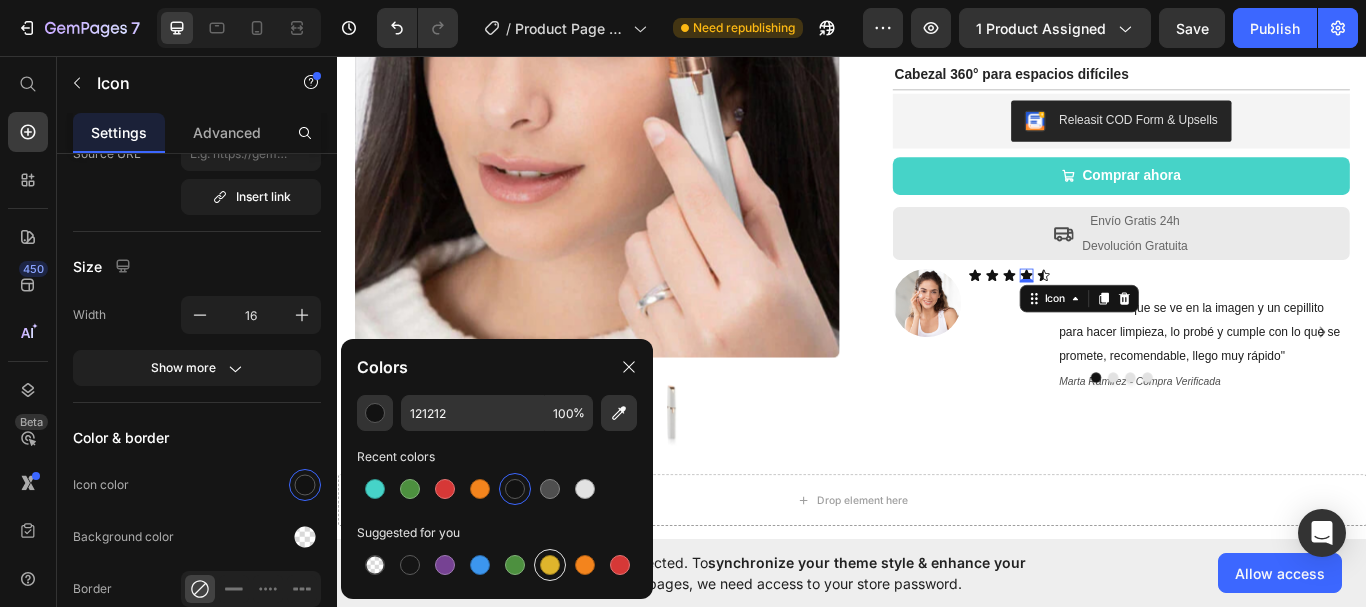 click at bounding box center (550, 565) 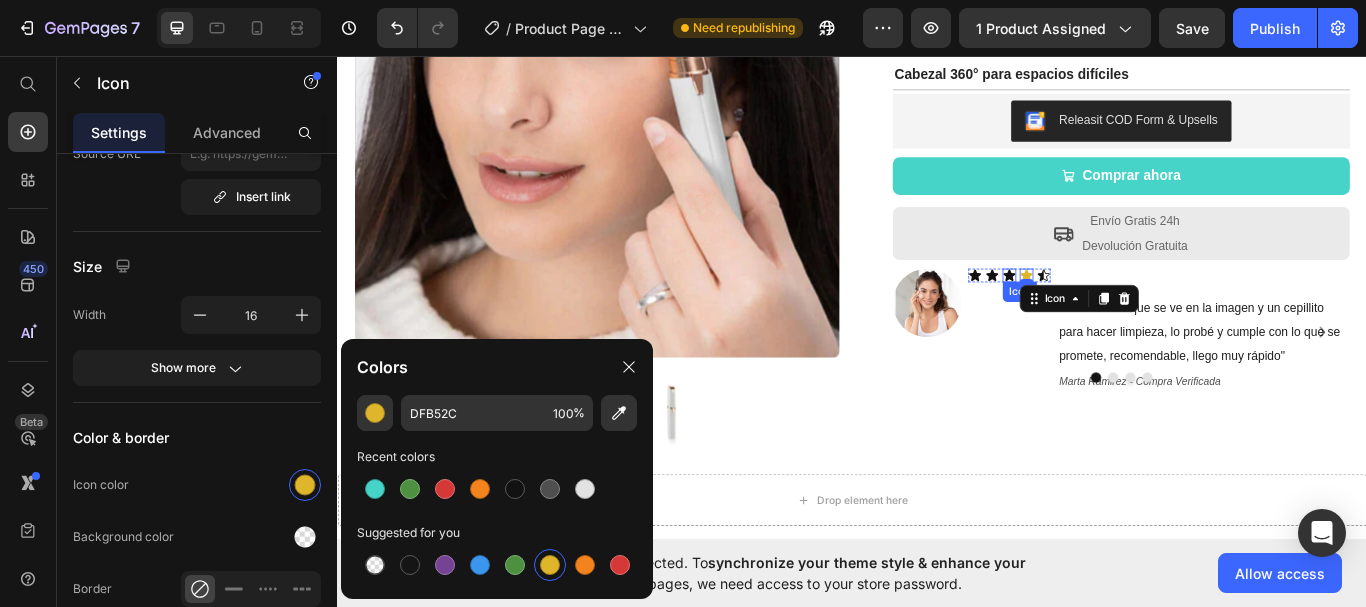 click 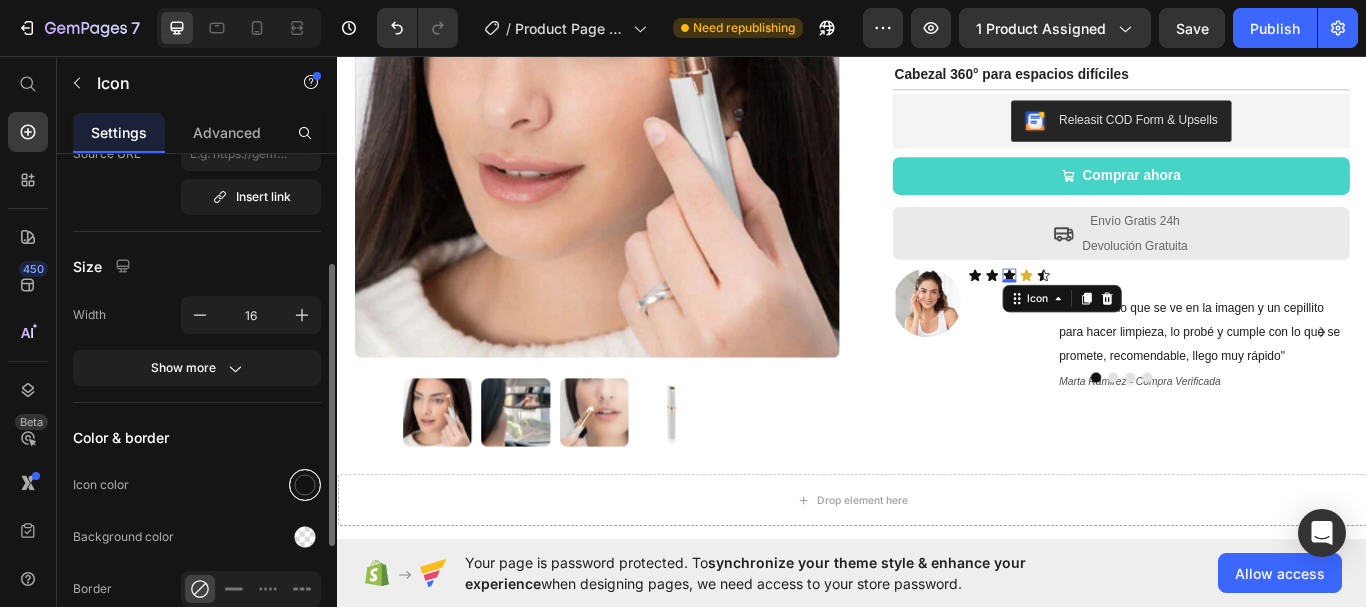 click at bounding box center [305, 485] 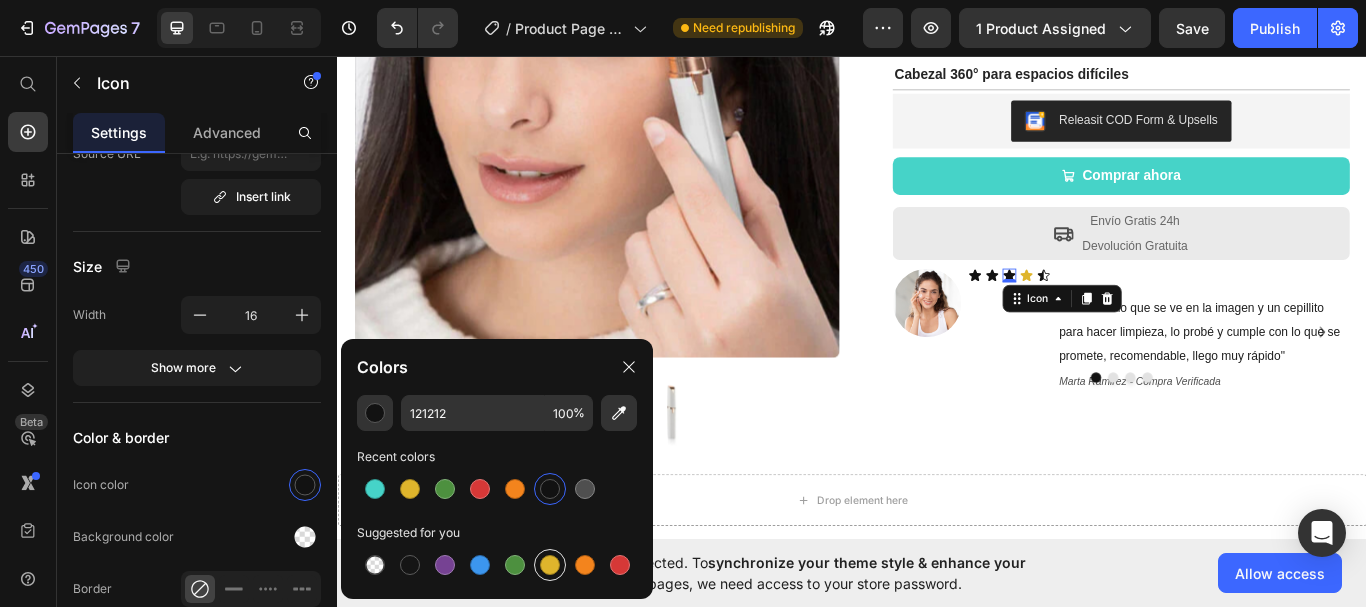 click at bounding box center [550, 565] 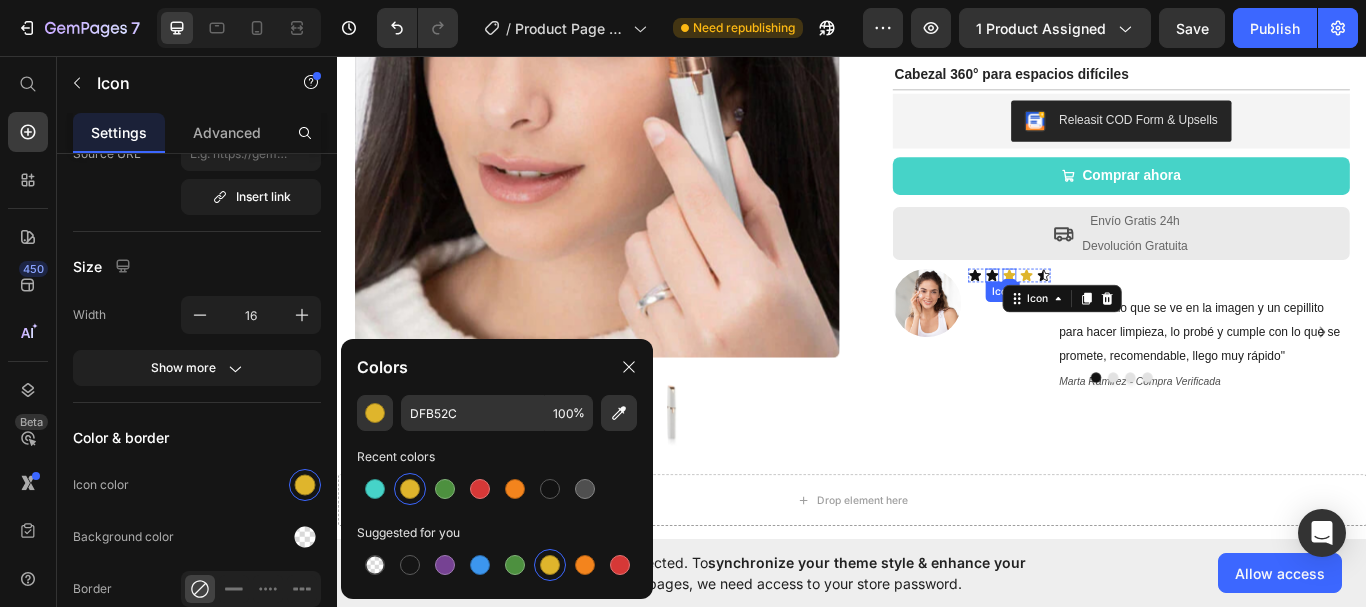 click 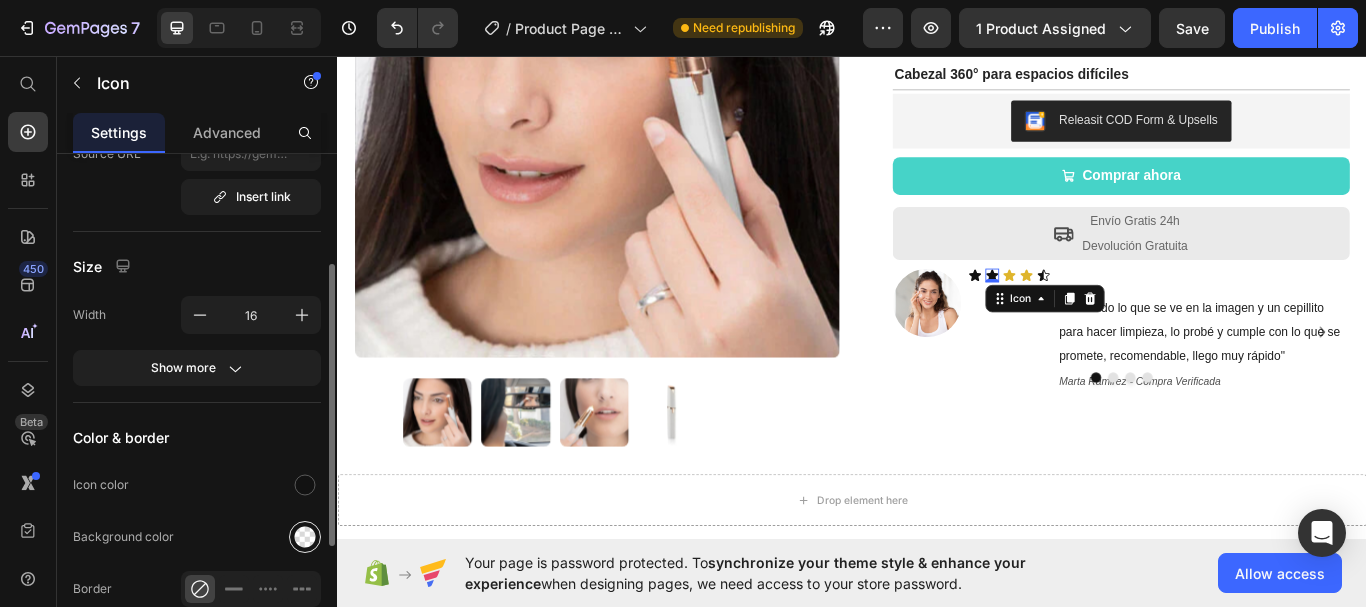 click at bounding box center [305, 537] 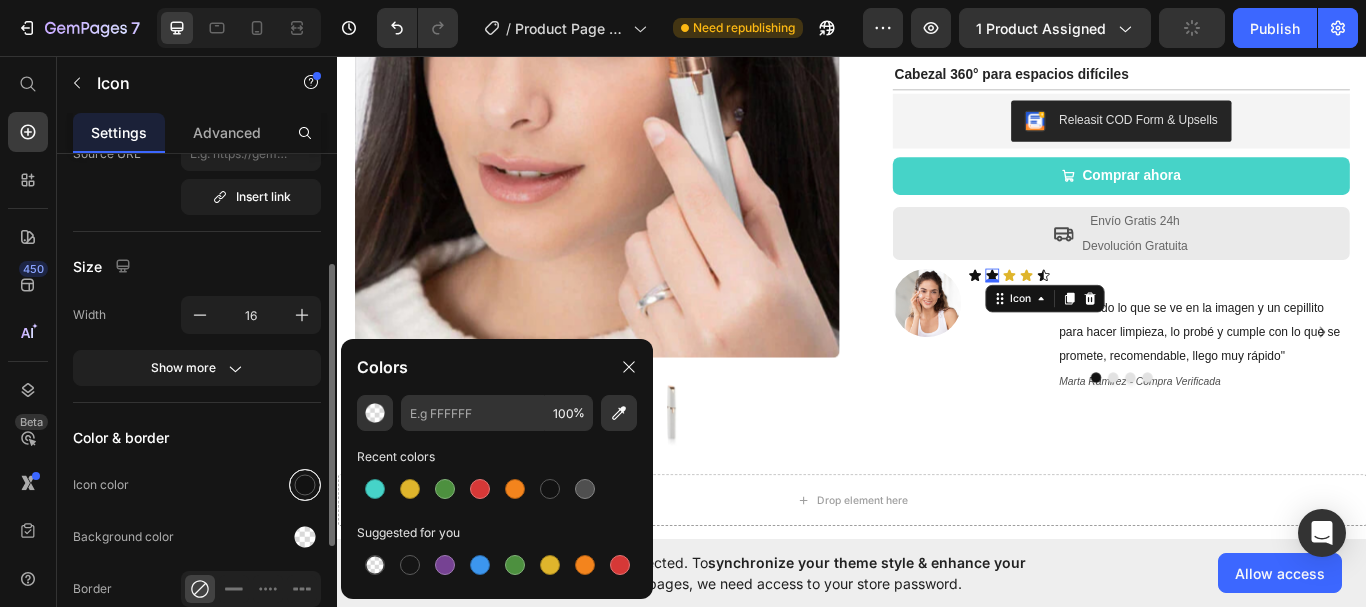 click at bounding box center (305, 485) 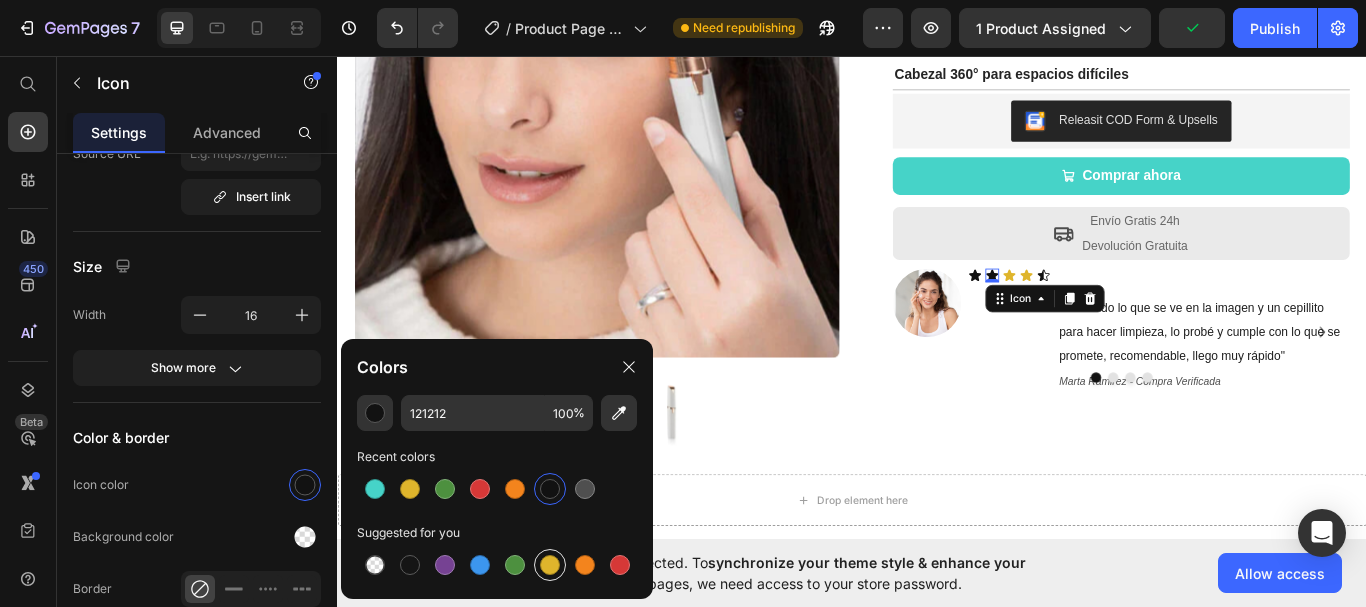 click at bounding box center [550, 565] 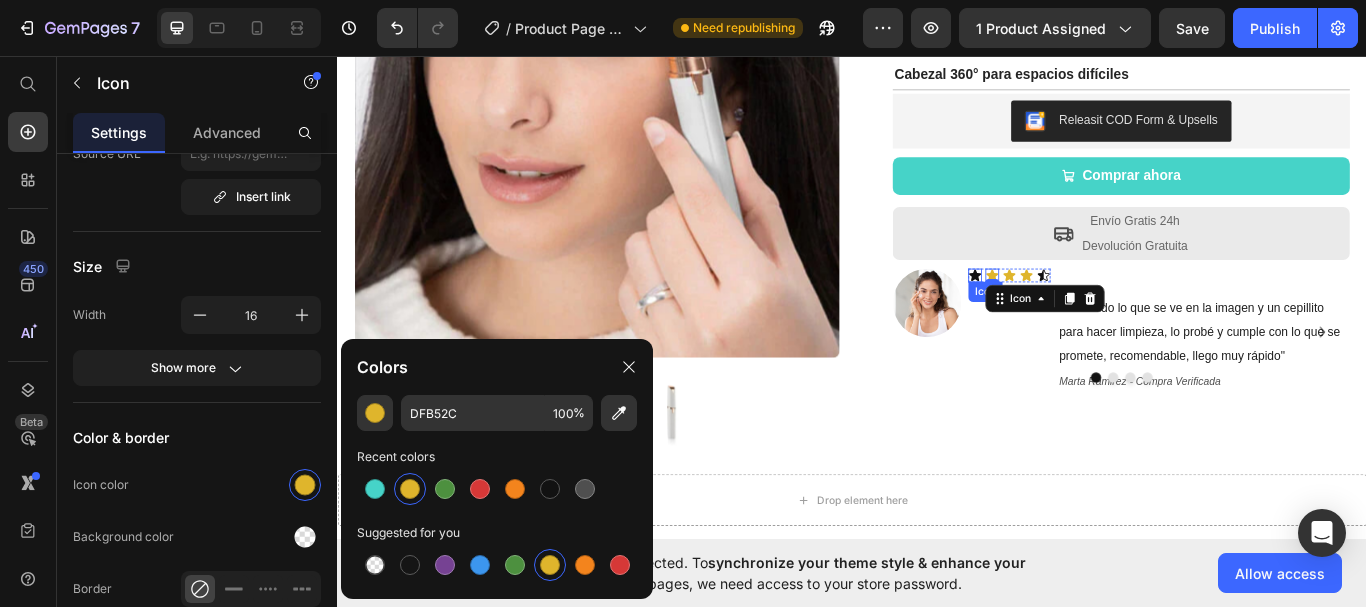 click 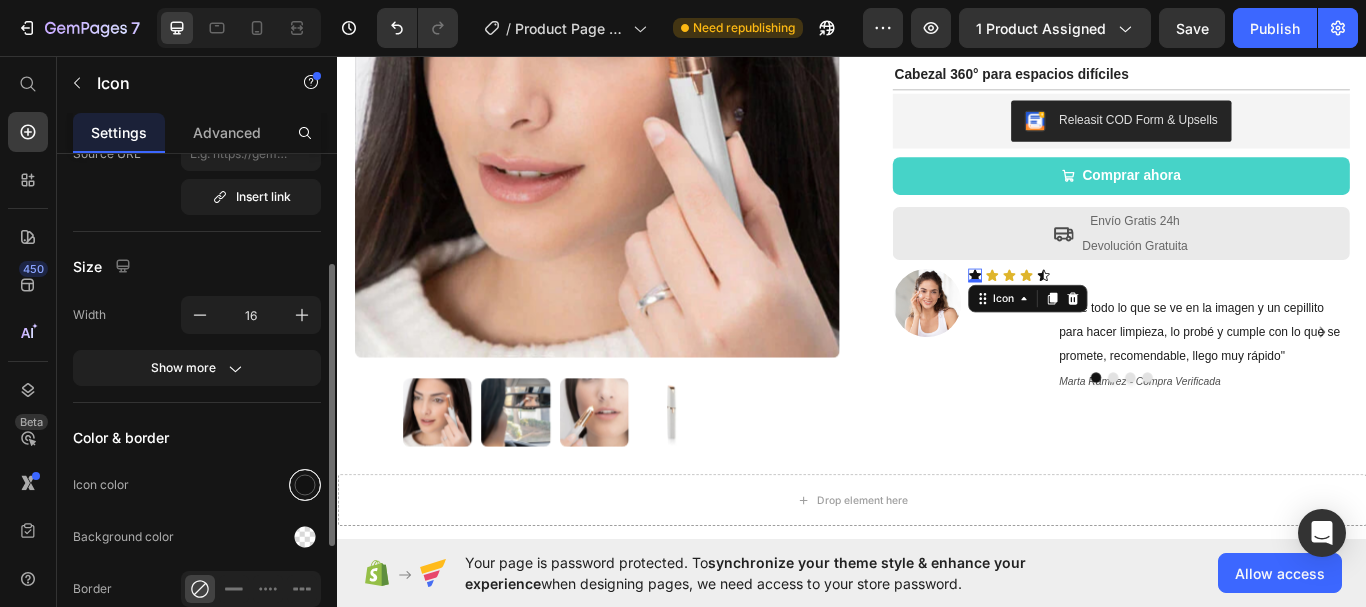 click at bounding box center (305, 485) 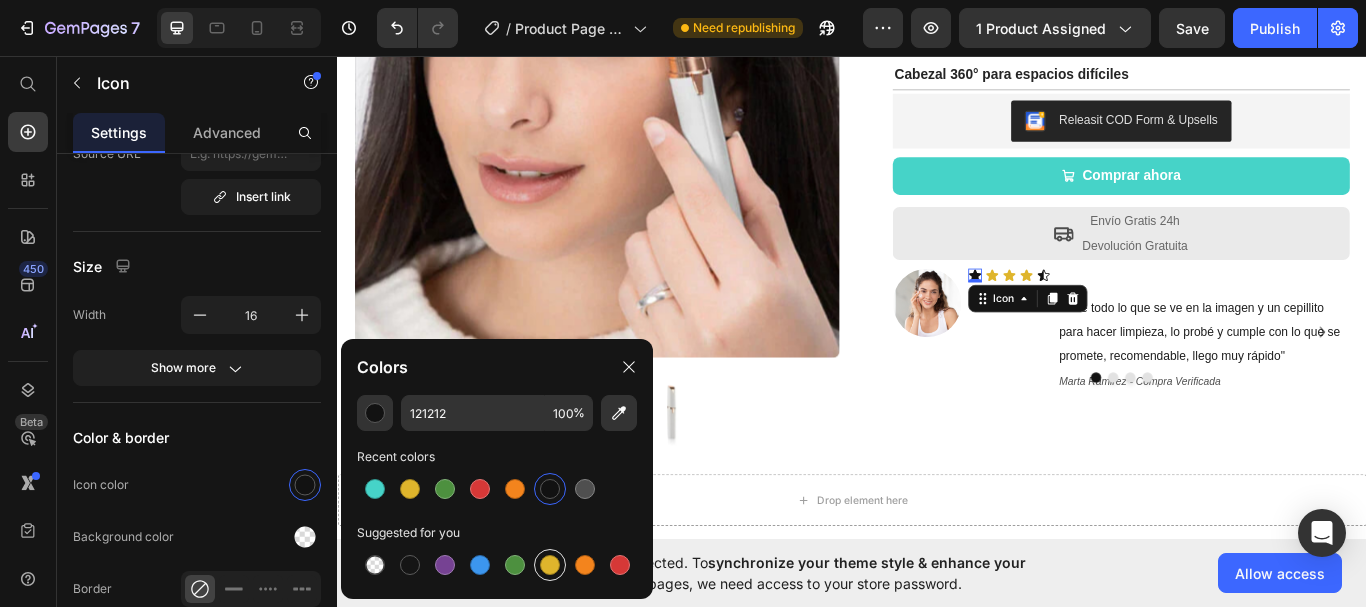 click at bounding box center [550, 565] 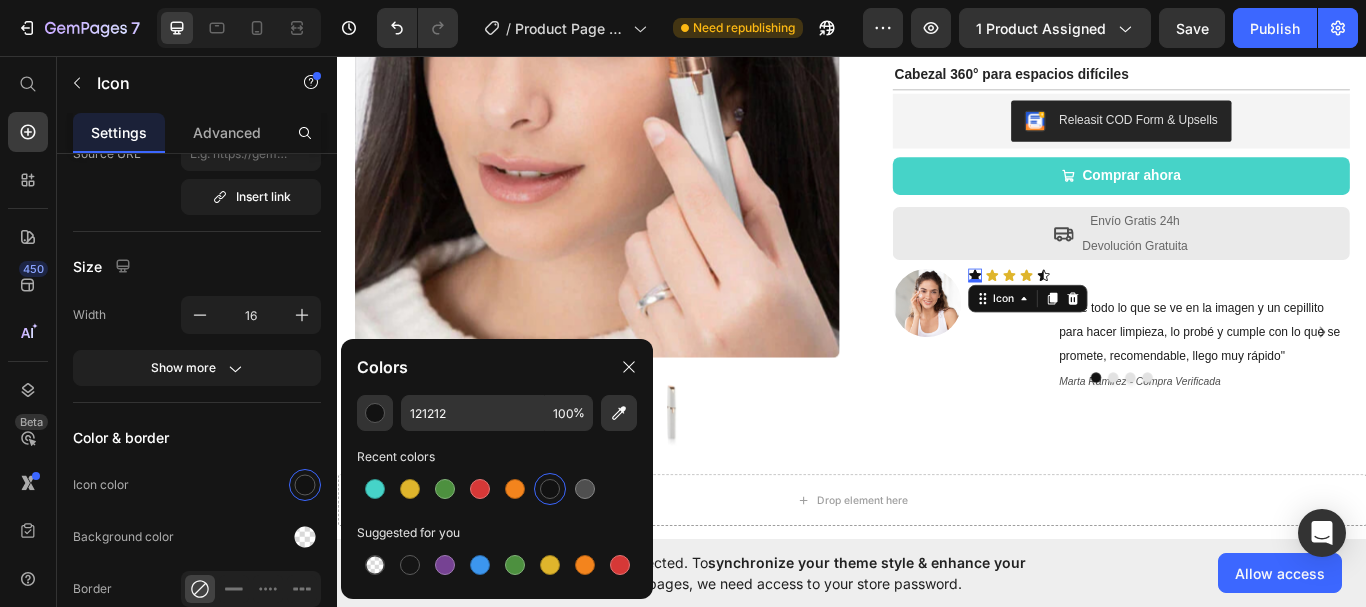 type on "DFB52C" 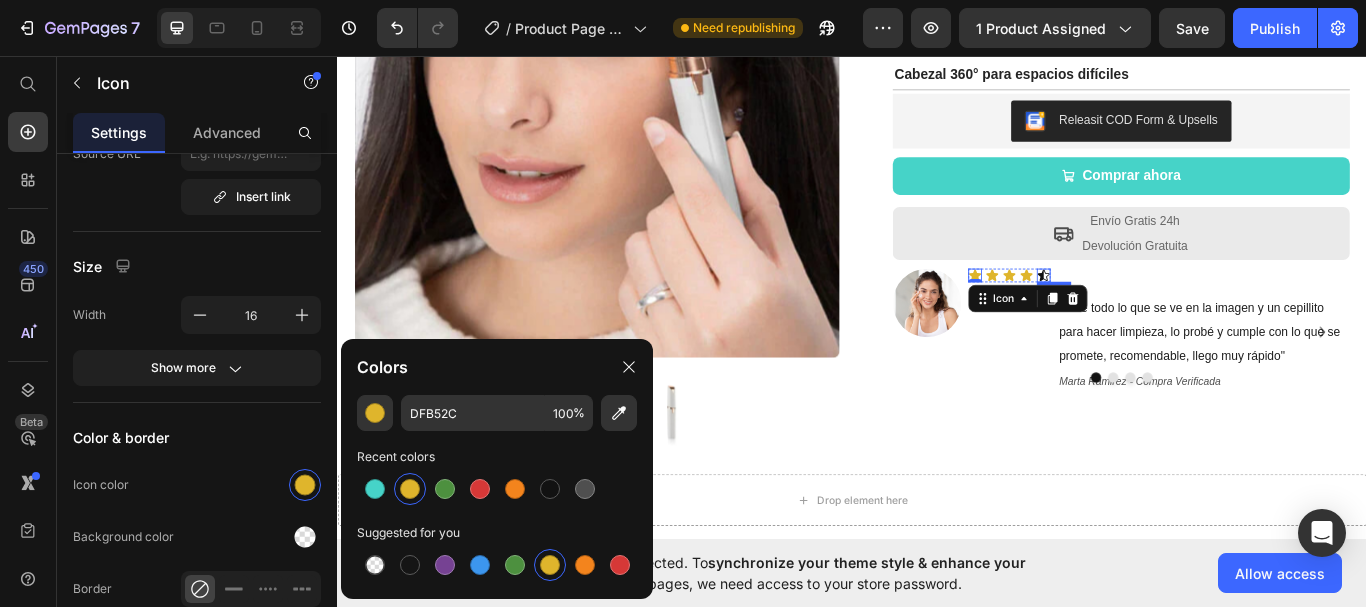 click 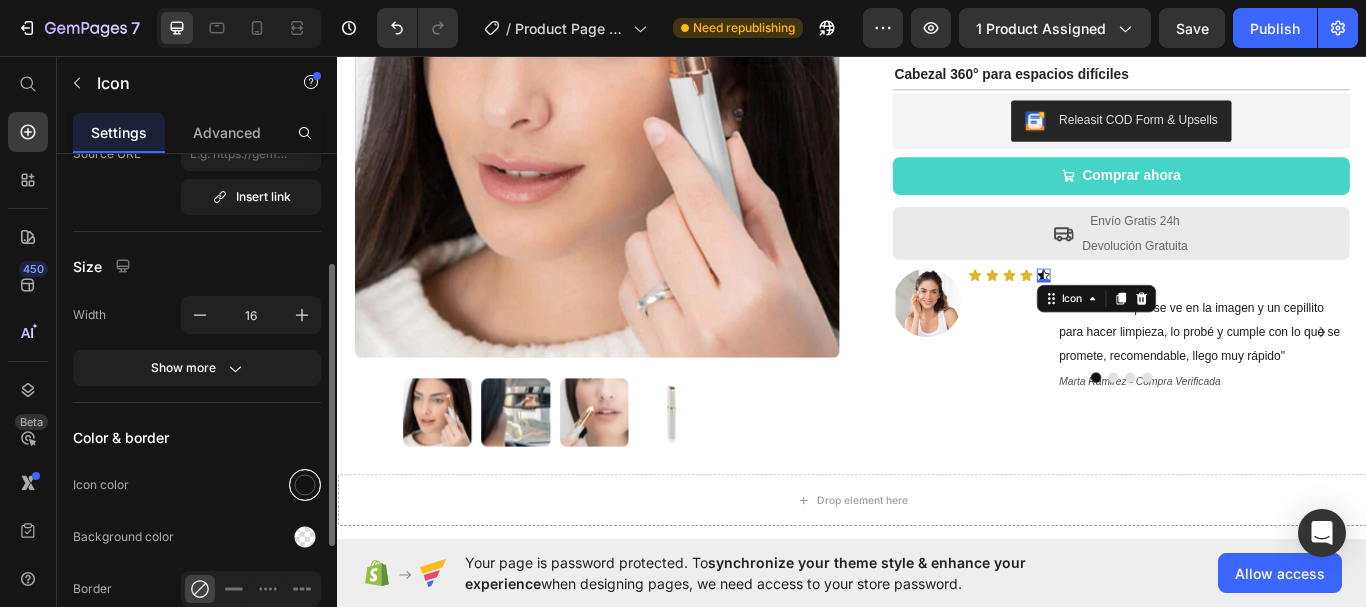 click at bounding box center [305, 485] 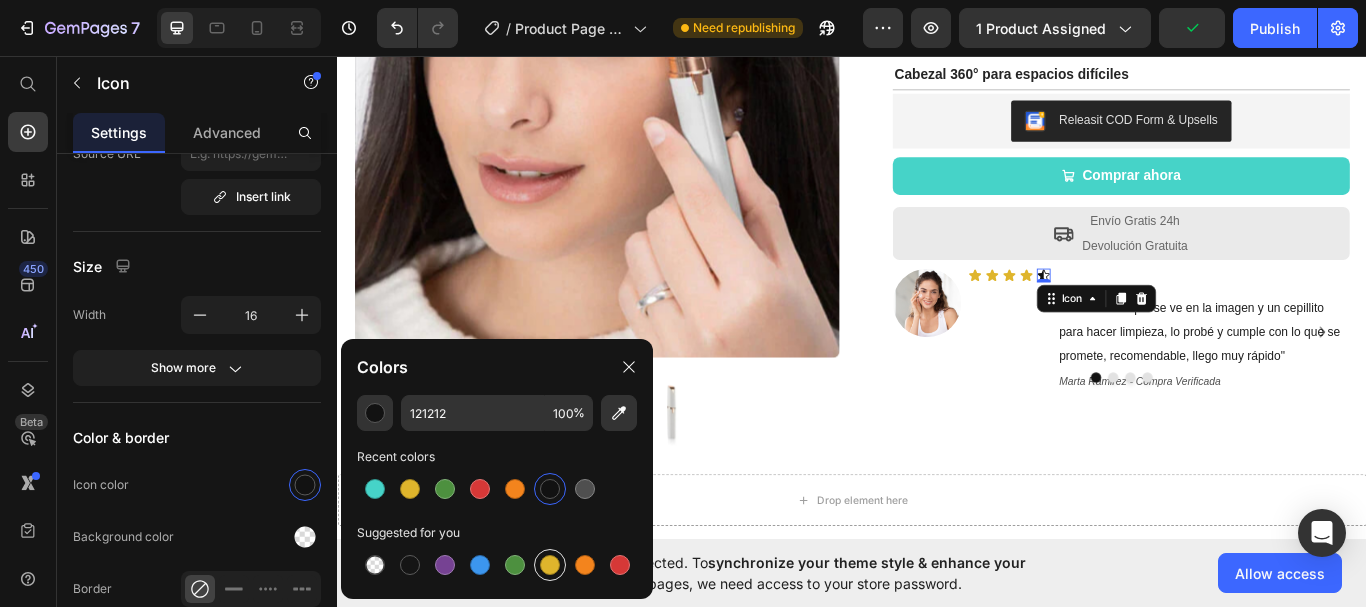 click at bounding box center (550, 565) 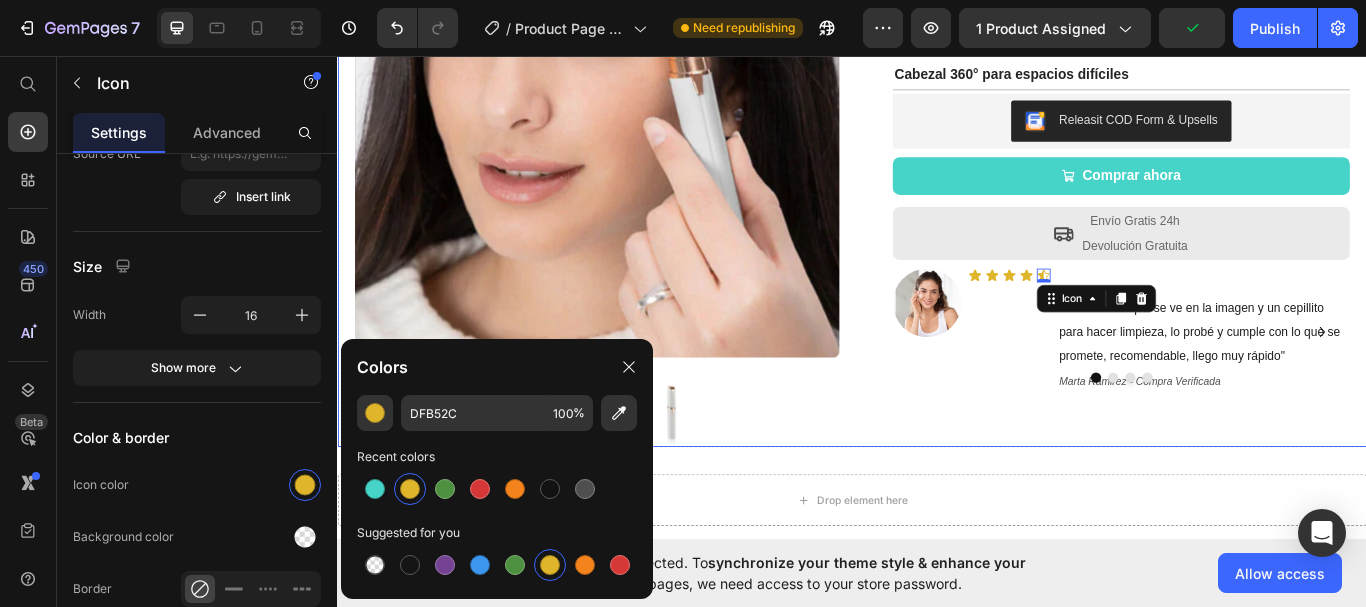 click on "Icon Icon Icon Icon Icon Icon List 4.6/5   364 Reseñas Text Block Row Depiladora facial de precisión indolora RECARGABLE Product Title €19,90 Product Price €0,00 Product Price 0% AHORRA Discount Tag Row Ajuste universal en un solo giro Sustituye un maletín entero de llaves Cabezal 360° para espacios difíciles Text Block Row Releasit COD Form & Upsells Releasit COD Form & Upsells
Comprar ahora Add to Cart Row
Icon Envío Gratis 24h Devolución Gratuita Text Block Row
Image Icon Icon Icon Icon Icon   0 Icon List      "Trae todo lo que se ve en la imagen y un cepillito para hacer limpieza, lo probé y cumple con lo que se promete, recomendable, llego muy rápido" Marta Ramirez - Compra Verificada Text Block Row Image "Trae todo lo que se ve en la imagen y un cepillito para hacer limpieza, lo probé y cumple con lo que se promete, recomendable, llego muy rápido" Marta Ramirez - Compra Verificada Text Block Row Image Row" at bounding box center [1234, 178] 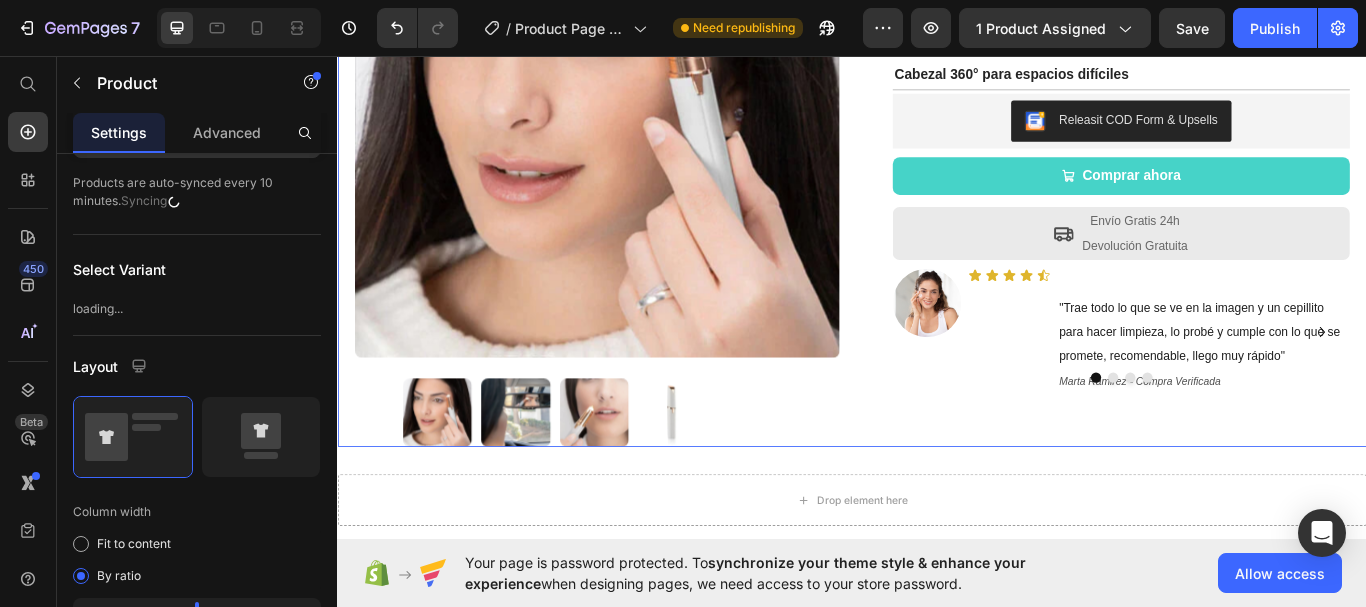 scroll, scrollTop: 0, scrollLeft: 0, axis: both 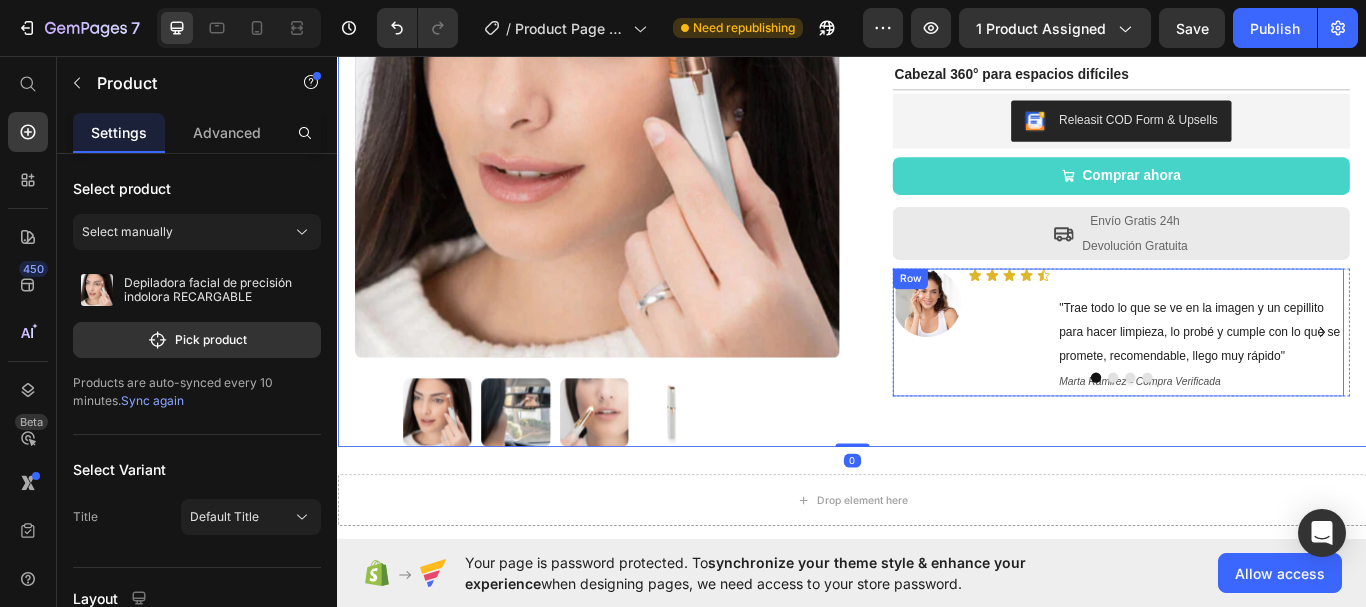 click on "Icon Icon Icon Icon Icon Icon List" at bounding box center [1120, 379] 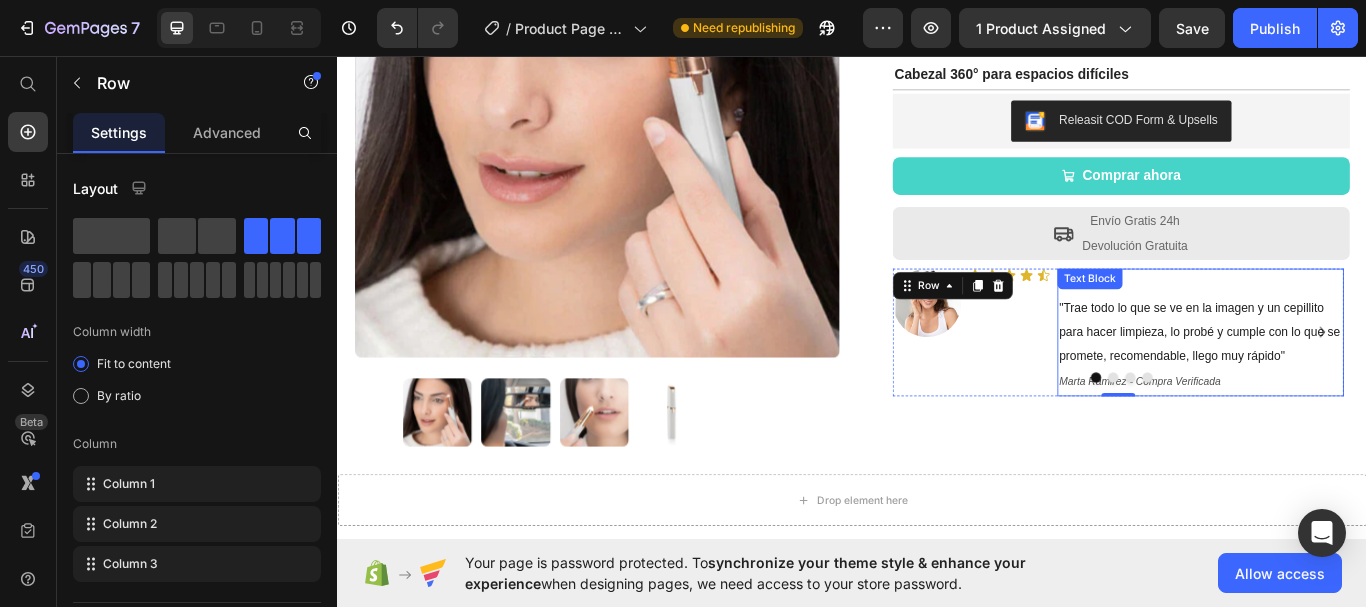 drag, startPoint x: 1174, startPoint y: 343, endPoint x: 1164, endPoint y: 345, distance: 10.198039 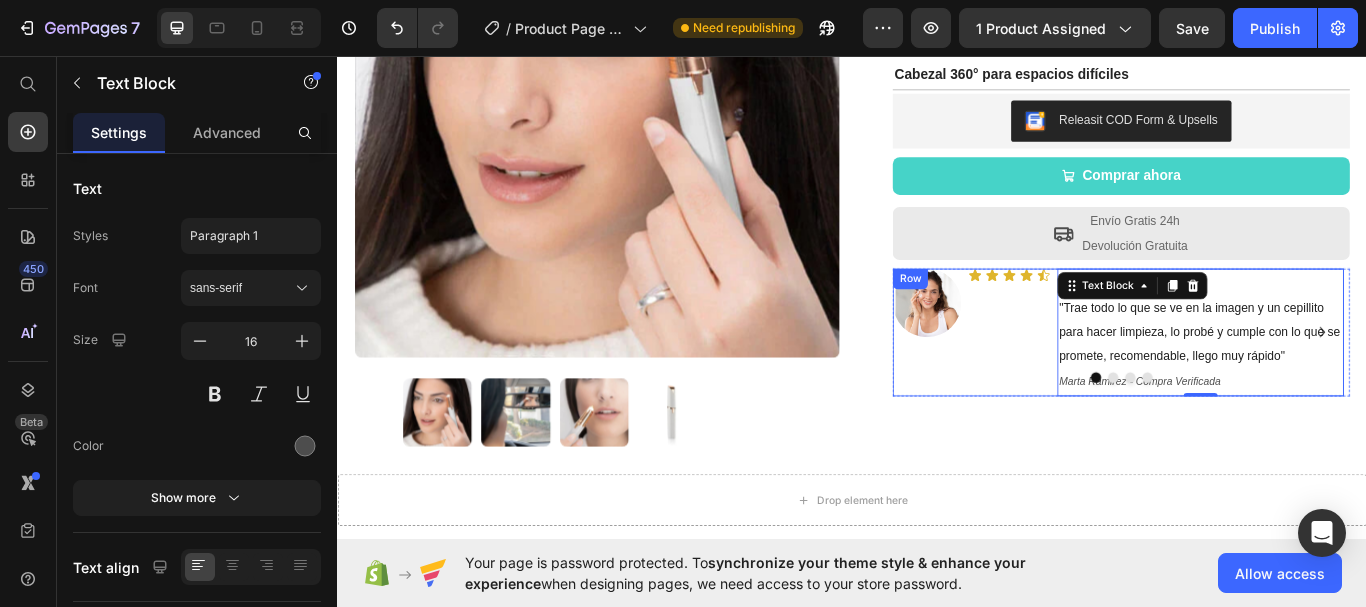 click on "Icon Icon Icon Icon Icon Icon List" at bounding box center [1120, 379] 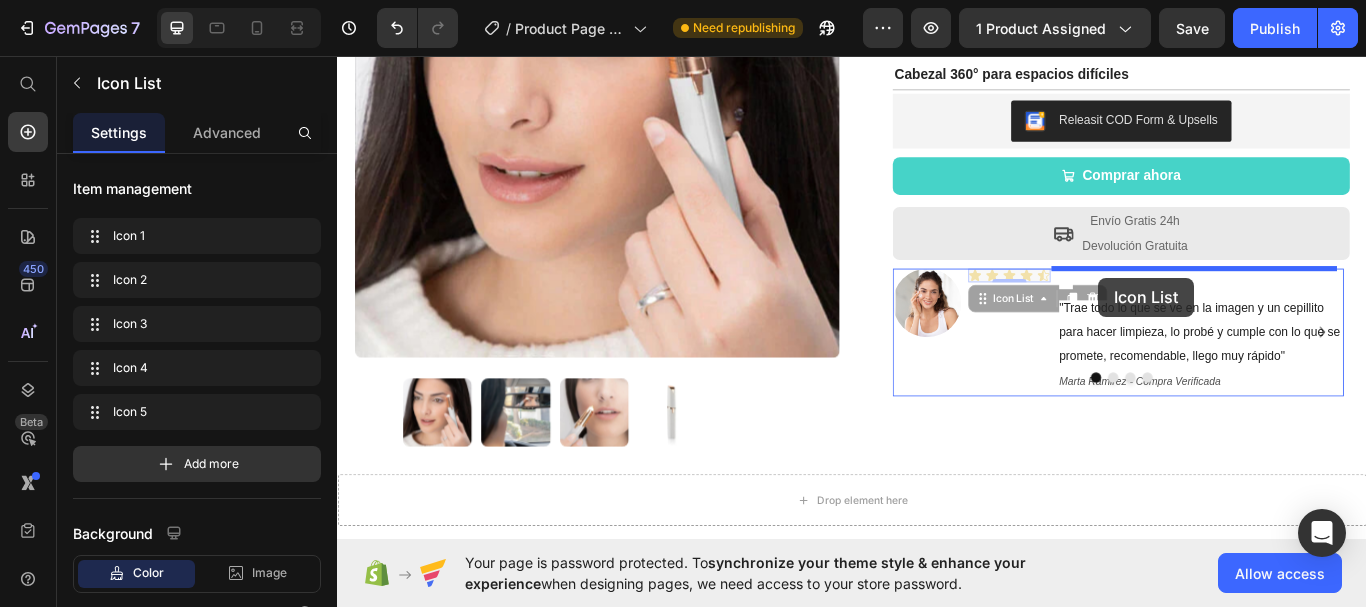 drag, startPoint x: 1142, startPoint y: 312, endPoint x: 1224, endPoint y: 315, distance: 82.05486 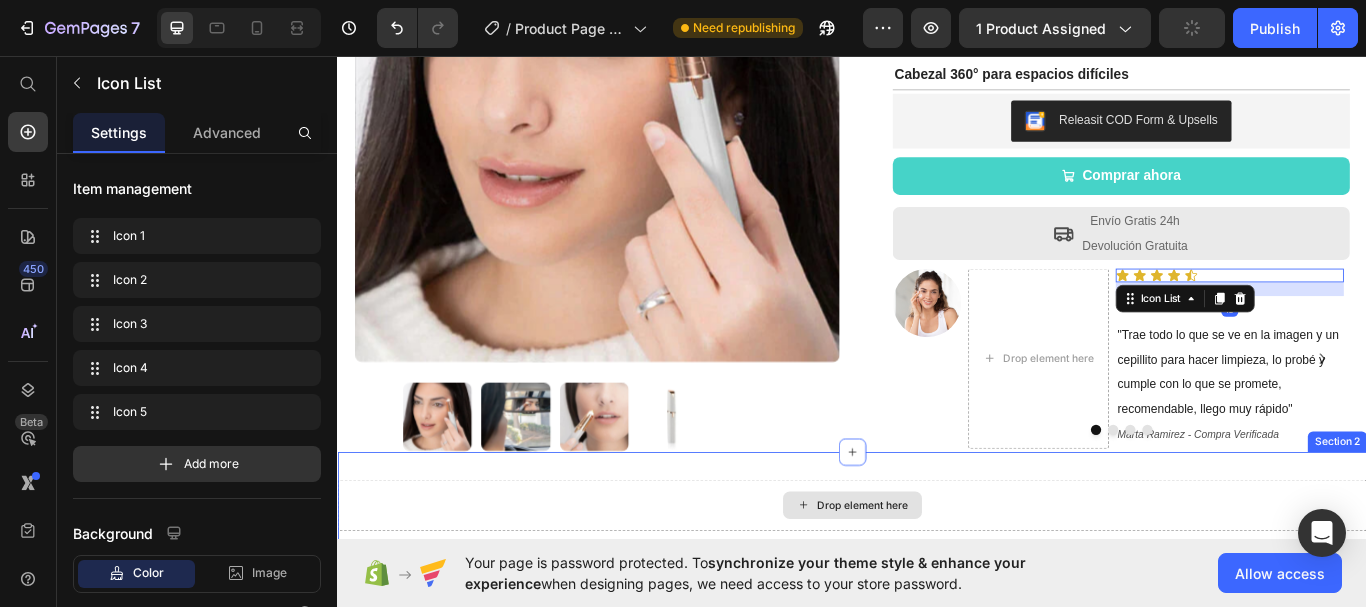 click on "Drop element here Section 2" at bounding box center [937, 581] 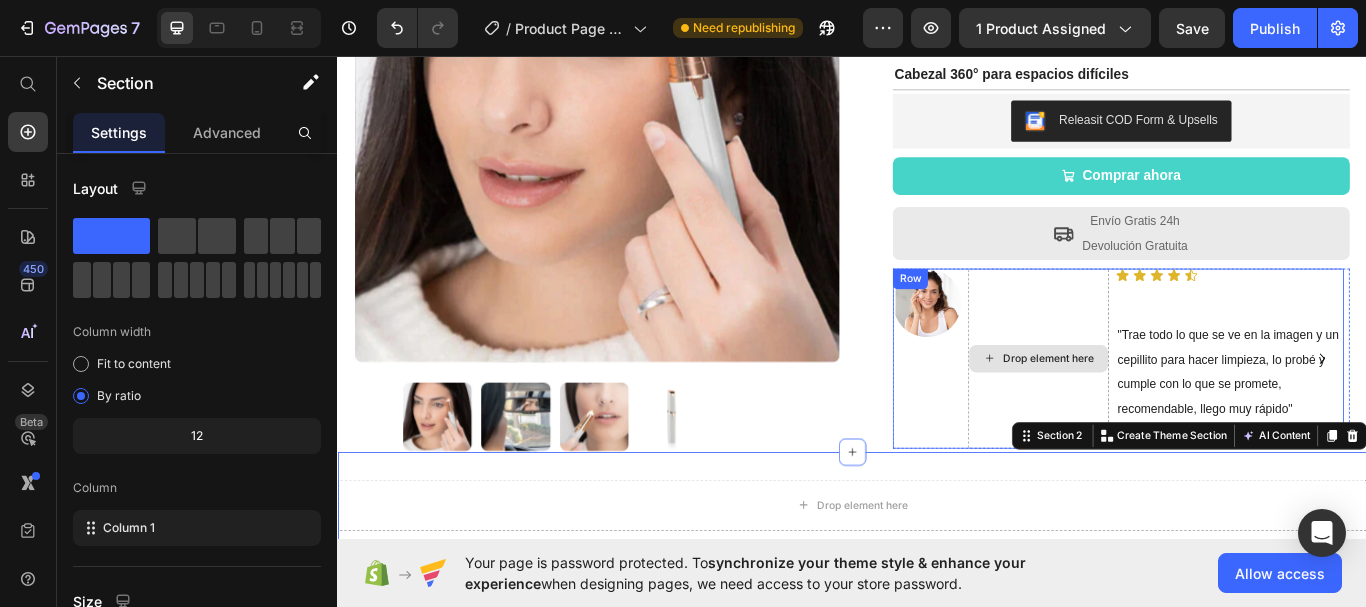 click on "Drop element here" at bounding box center (1166, 410) 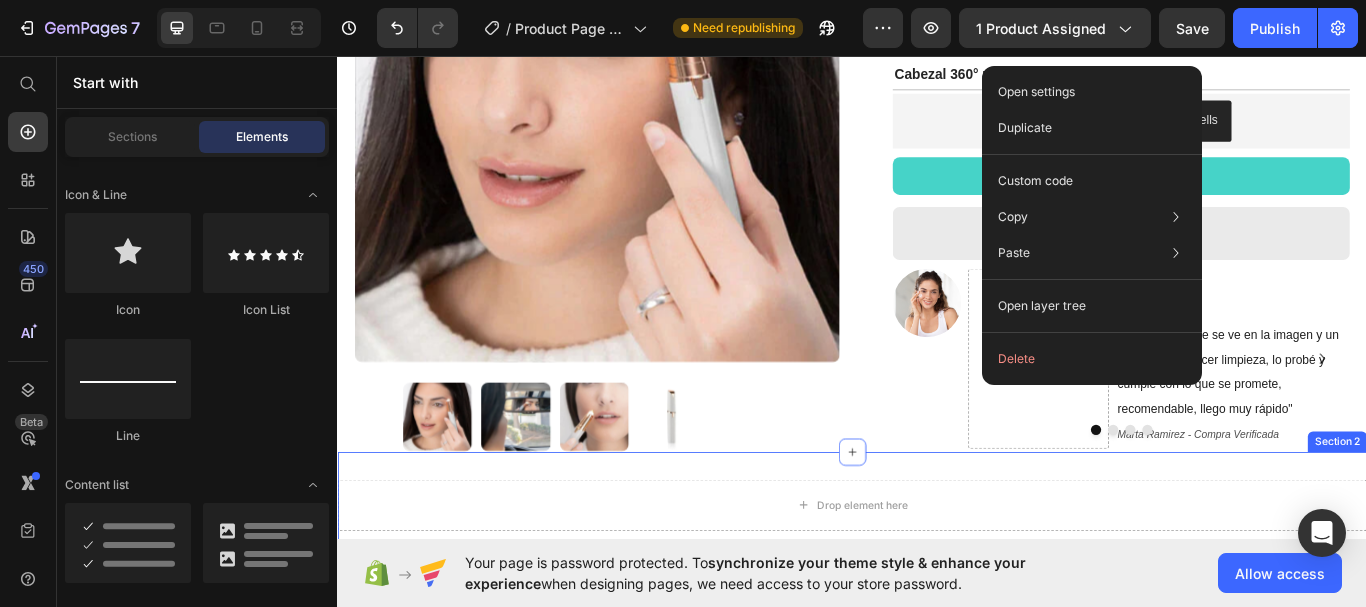 drag, startPoint x: 1135, startPoint y: 527, endPoint x: 1137, endPoint y: 516, distance: 11.18034 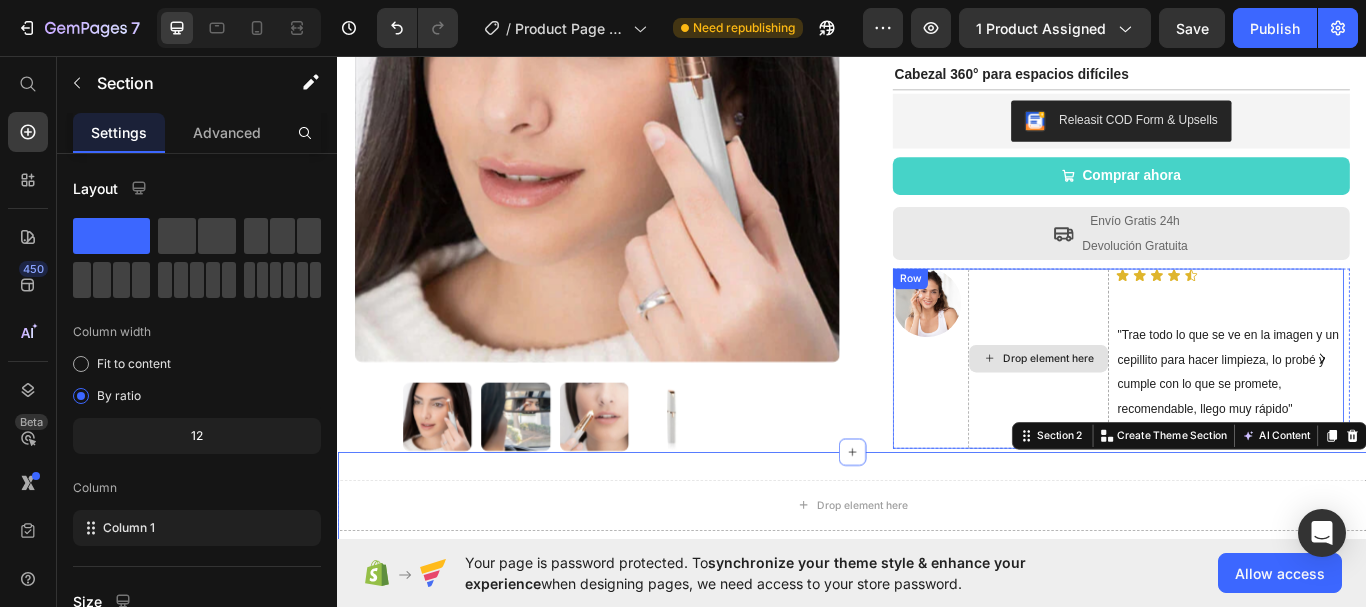 click on "Drop element here" at bounding box center (1154, 410) 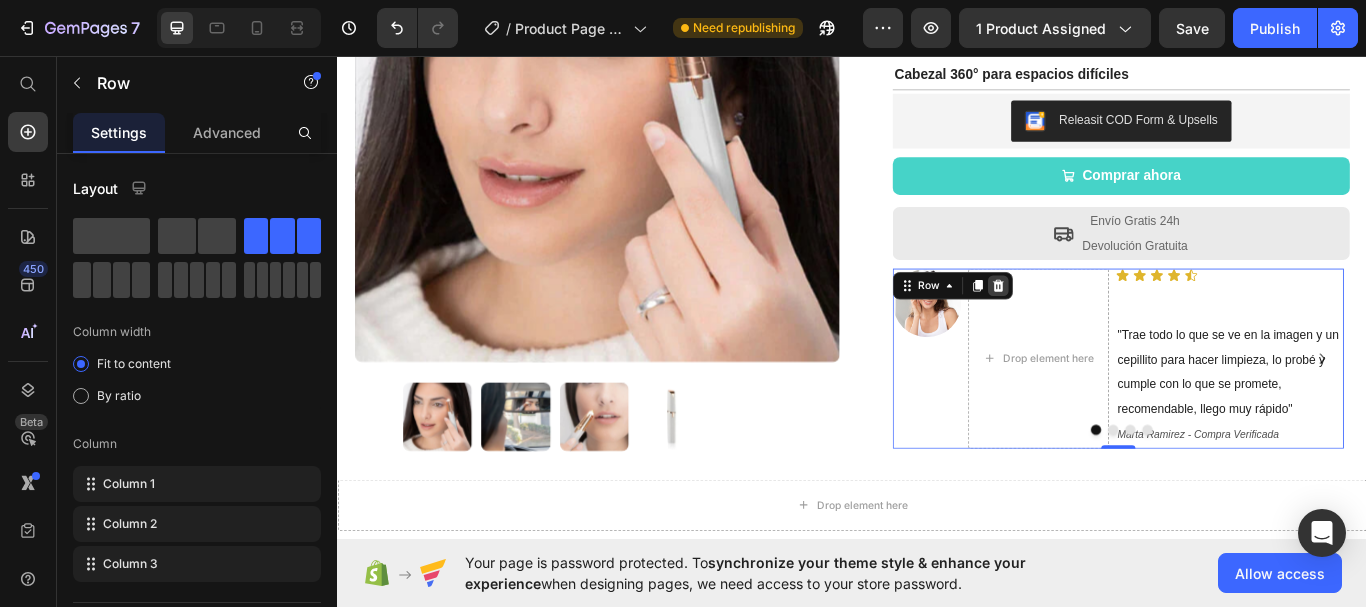 click at bounding box center (1107, 325) 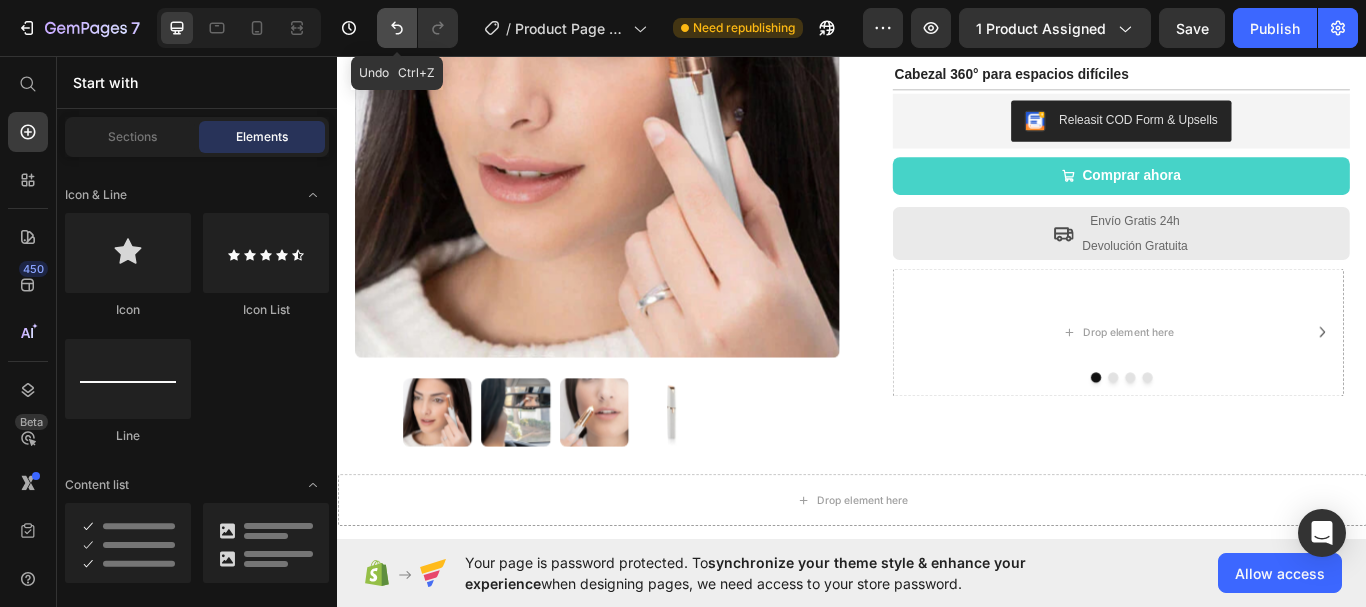 click 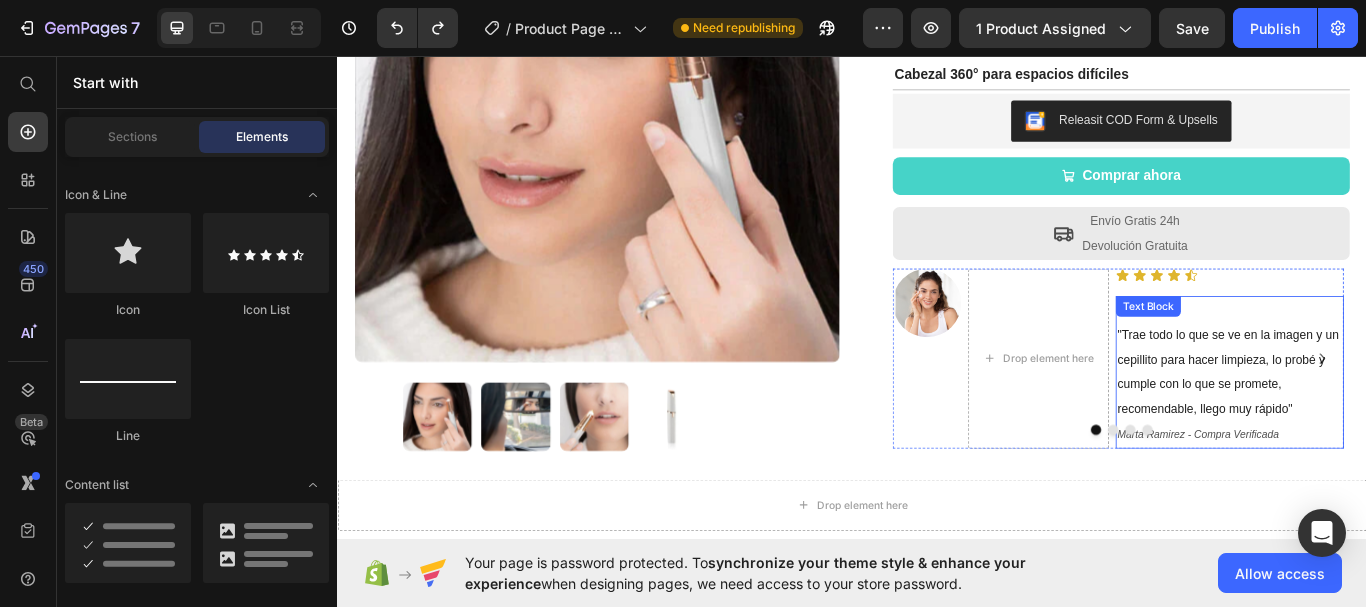 click on "Marta Ramirez - Compra Verificada" at bounding box center [1377, 498] 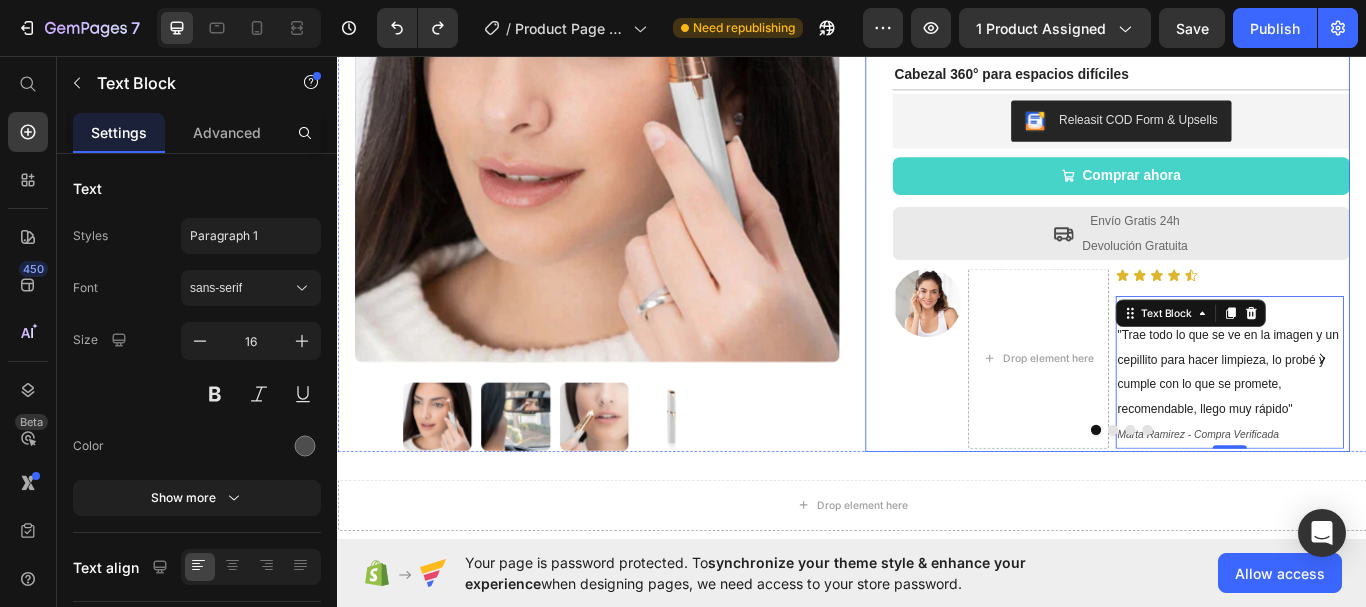 click on "Icon Icon Icon Icon Icon Icon List 4.6/5   364 Reseñas Text Block Row Depiladora facial de precisión indolora RECARGABLE Product Title €19,90 Product Price €0,00 Product Price 0% AHORRA Discount Tag Row Ajuste universal en un solo giro Sustituye un maletín entero de llaves Cabezal 360° para espacios difíciles Text Block Row Releasit COD Form & Upsells Releasit COD Form & Upsells
Comprar ahora Add to Cart Row
Icon Envío Gratis 24h Devolución Gratuita Text Block Row
Image
Drop element here Icon Icon Icon Icon Icon Icon List      "Trae todo lo que se ve en la imagen y un cepillito para hacer limpieza, lo probé y cumple con lo que se promete, recomendable, llego muy rápido" Marta Ramirez - Compra Verificada Text Block   0 Row Image "Trae todo lo que se ve en la imagen y un cepillito para hacer limpieza, lo probé y cumple con lo que se promete, recomendable, llego muy rápido" Text Block Row Image Row" at bounding box center (1234, 181) 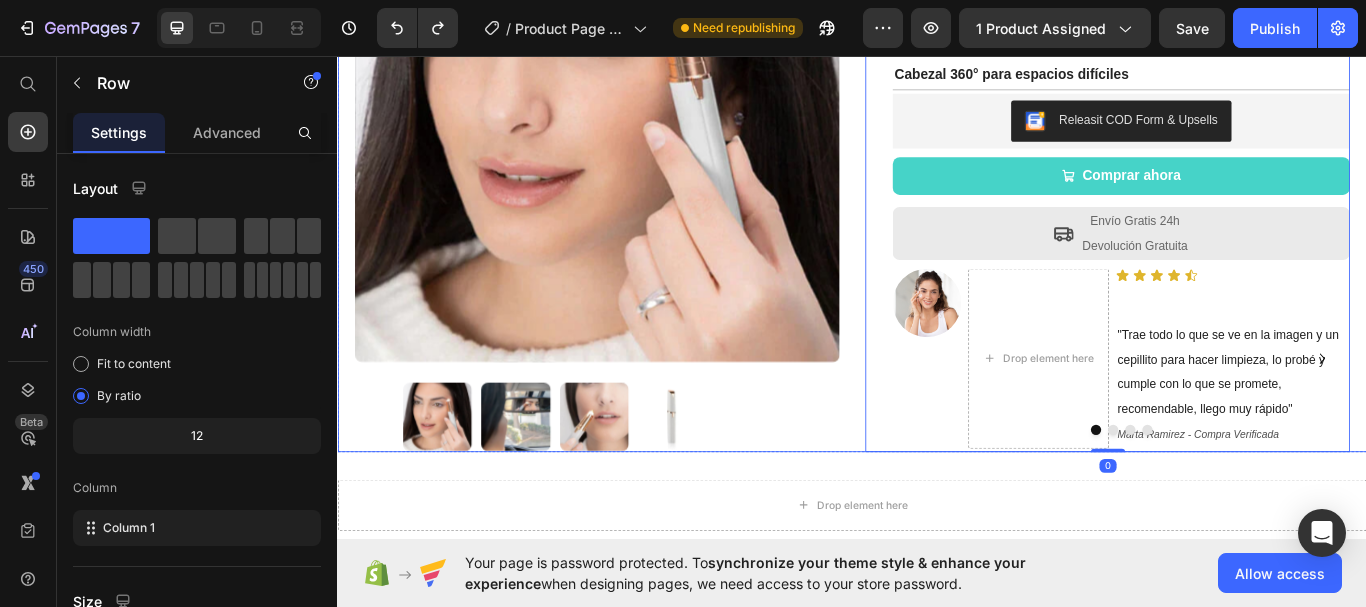 click at bounding box center (639, 478) 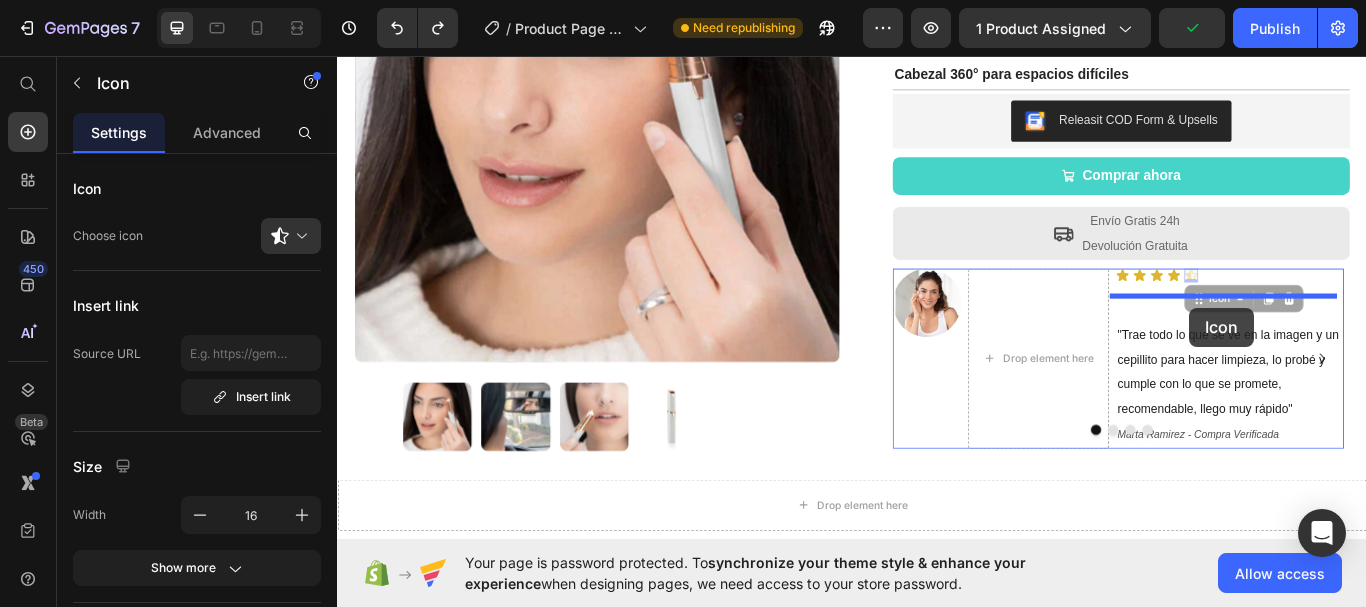 drag, startPoint x: 1328, startPoint y: 313, endPoint x: 1331, endPoint y: 350, distance: 37.12142 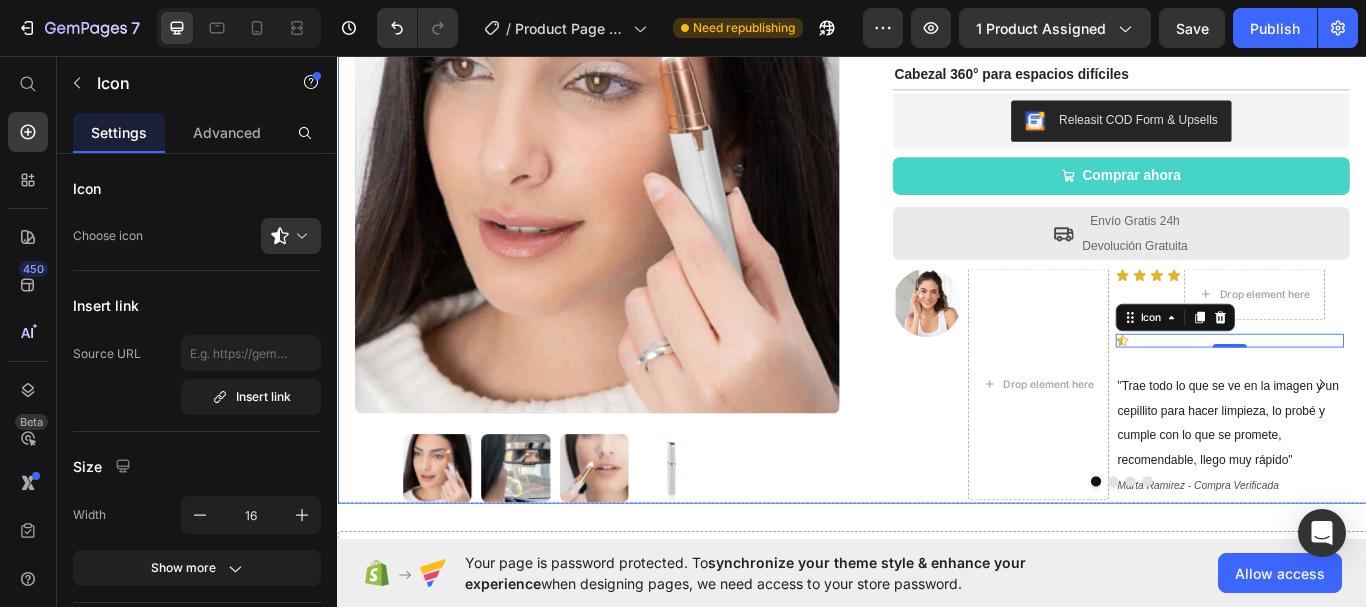 click on "Product Images Row Icon Icon Icon Icon Icon Icon List 4.6/5   364 Reseñas Text Block Row Depiladora facial de precisión indolora RECARGABLE Product Title €19,90 Product Price €0,00 Product Price 0% AHORRA Discount Tag Row Ajuste universal en un solo giro Sustituye un maletín entero de llaves Cabezal 360° para espacios difíciles Text Block Row Releasit COD Form & Upsells Releasit COD Form & Upsells
Comprar ahora Add to Cart Row
Icon Envío Gratis 24h Devolución Gratuita Text Block Row
Image
Drop element here Icon Icon Icon Icon
Drop element here Icon List Icon   0      "Trae todo lo que se ve en la imagen y un cepillito para hacer limpieza, lo probé y cumple con lo que se promete, recomendable, llego muy rápido" Marta Ramirez - Compra Verificada Text Block Row Image Marta Ramirez - Compra Verificada Text Block Row Image Text Block Row Image Row Row" at bounding box center [937, 187] 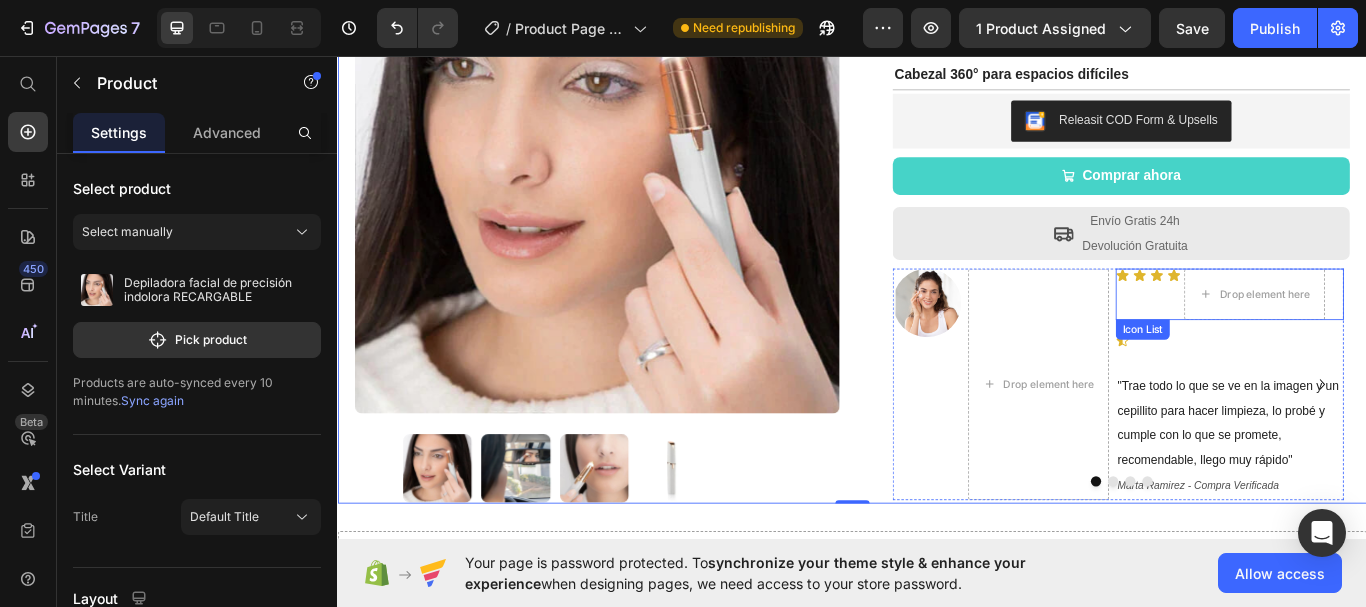click on "Icon Icon Icon Icon
Drop element here" at bounding box center [1377, 335] 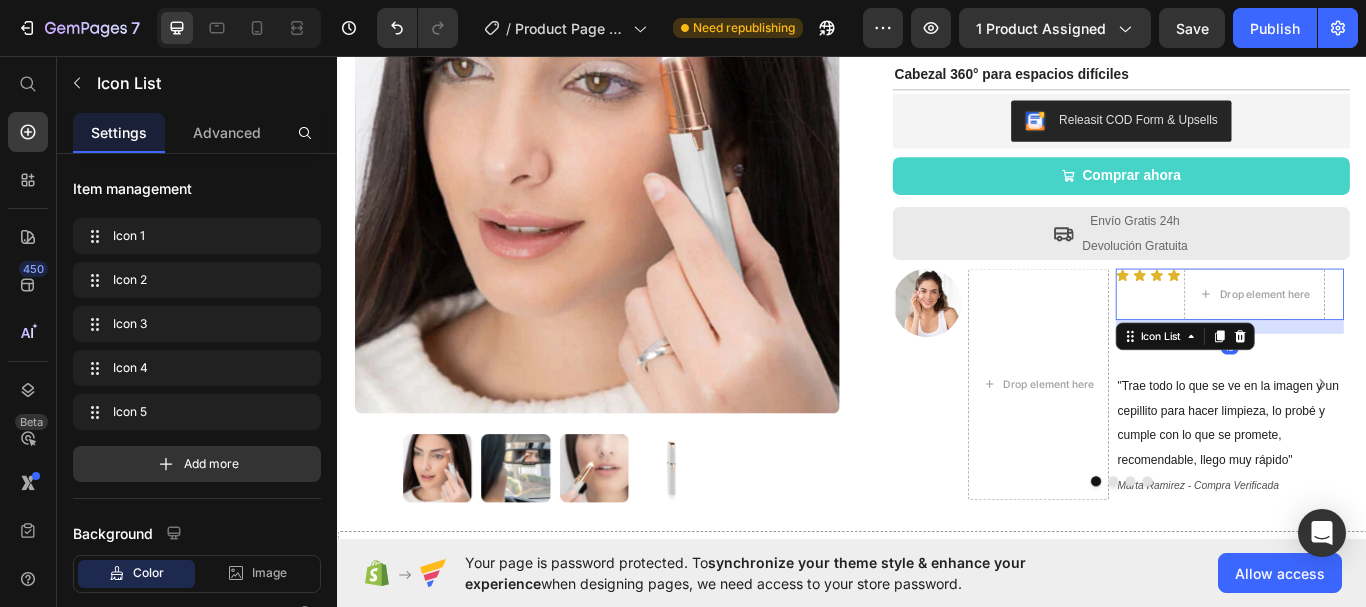click 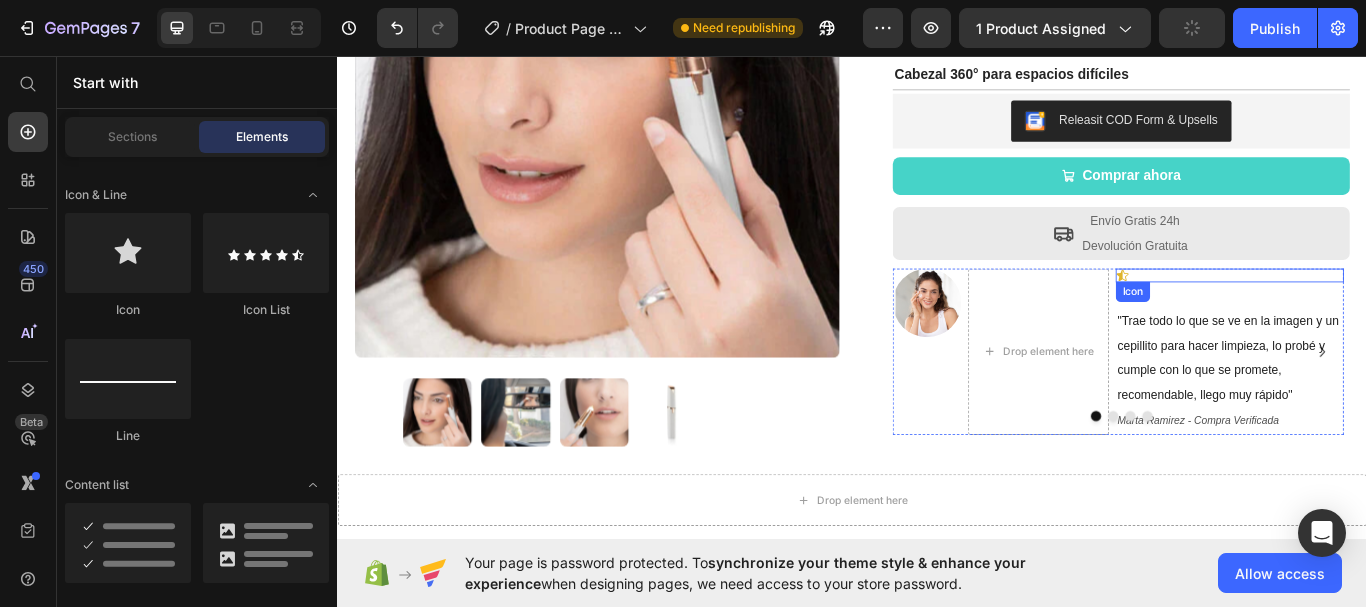 click 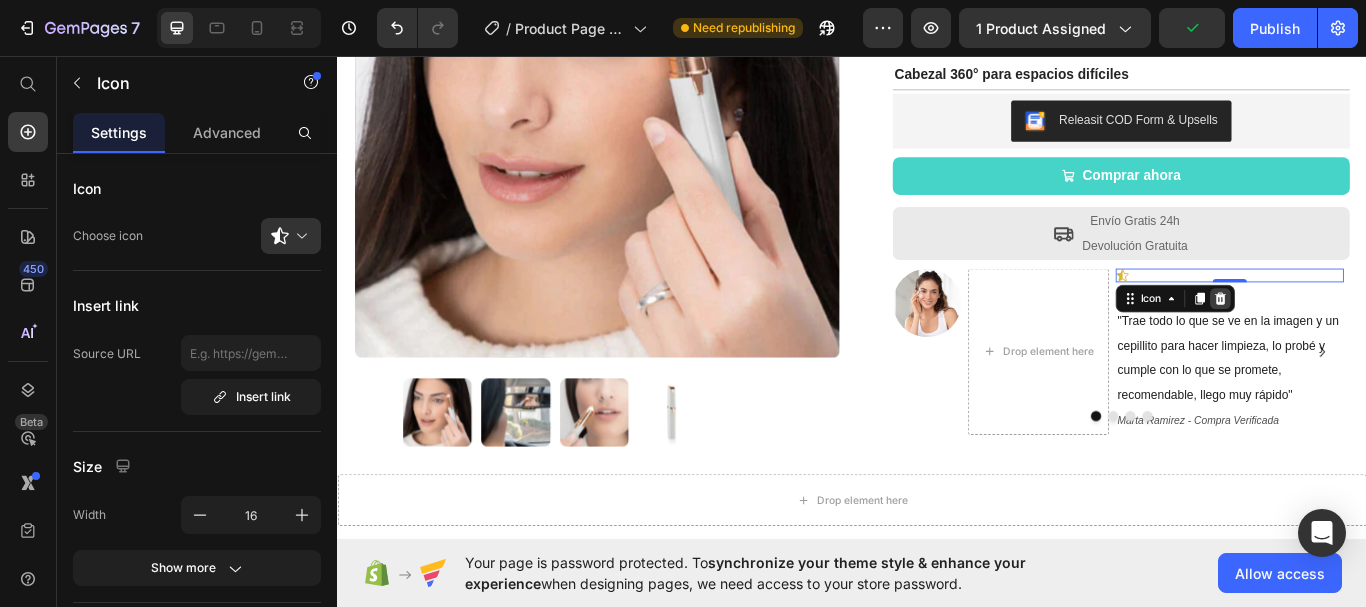 click 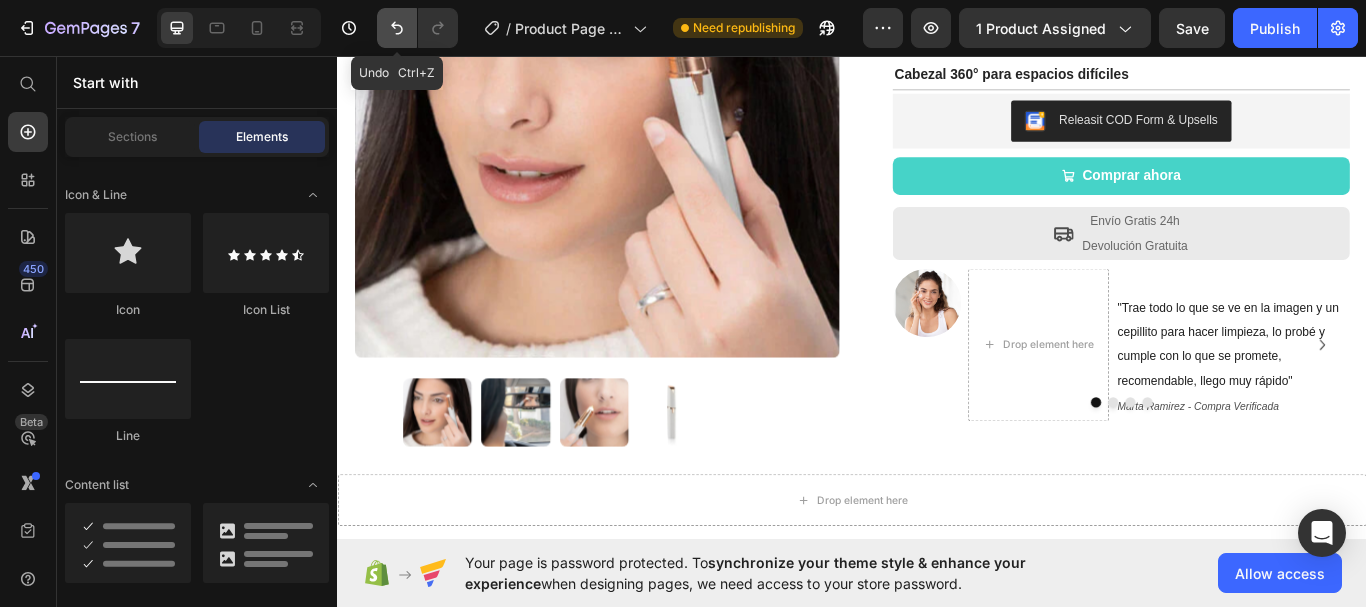 click 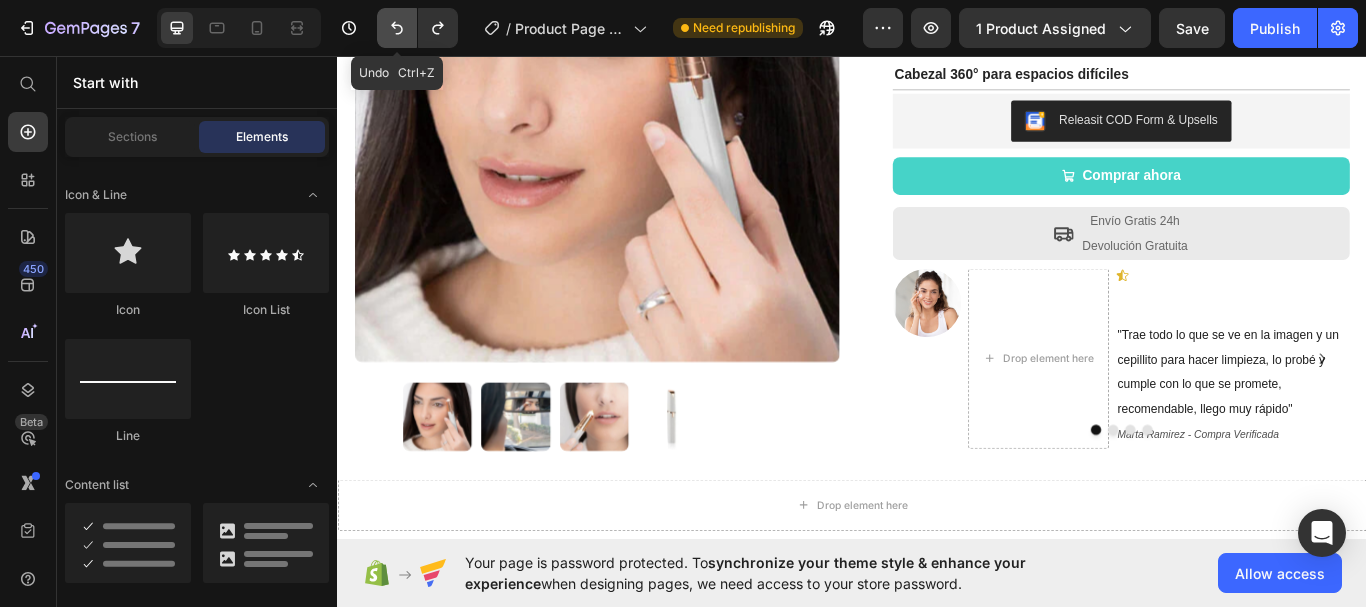 click 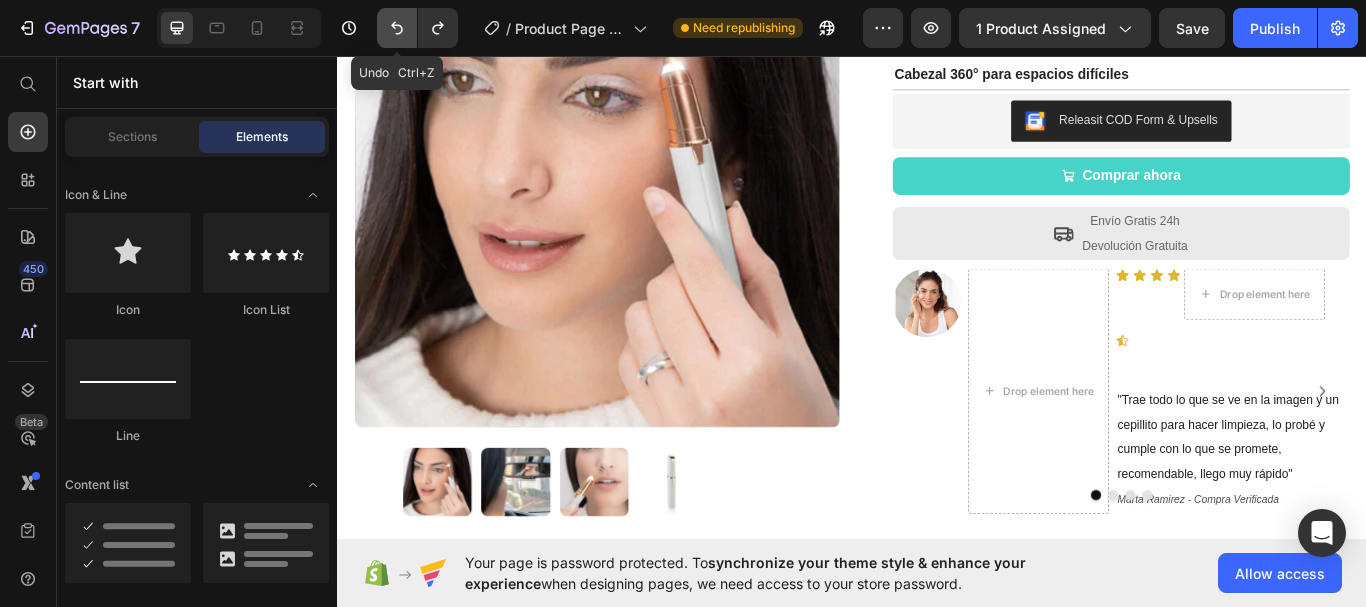 click 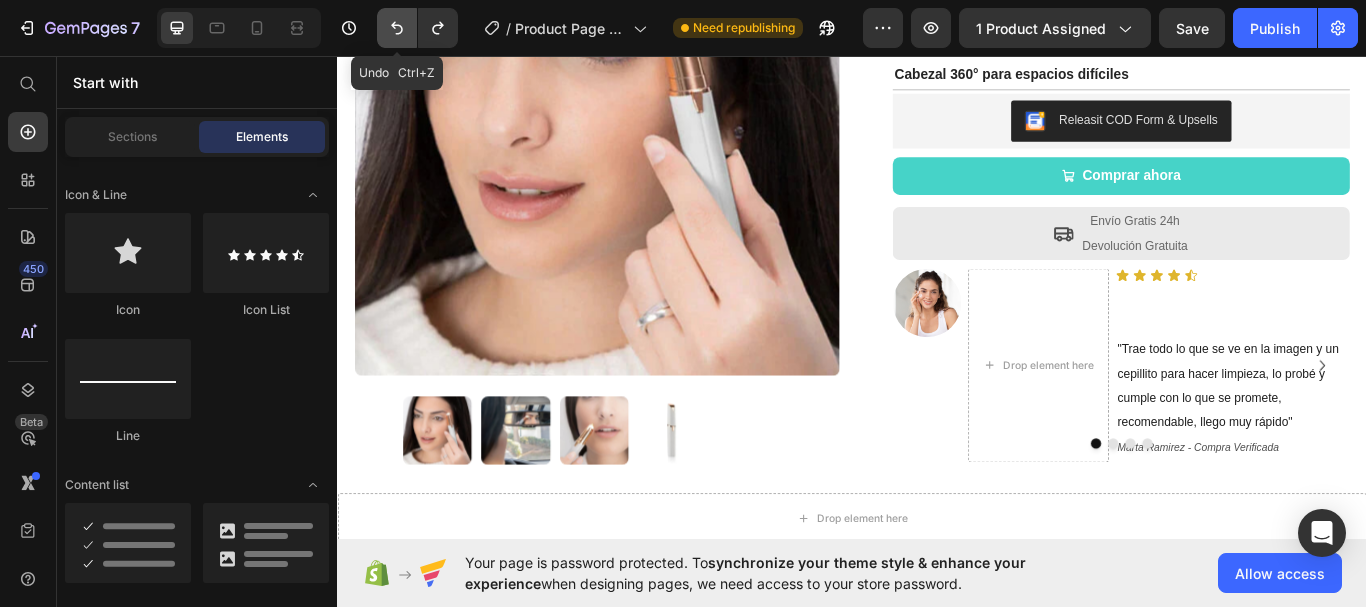 click 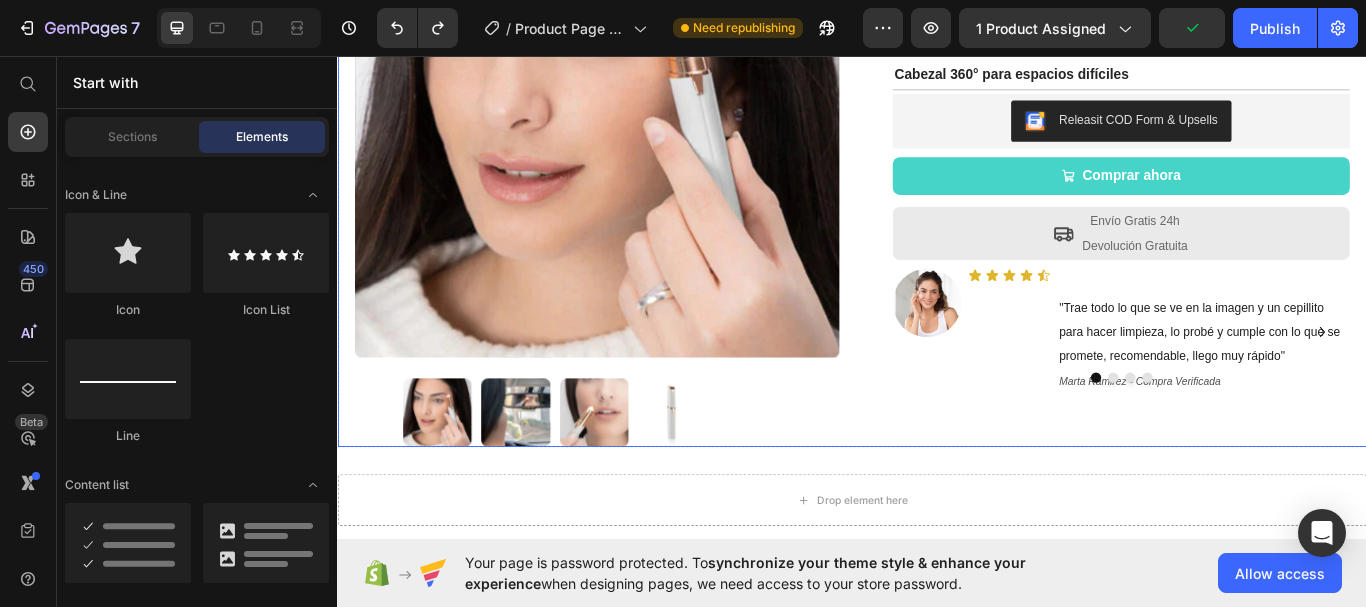 click on "Icon Icon Icon Icon Icon Icon List 4.6/5   364 Reseñas Text Block Row Depiladora facial de precisión indolora RECARGABLE Product Title €19,90 Product Price €0,00 Product Price 0% AHORRA Discount Tag Row Ajuste universal en un solo giro Sustituye un maletín entero de llaves Cabezal 360° para espacios difíciles Text Block Row Releasit COD Form & Upsells Releasit COD Form & Upsells
Comprar ahora Add to Cart Row
Icon Envío Gratis 24h Devolución Gratuita Text Block Row
Image Icon Icon Icon Icon Icon Icon List      "Trae todo lo que se ve en la imagen y un cepillito para hacer limpieza, lo probé y cumple con lo que se promete, recomendable, llego muy rápido" Marta Ramirez - Compra Verificada Text Block Row Image "Trae todo lo que se ve en la imagen y un cepillito para hacer limpieza, lo probé y cumple con lo que se promete, recomendable, llego muy rápido" Marta Ramirez - Compra Verificada Text Block Row Image Row Image" at bounding box center (1234, 178) 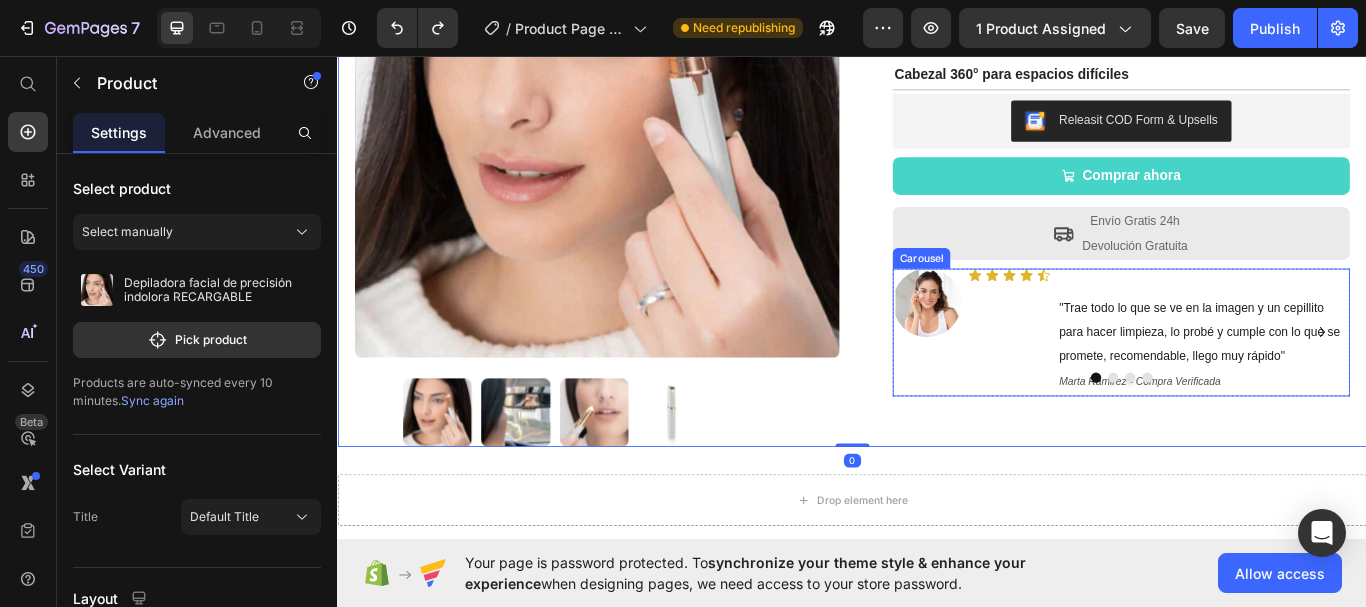click 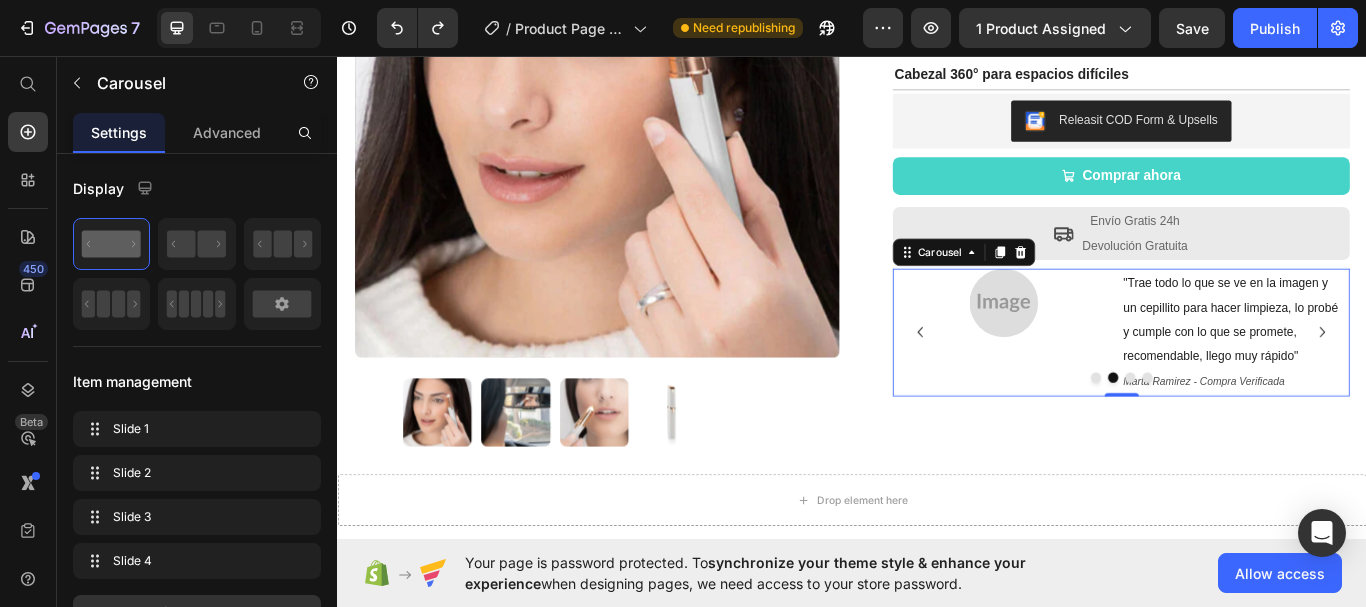 click 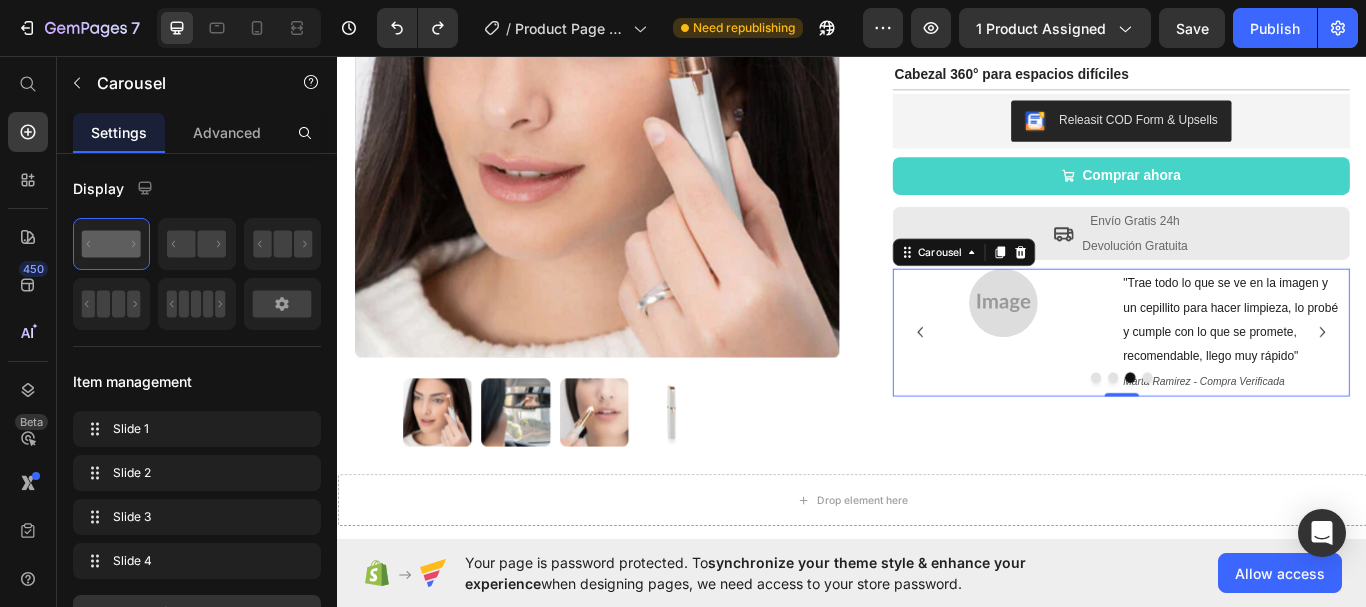 click 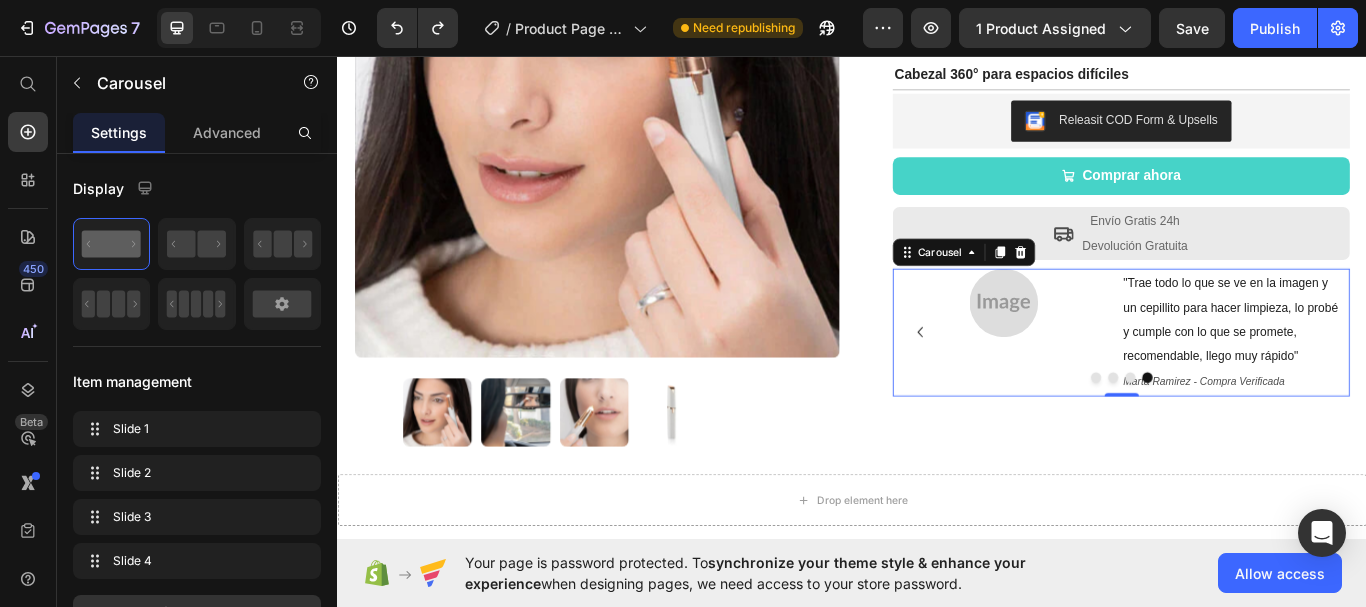 click 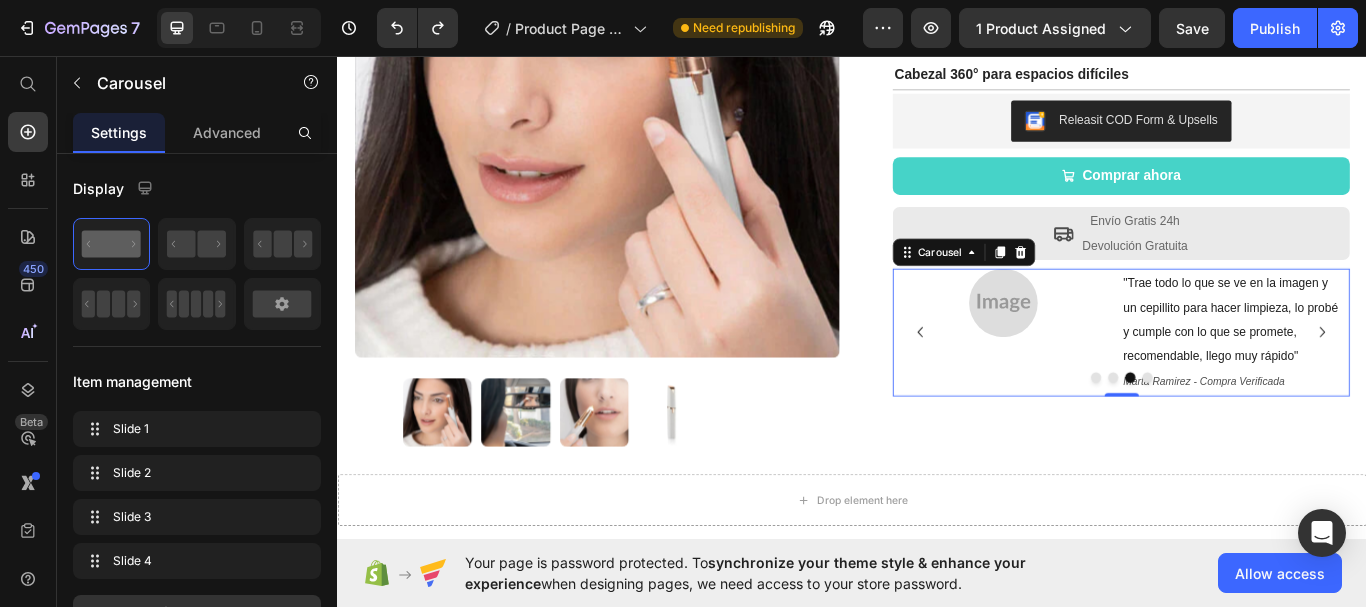 click 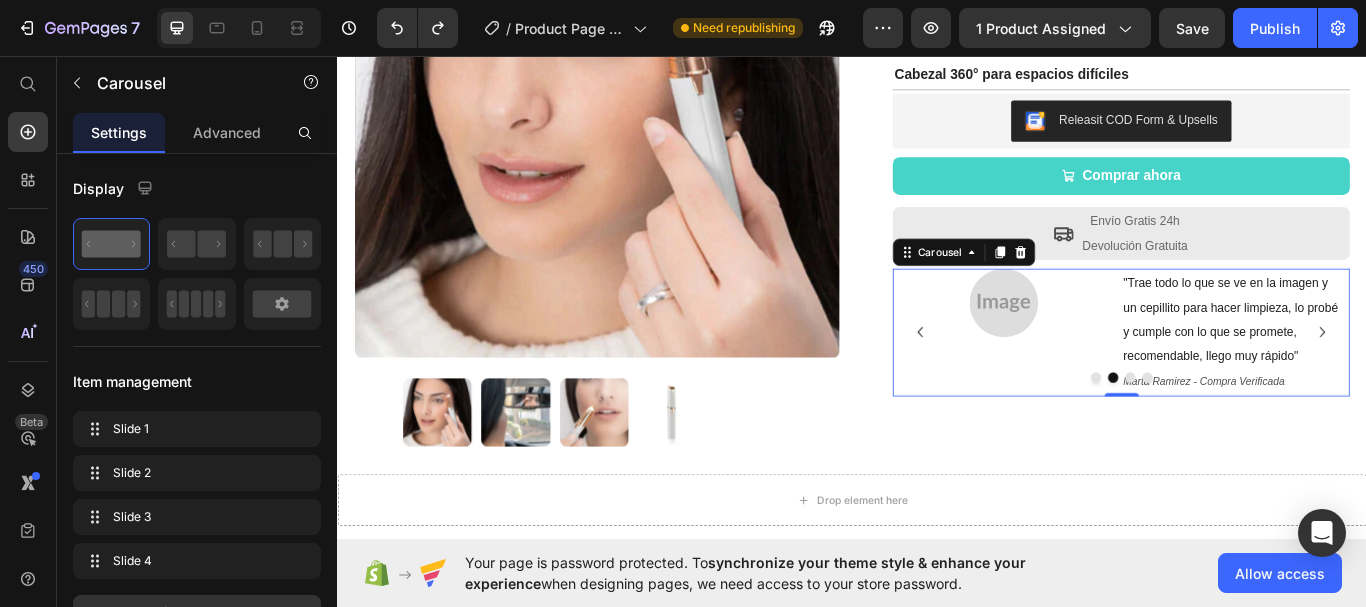 click 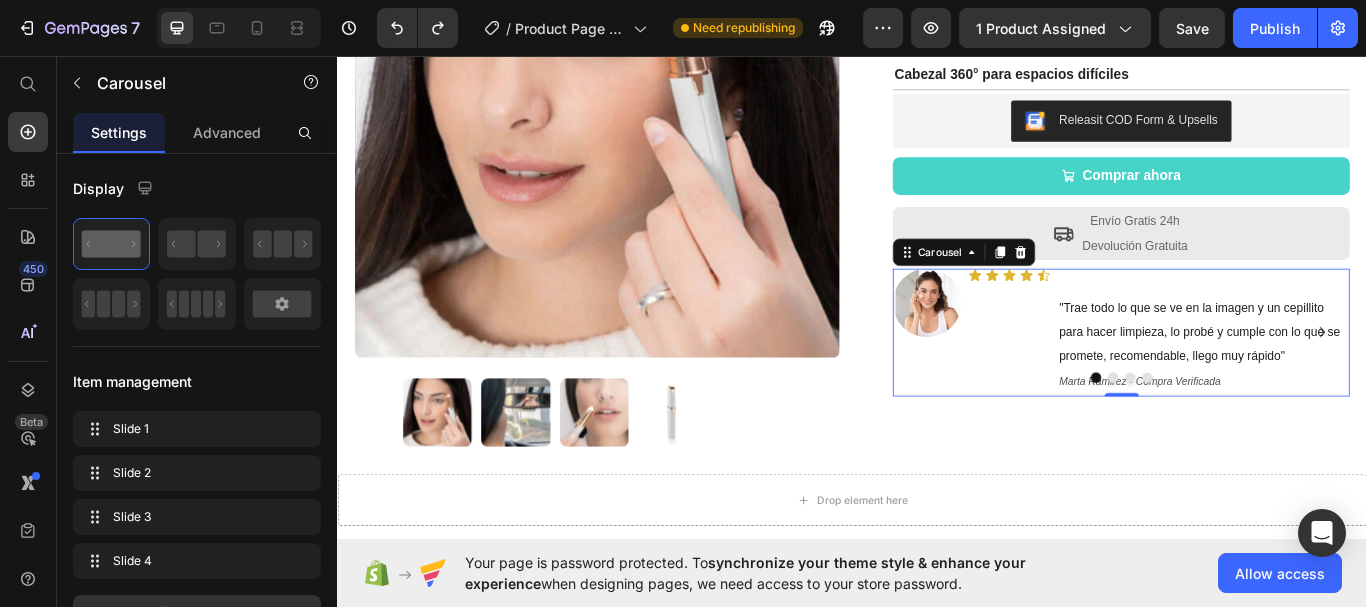 click at bounding box center [1024, 345] 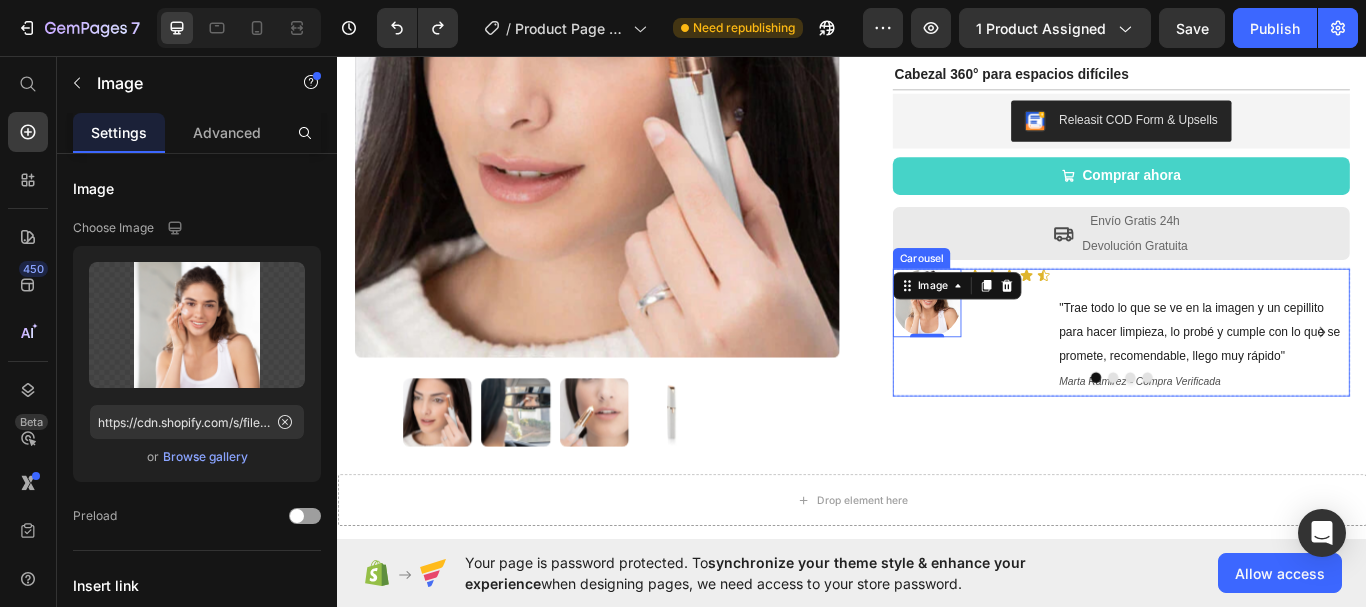 click 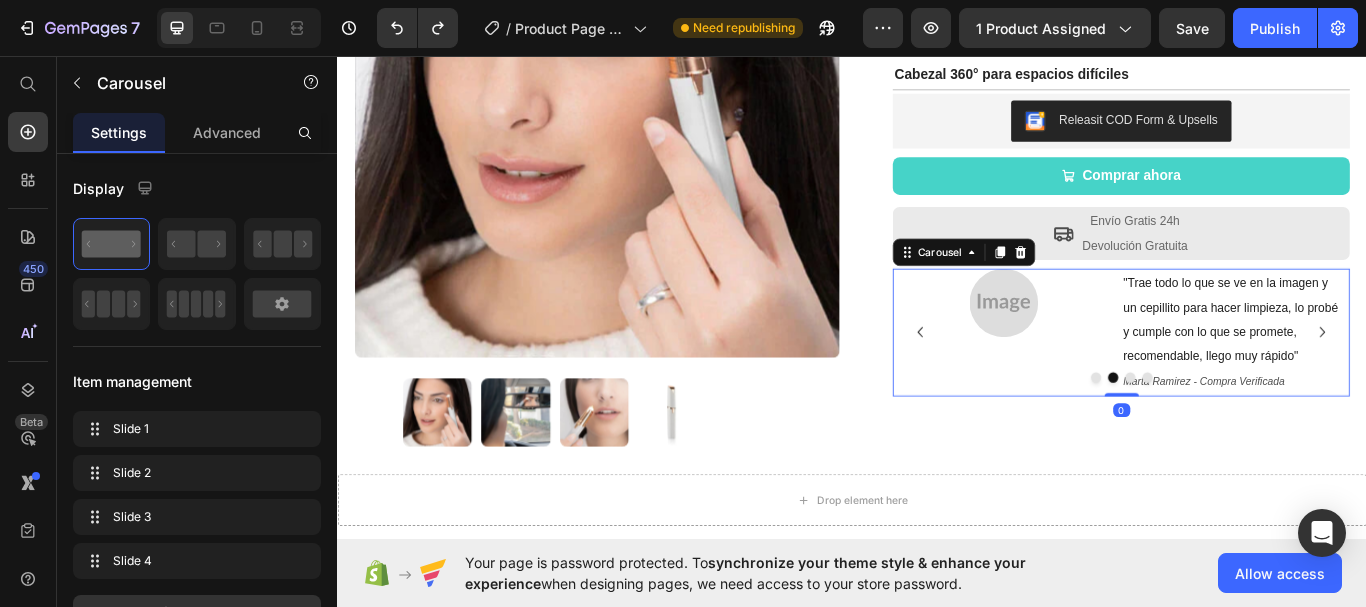 click 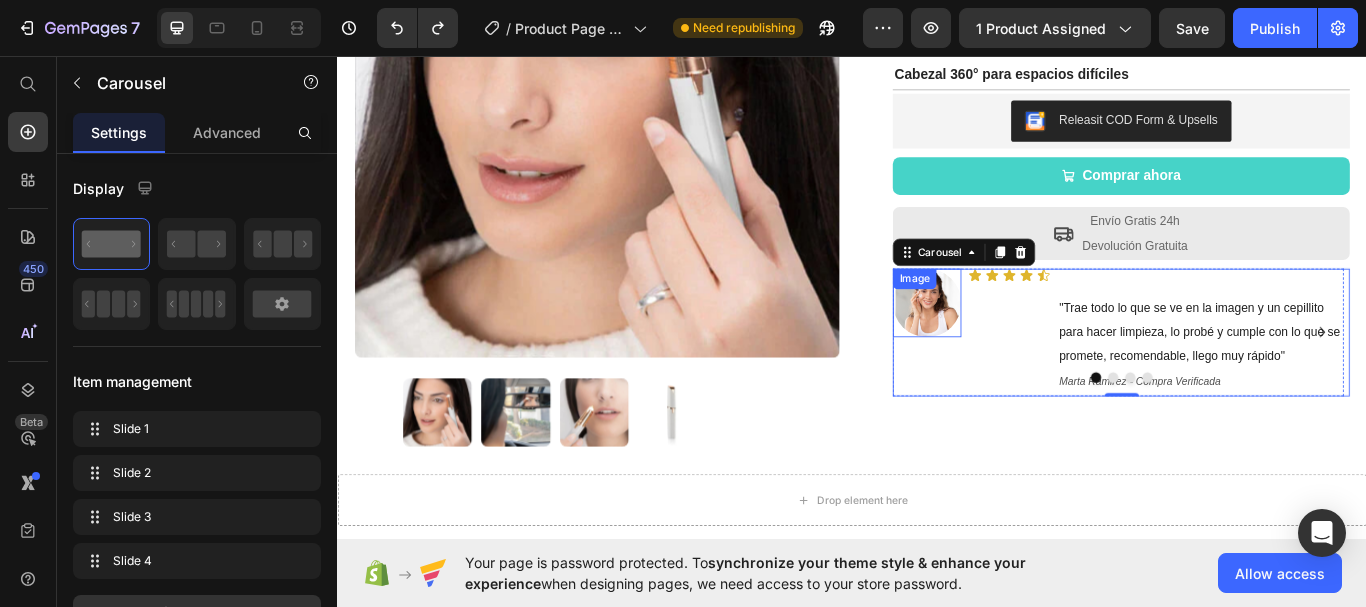 click at bounding box center (1024, 345) 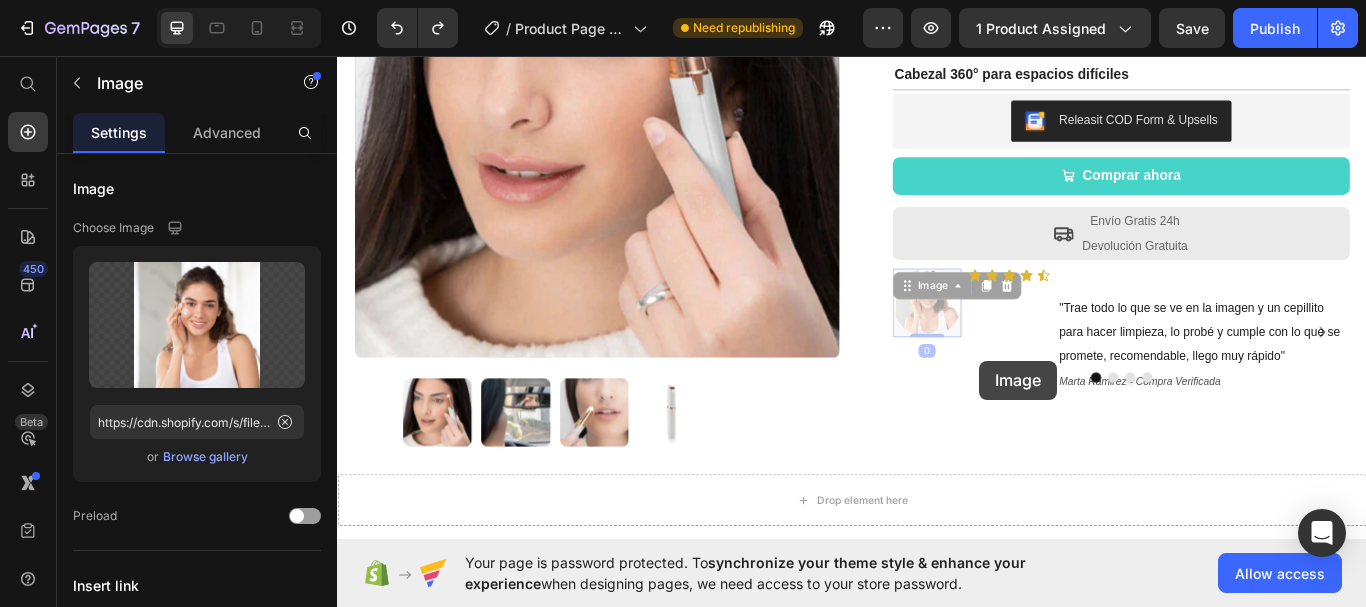 drag, startPoint x: 1067, startPoint y: 392, endPoint x: 1085, endPoint y: 410, distance: 25.455845 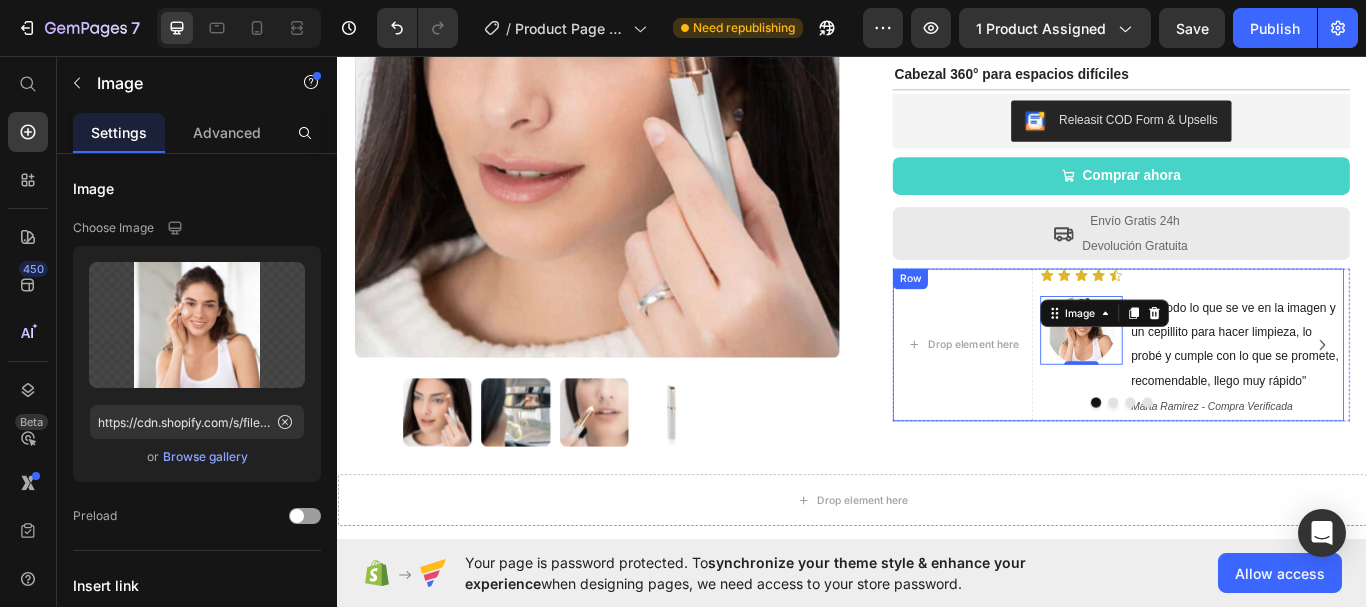 click on "Row" at bounding box center [1004, 317] 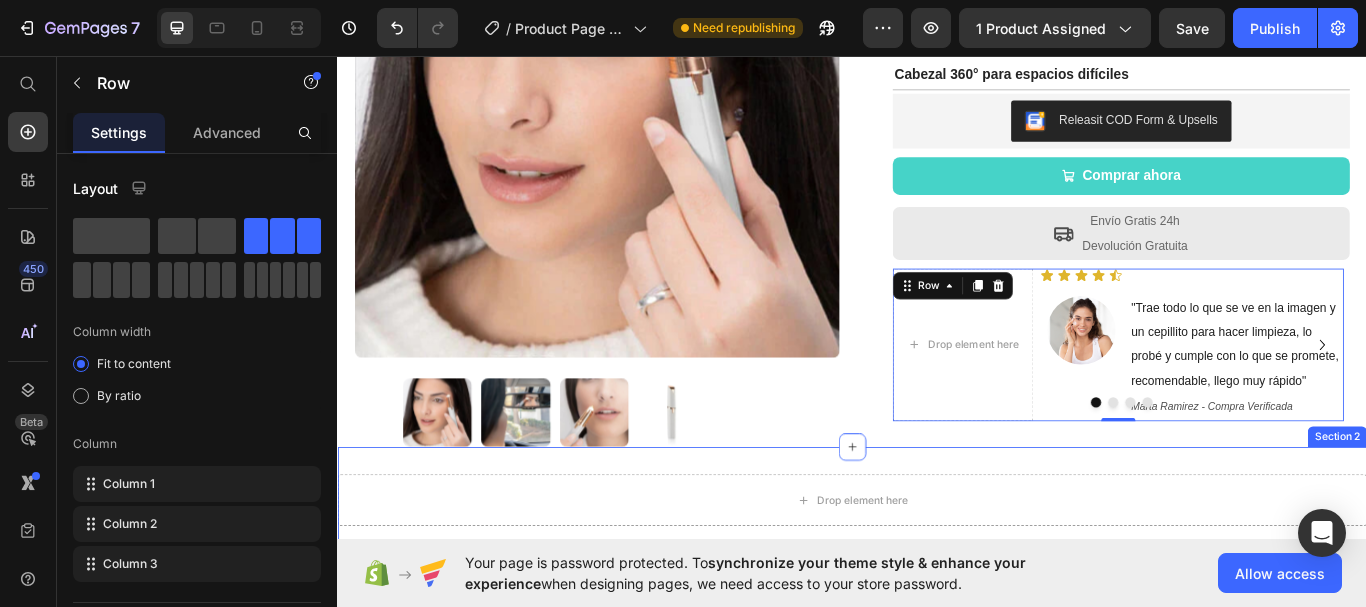click on "Drop element here Section 2" at bounding box center [937, 575] 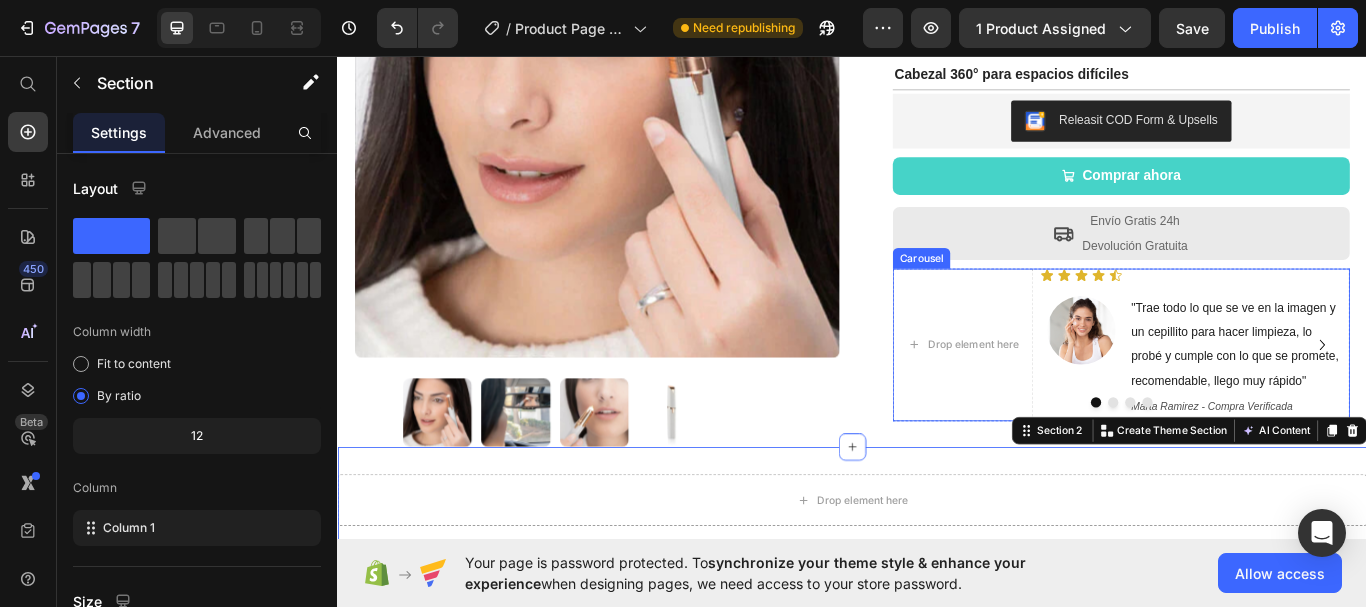 click 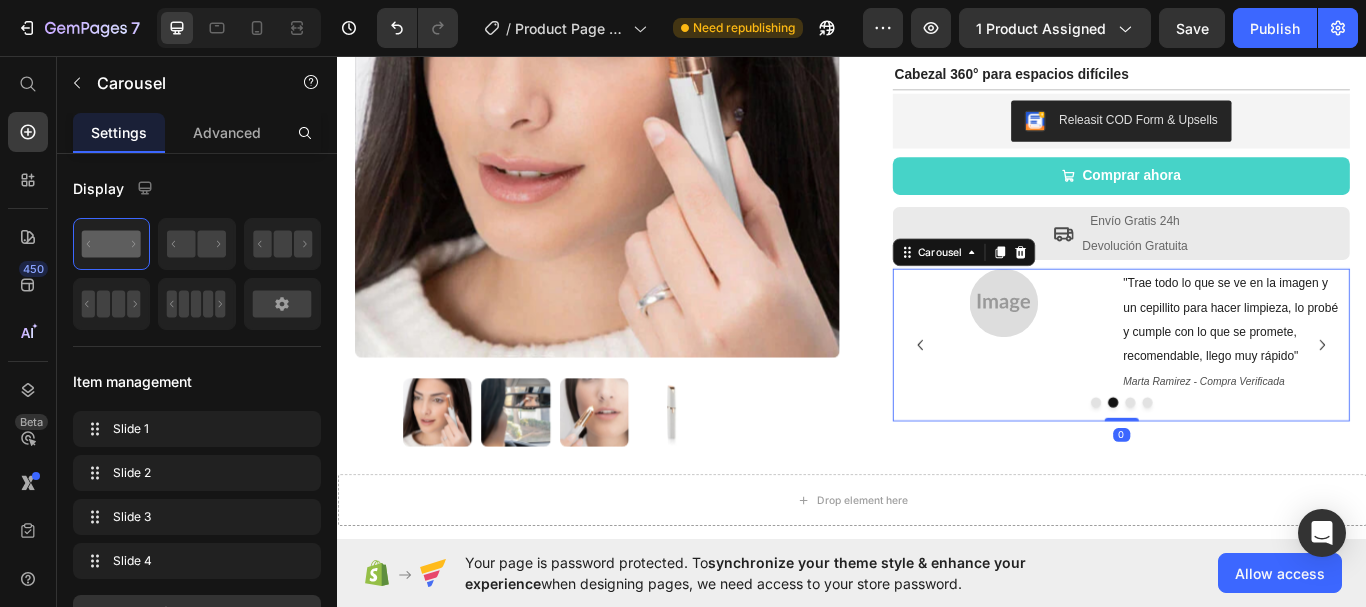 click 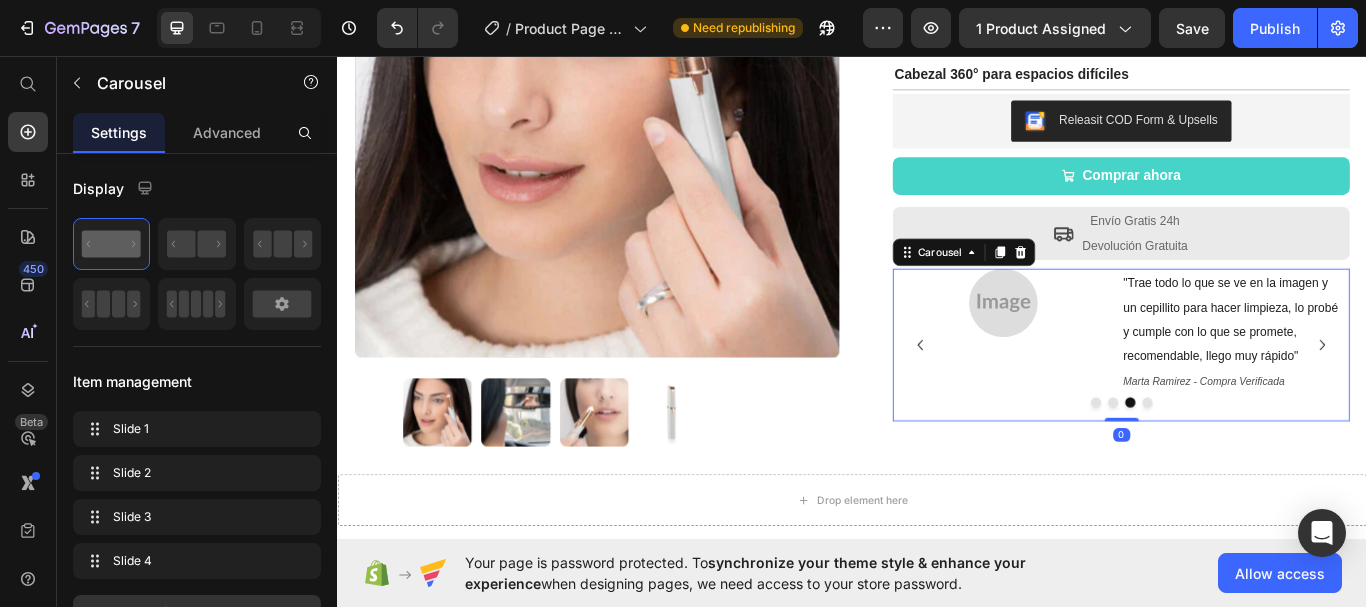 click 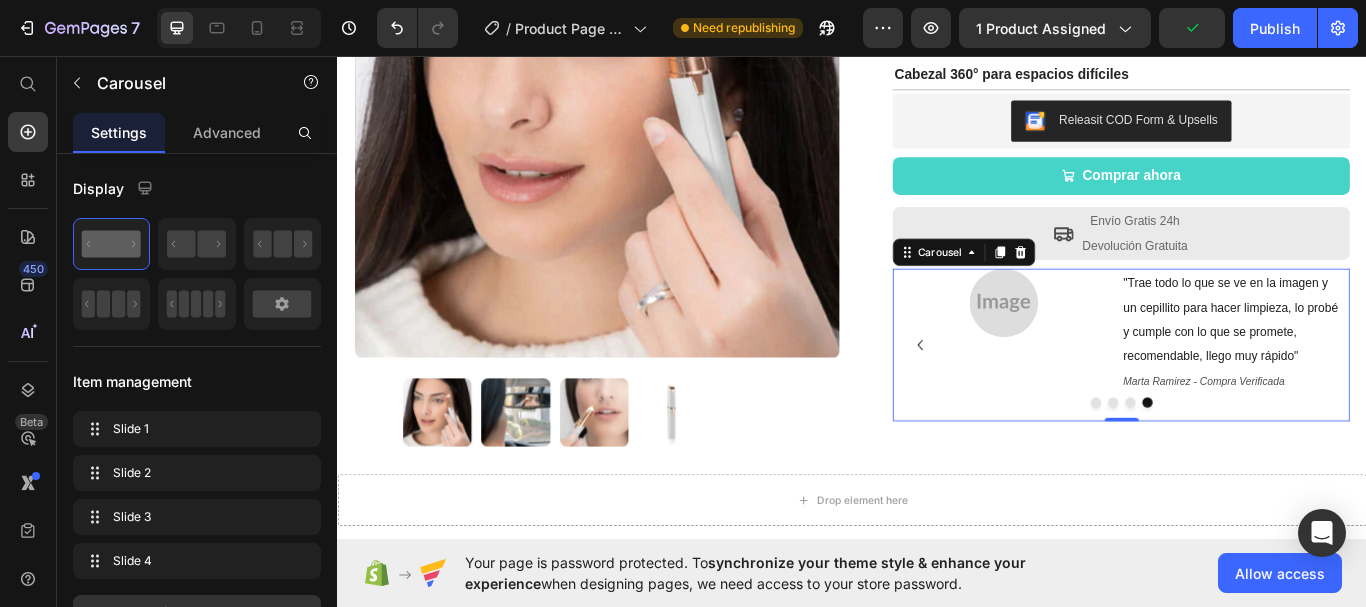 click 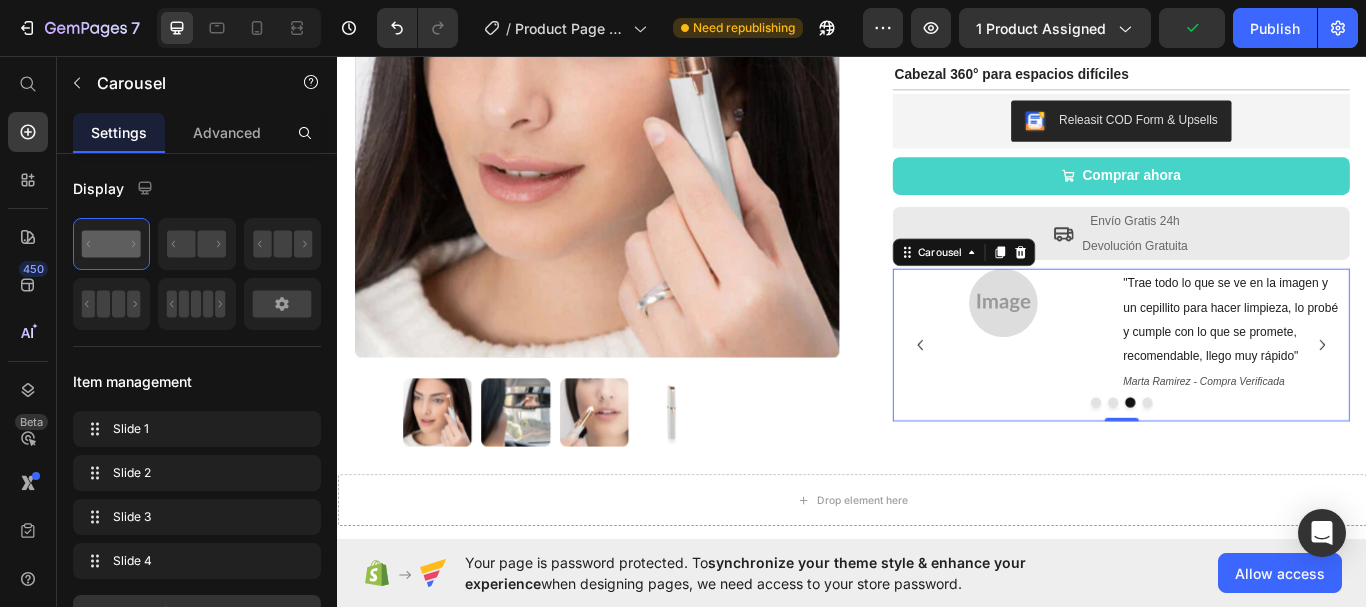 click 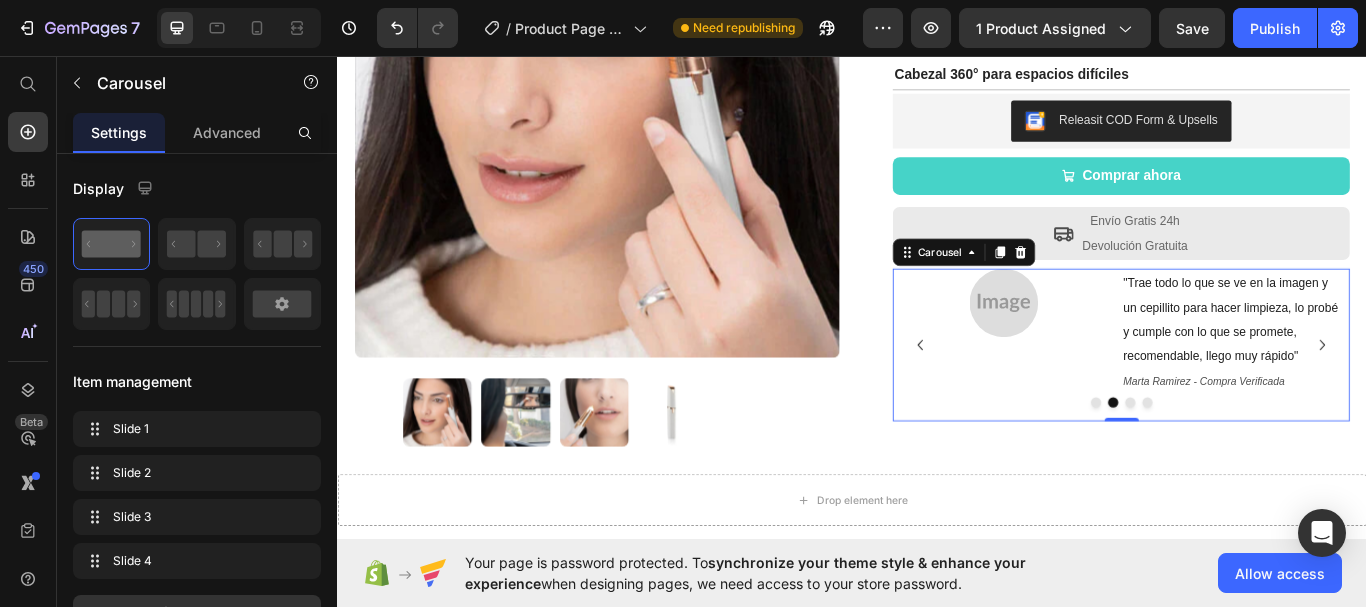 click 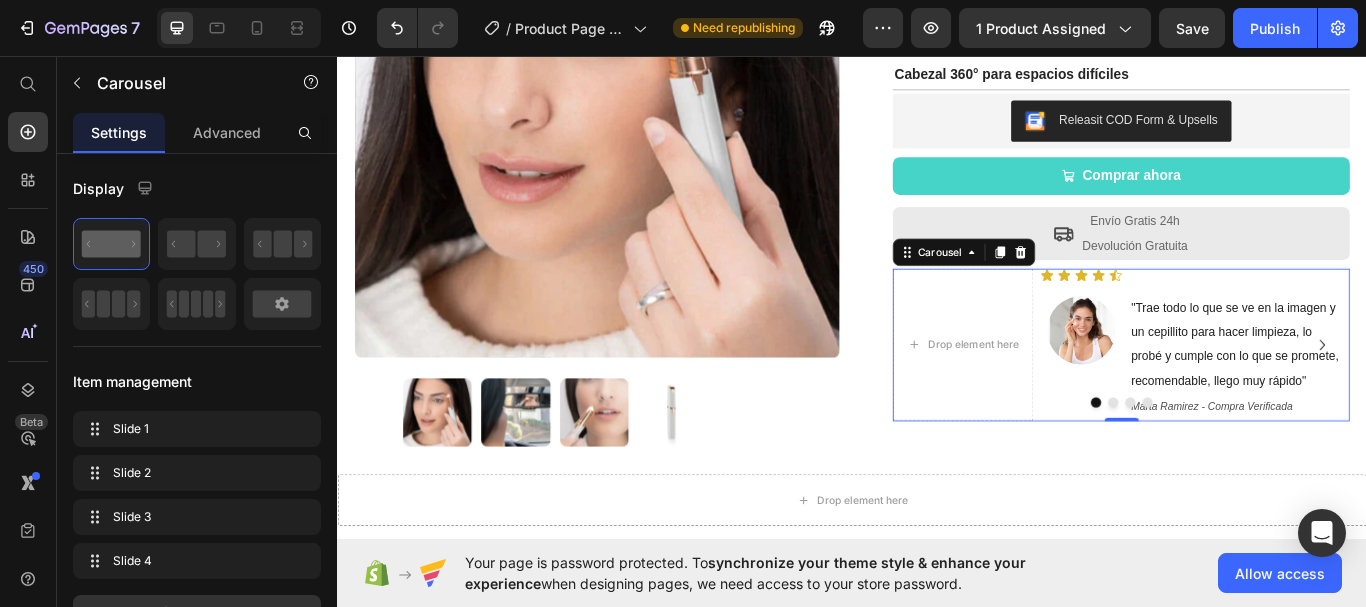 click 